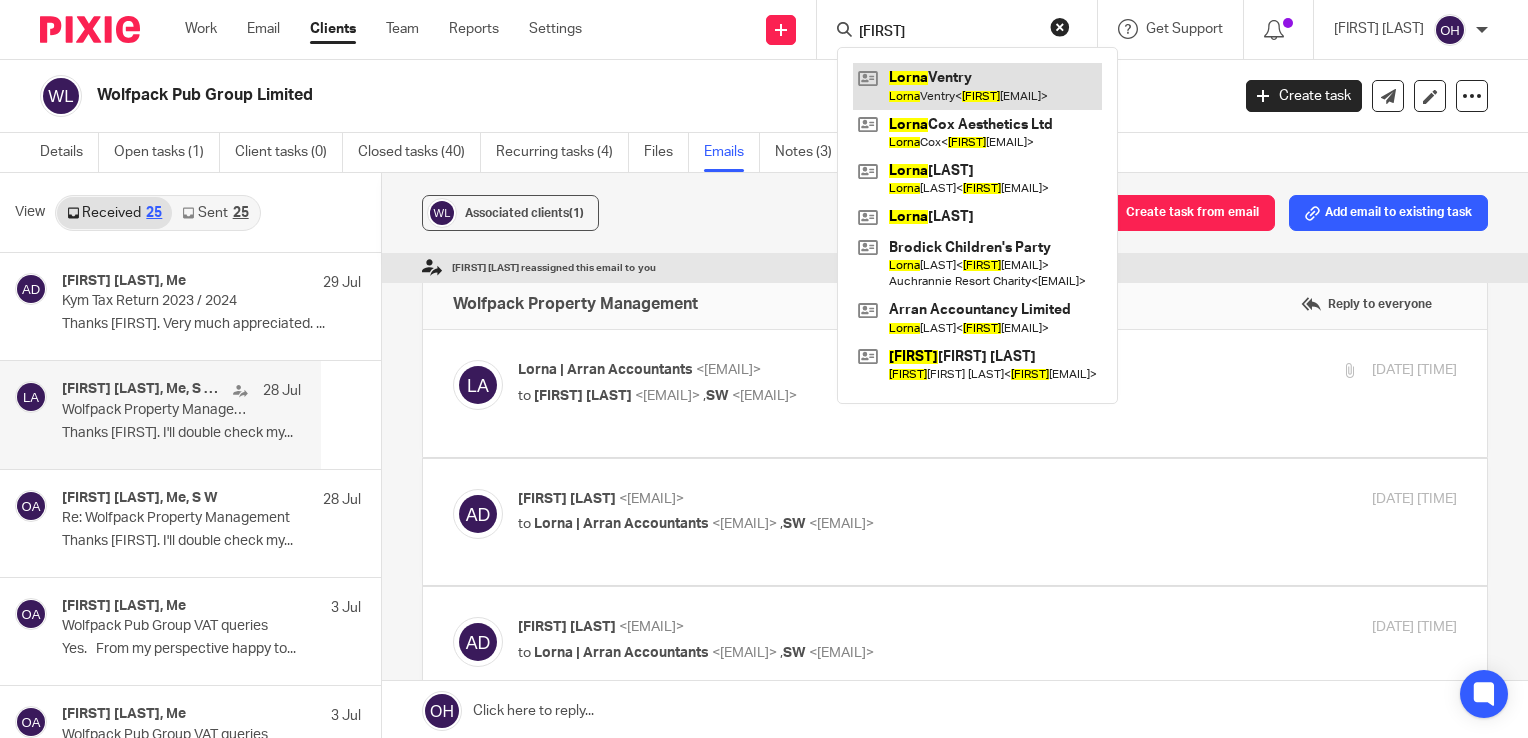 scroll, scrollTop: 0, scrollLeft: 0, axis: both 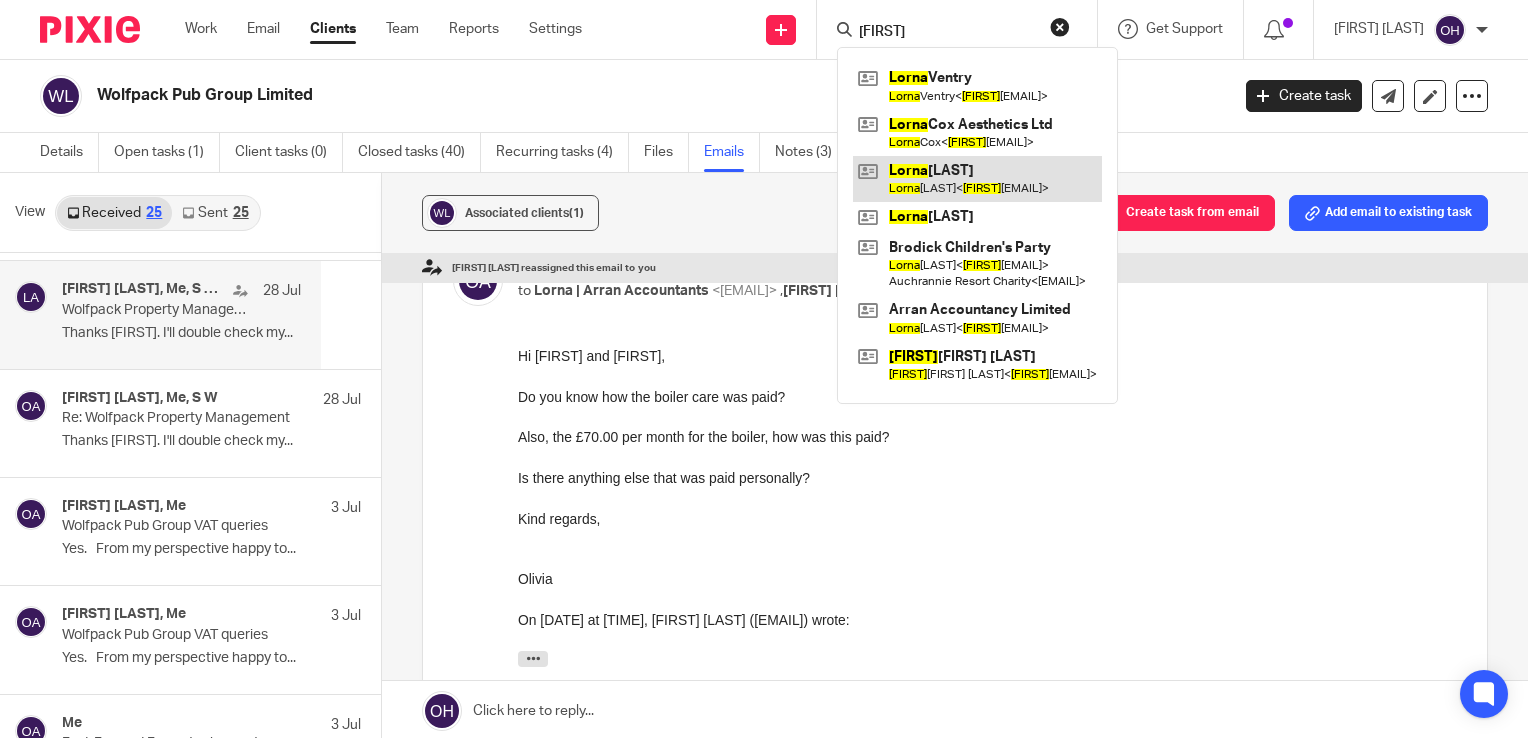 type on "[FIRST]" 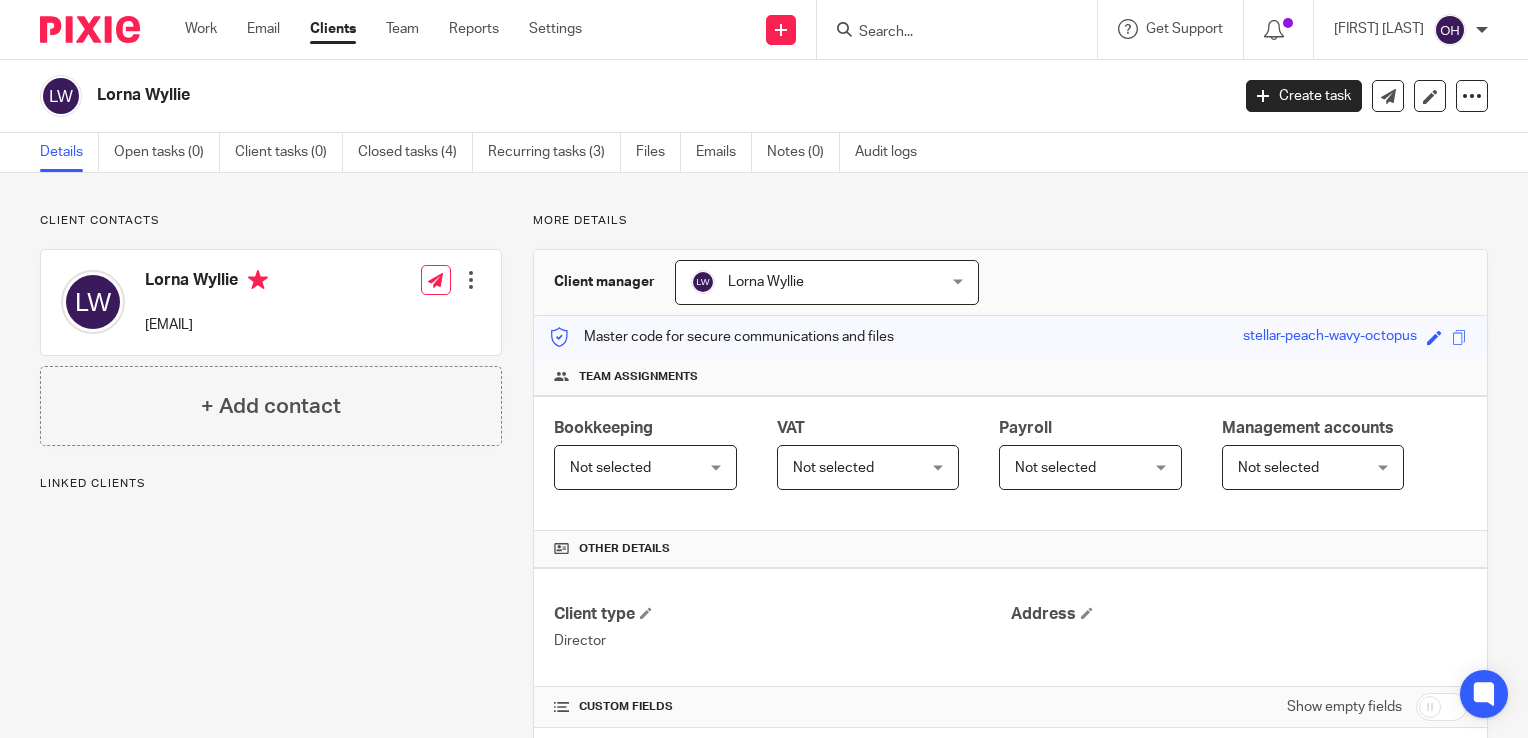 scroll, scrollTop: 0, scrollLeft: 0, axis: both 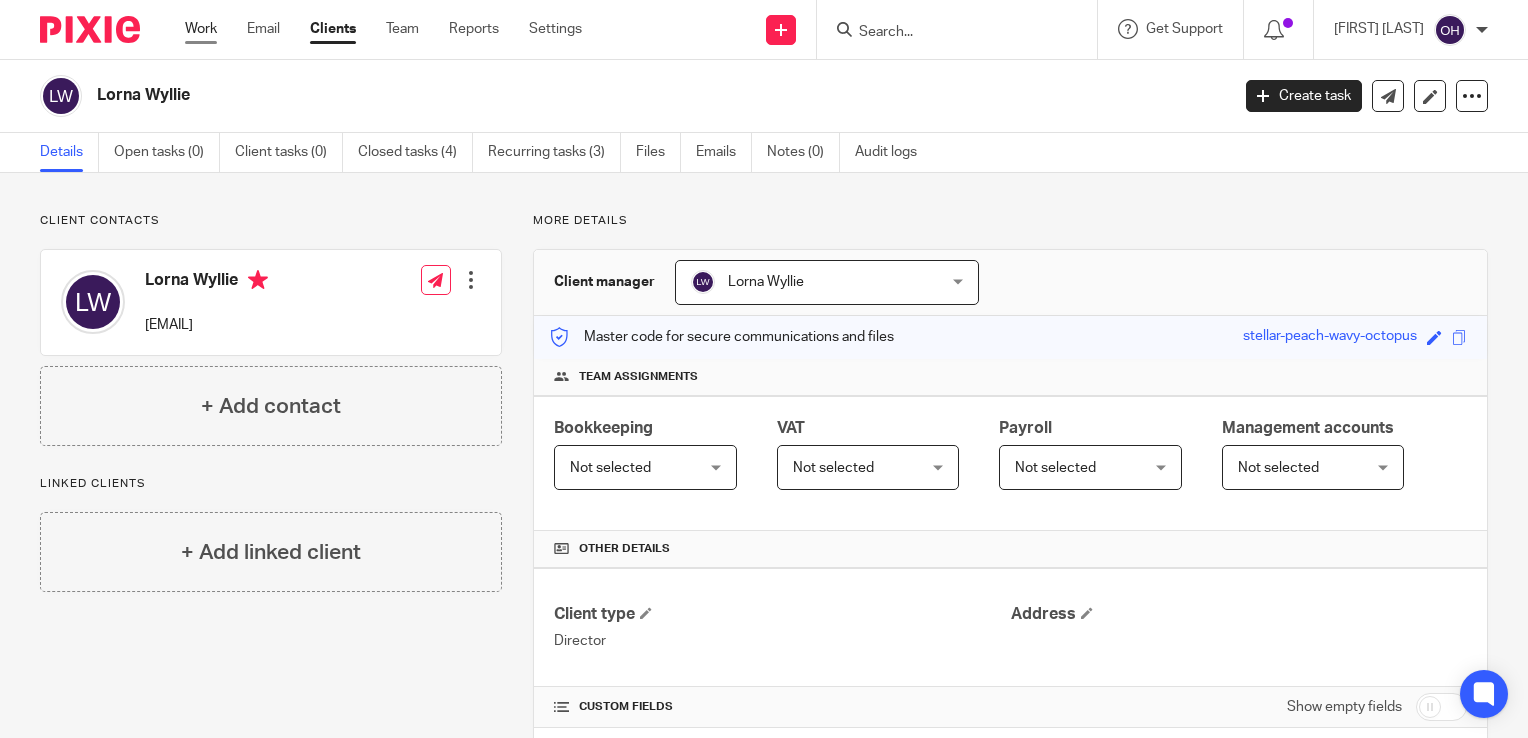 click on "Work" at bounding box center (201, 29) 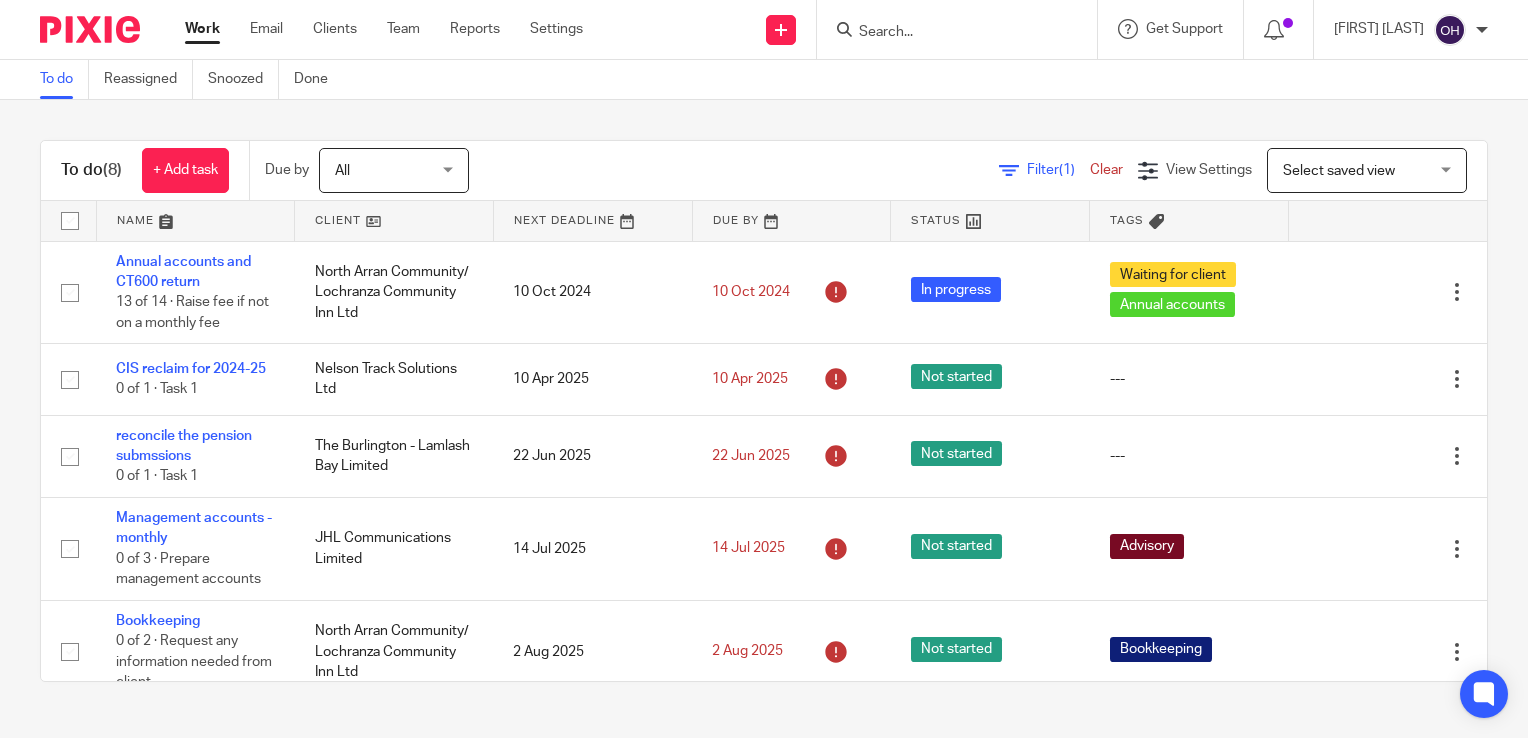 scroll, scrollTop: 0, scrollLeft: 0, axis: both 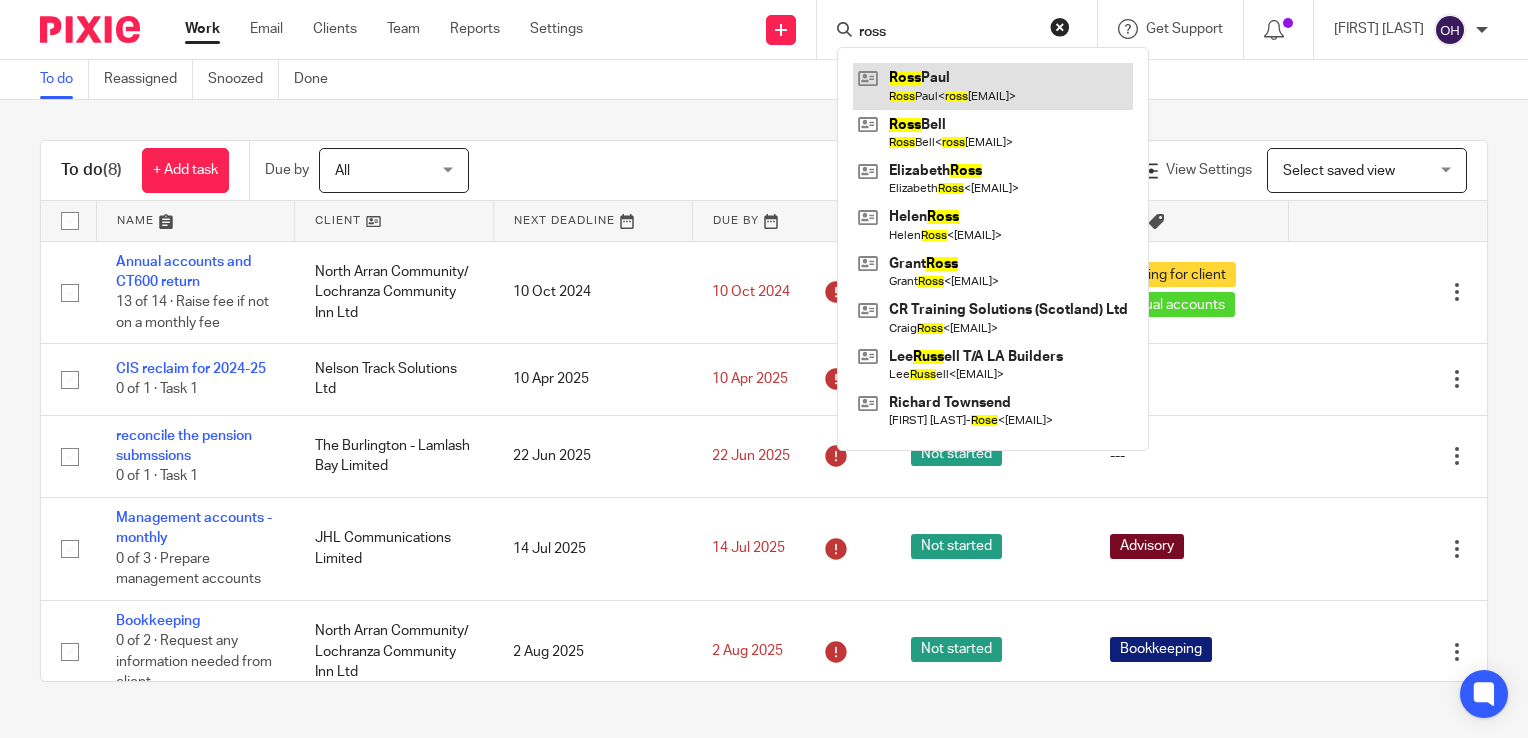 type on "ross" 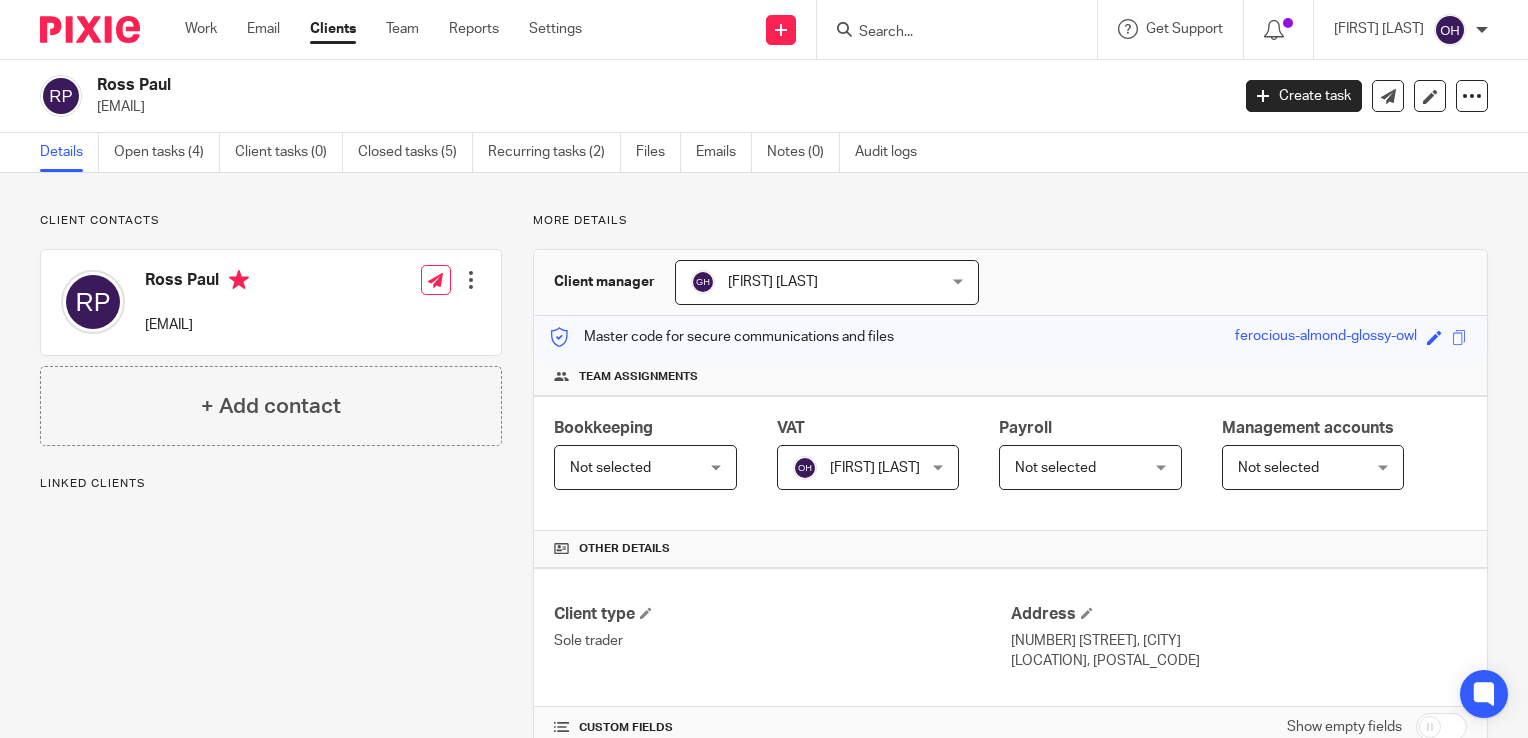 scroll, scrollTop: 0, scrollLeft: 0, axis: both 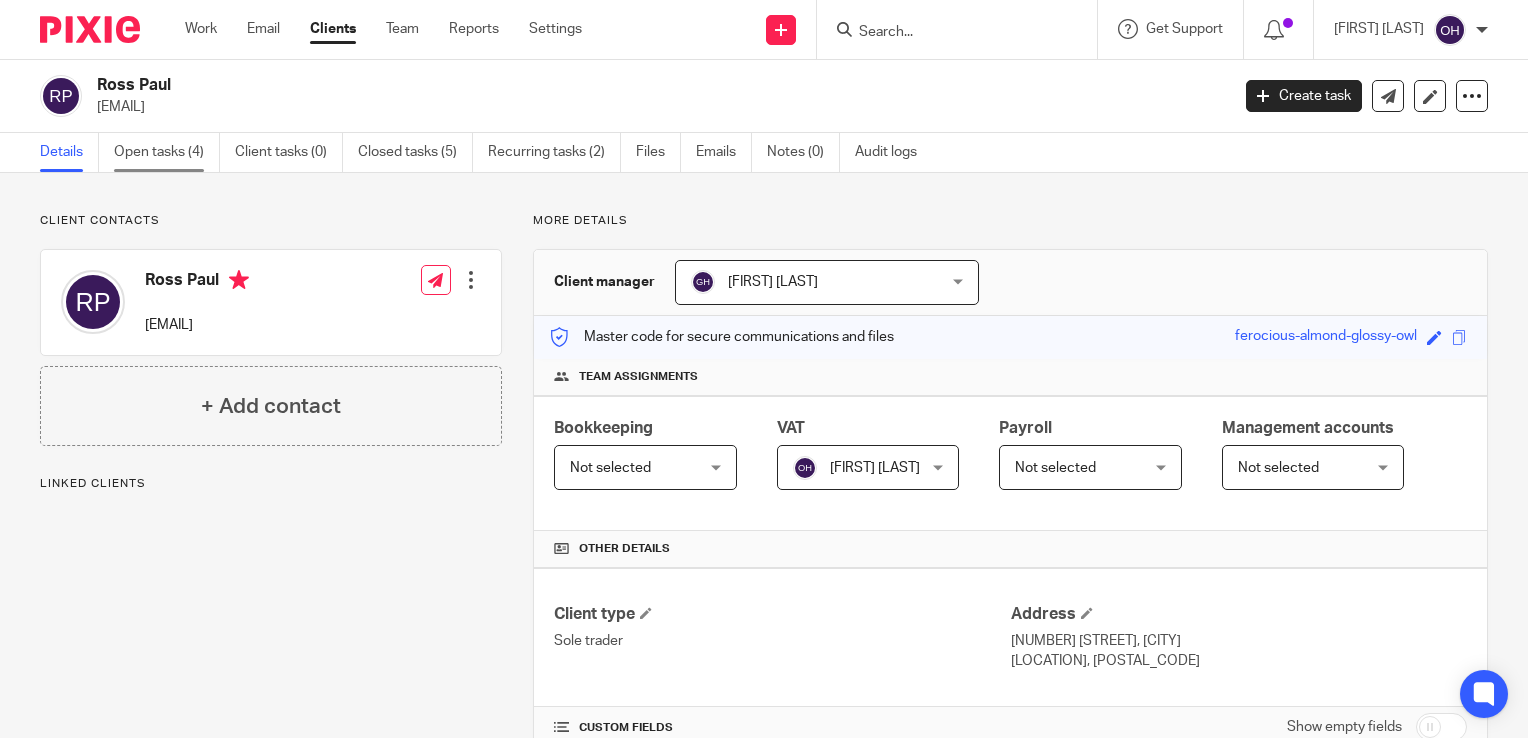 click on "Open tasks (4)" at bounding box center (167, 152) 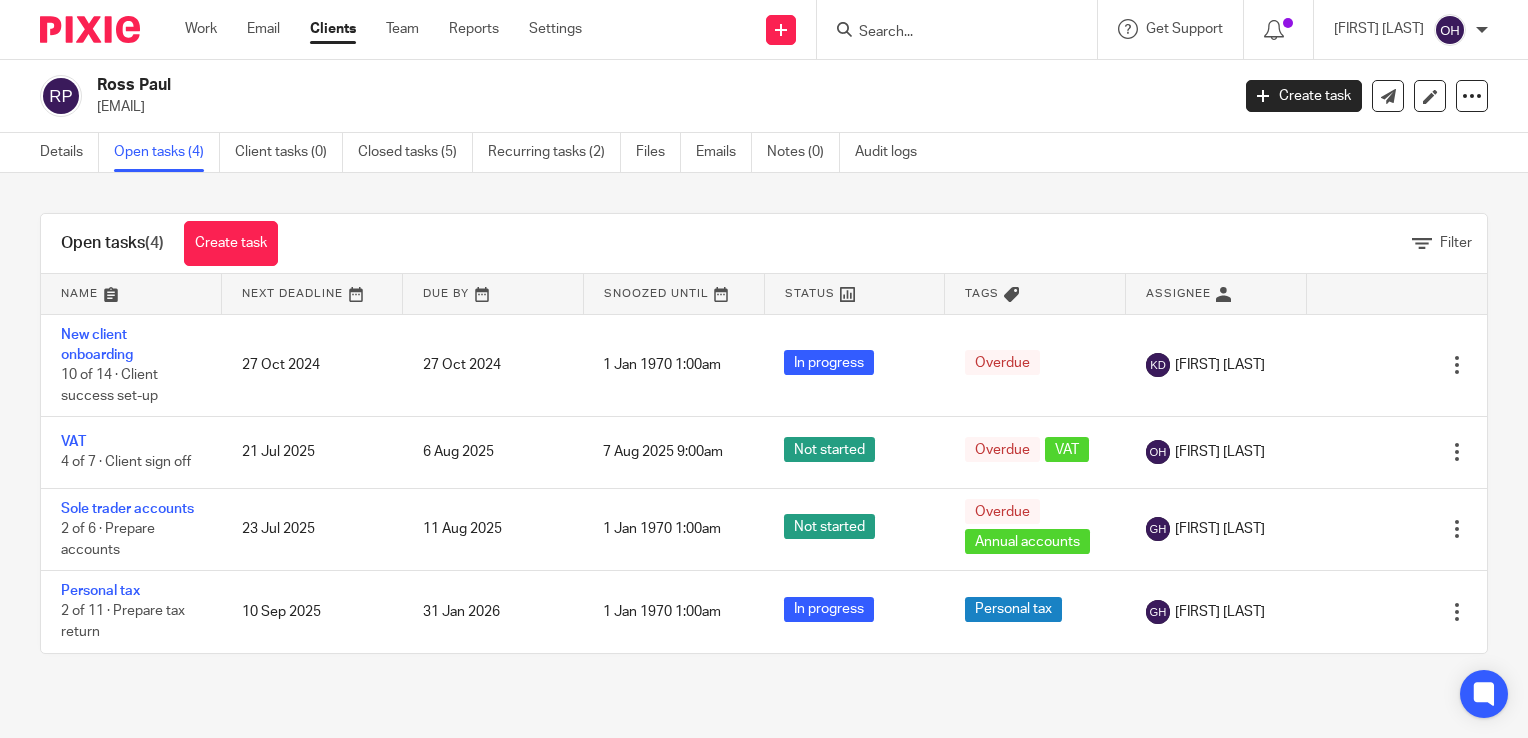 scroll, scrollTop: 0, scrollLeft: 0, axis: both 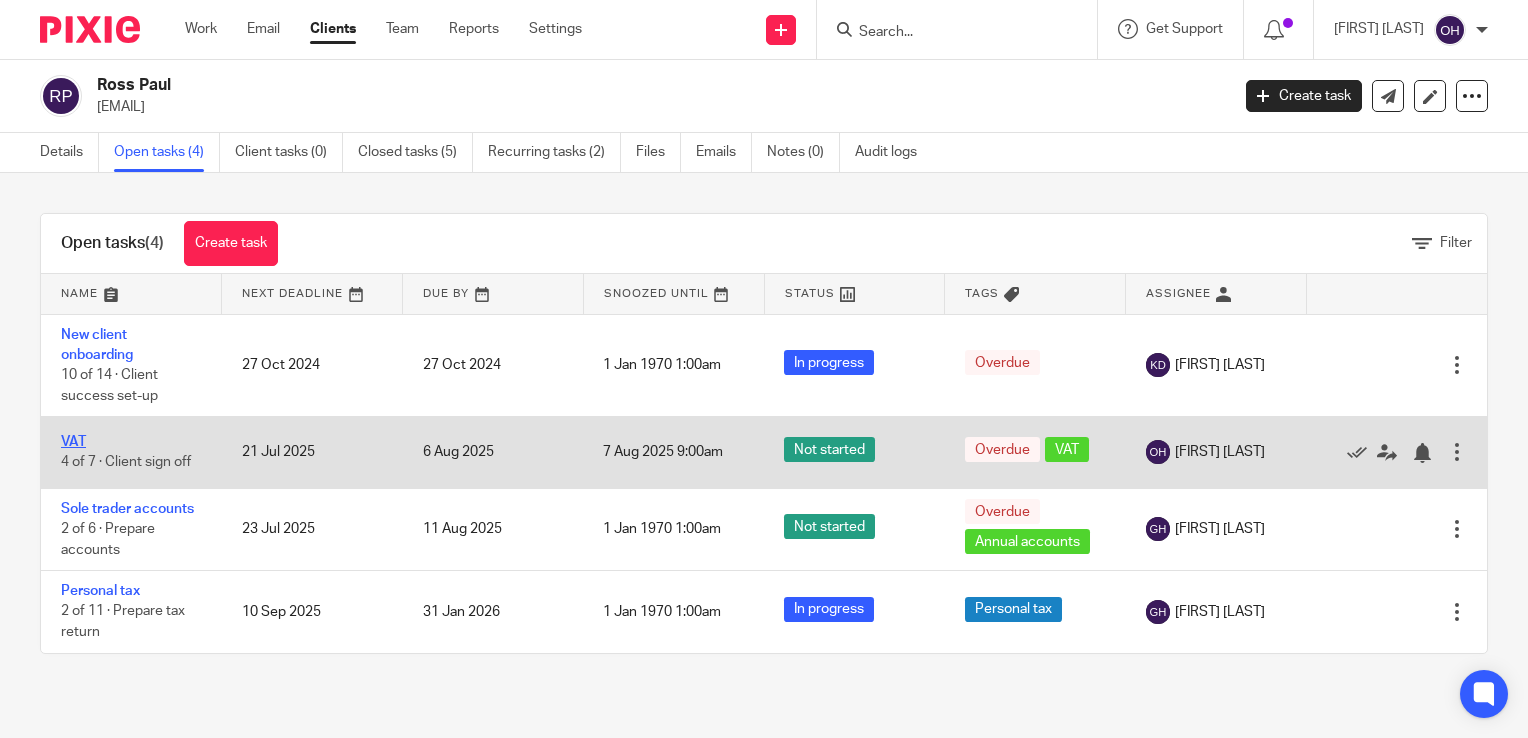 click on "VAT" at bounding box center (73, 442) 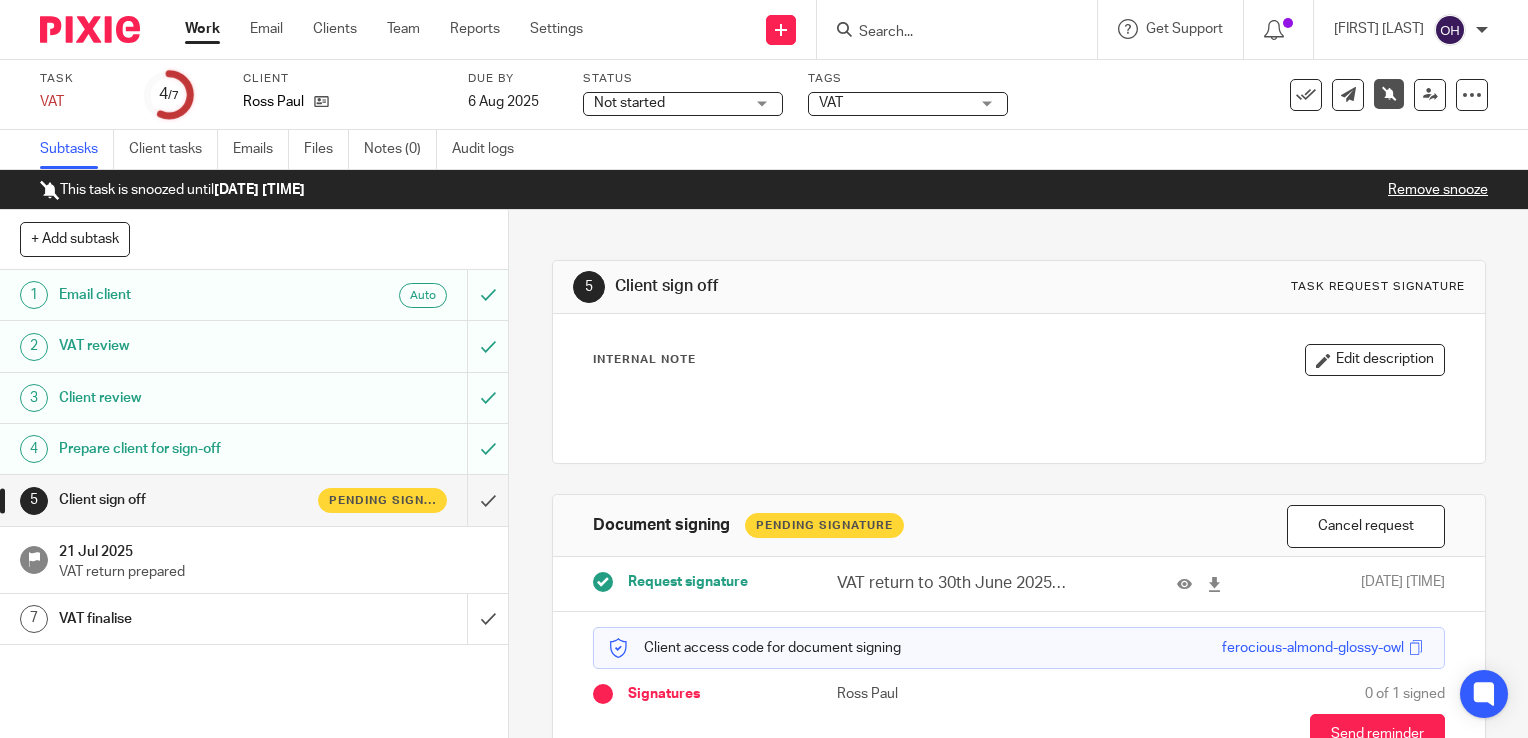scroll, scrollTop: 0, scrollLeft: 0, axis: both 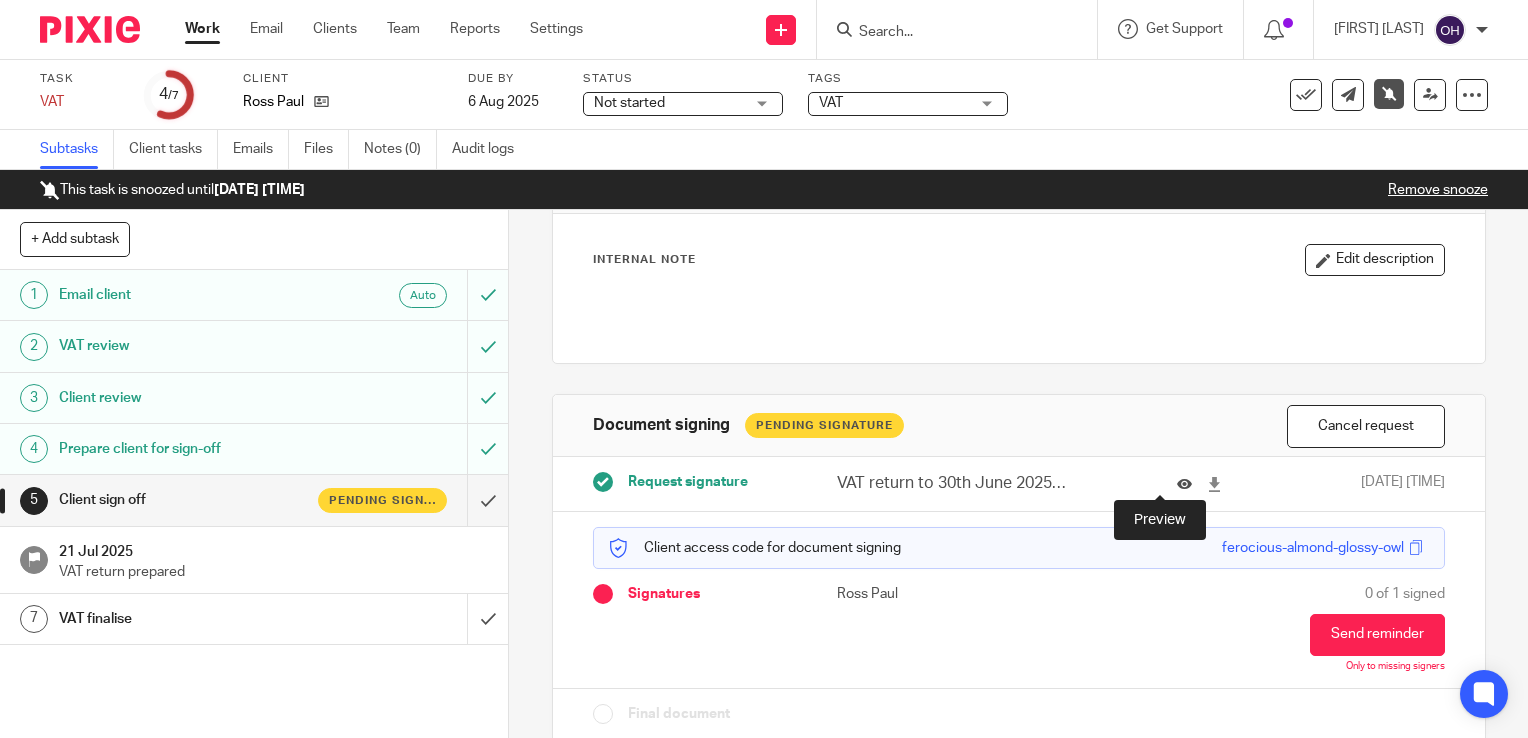 click at bounding box center (1184, 484) 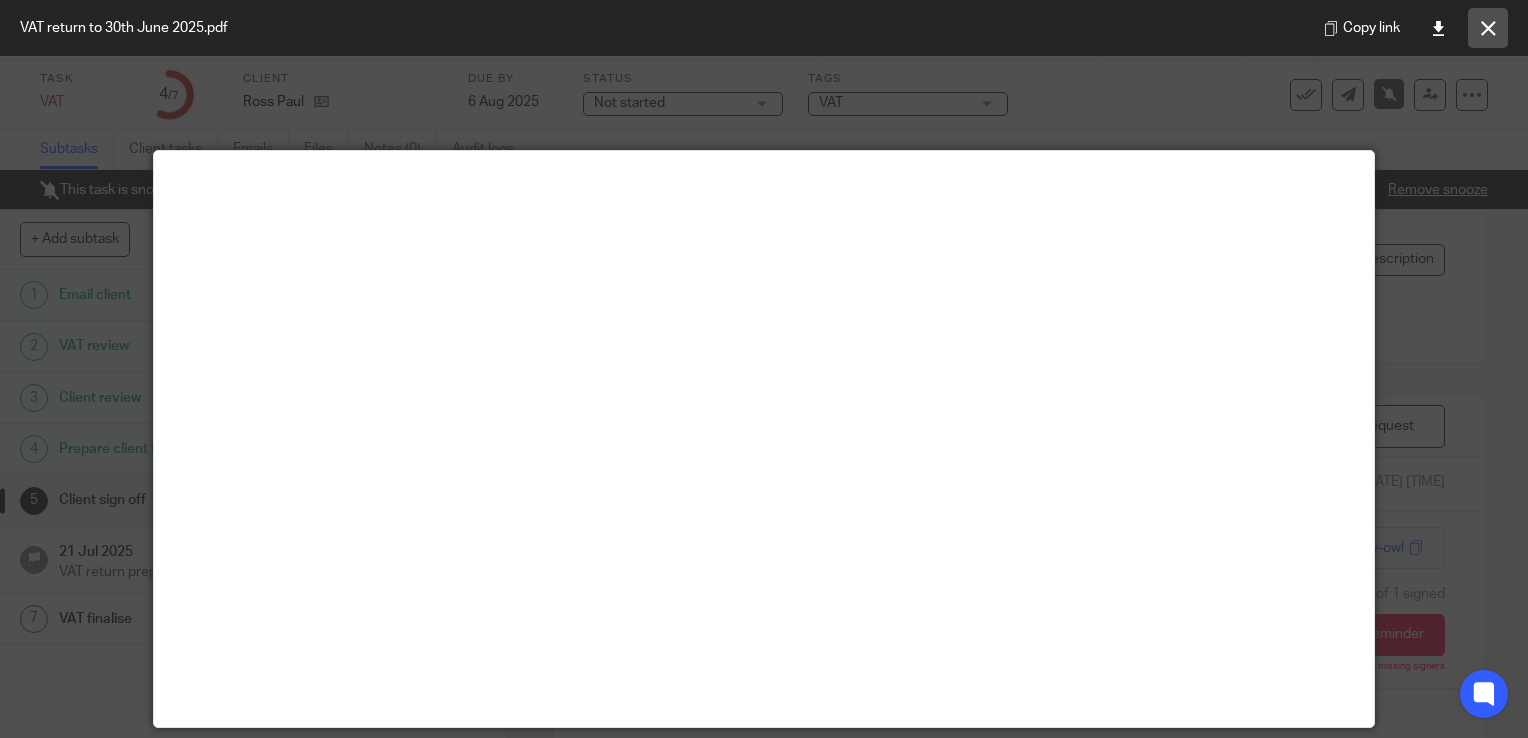 click at bounding box center [1488, 28] 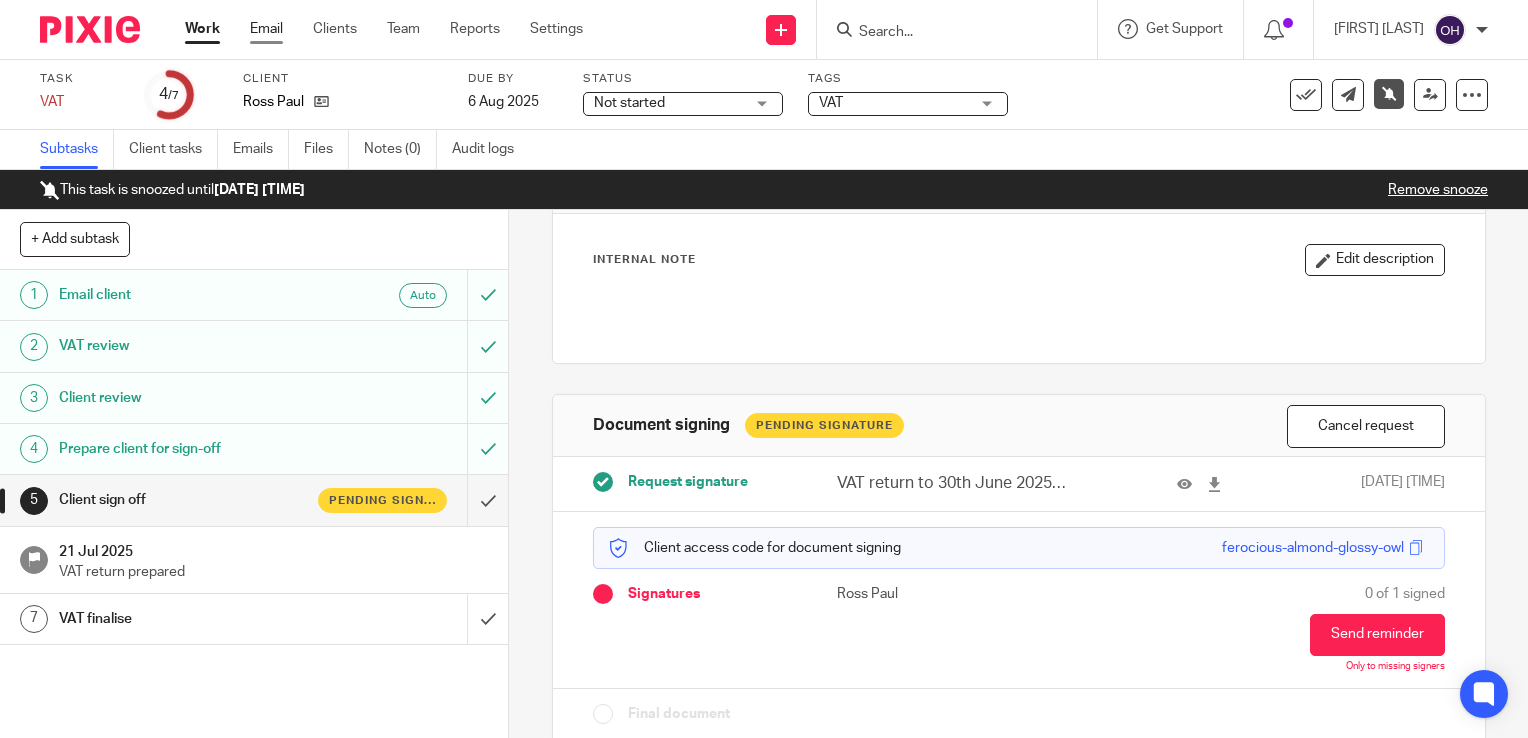 click on "Email" at bounding box center [266, 29] 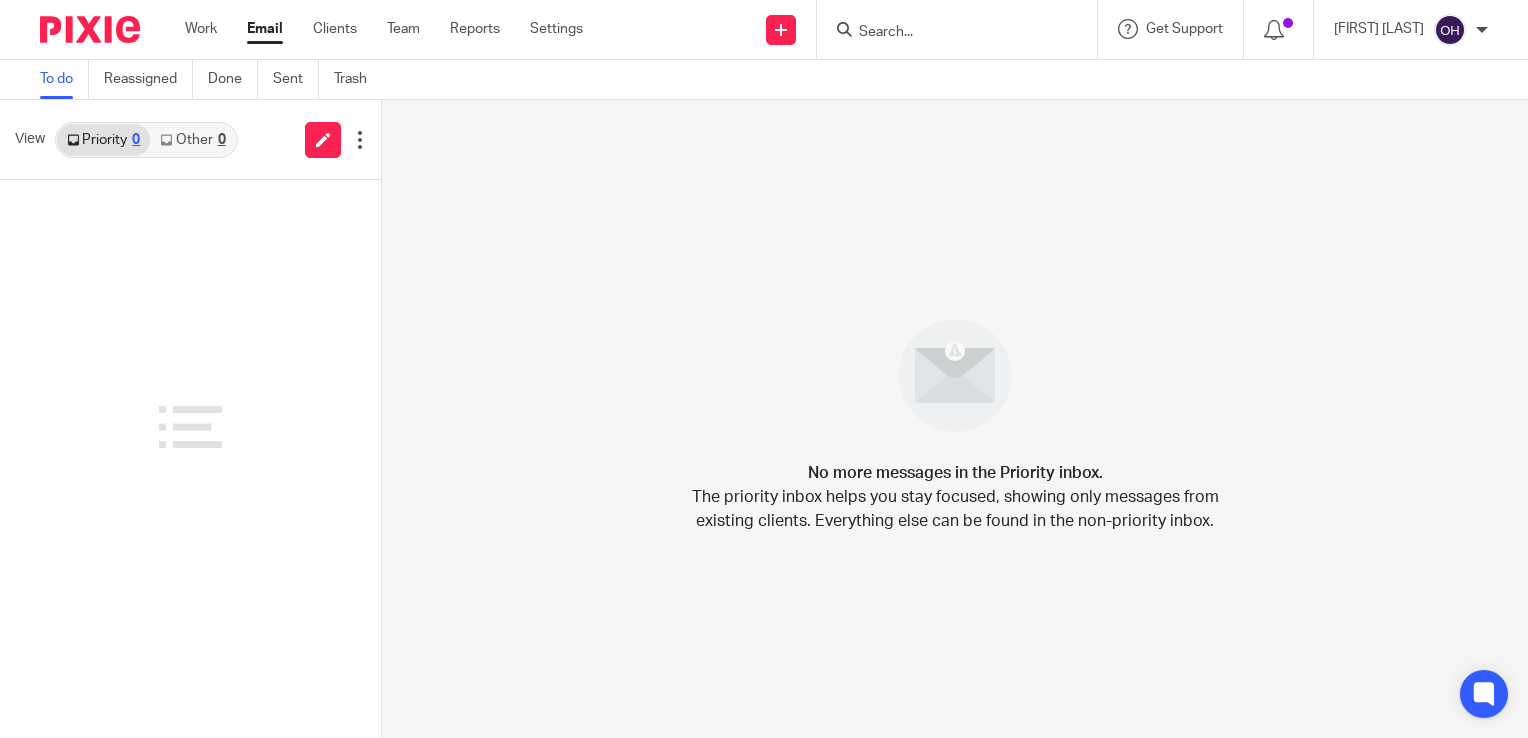 scroll, scrollTop: 0, scrollLeft: 0, axis: both 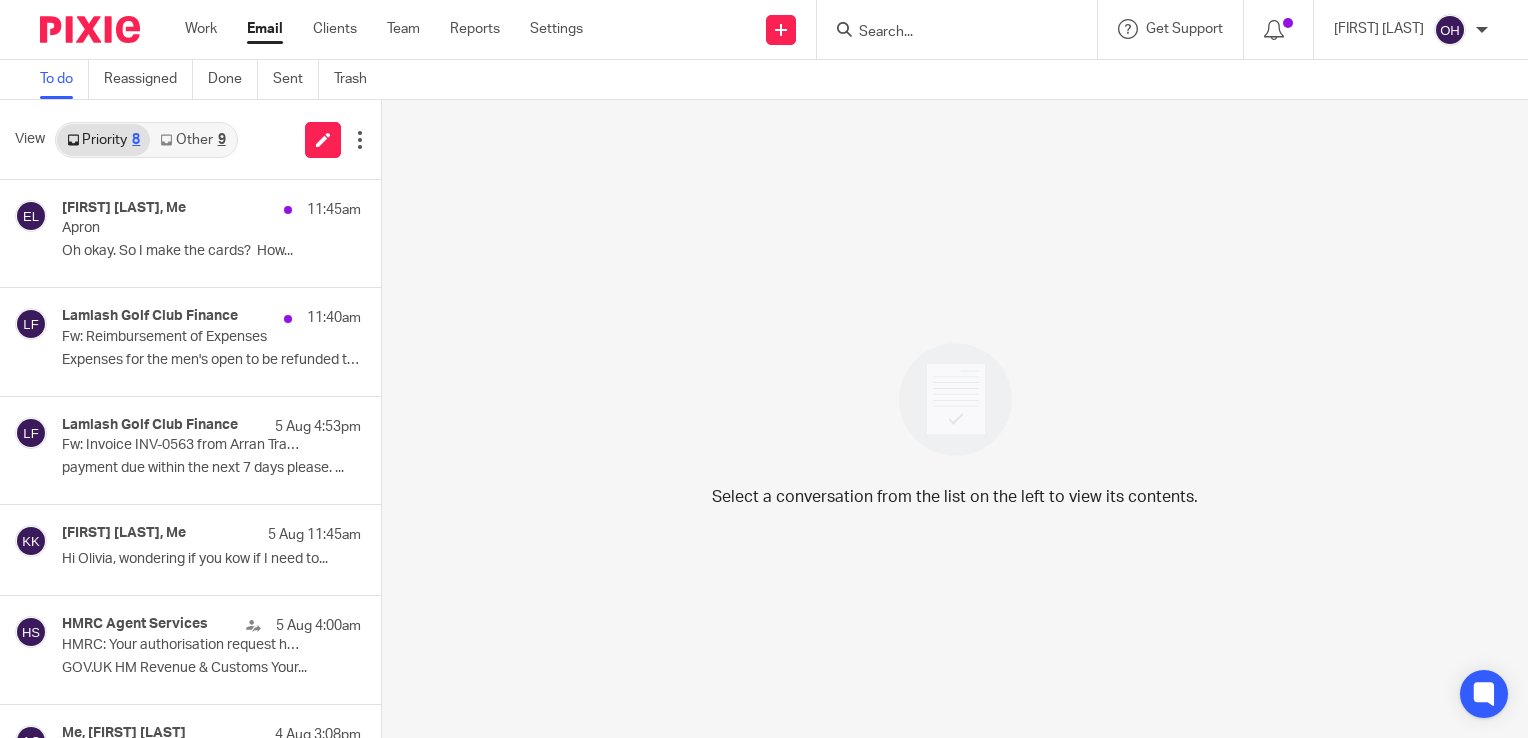 click on "Other
9" at bounding box center [192, 140] 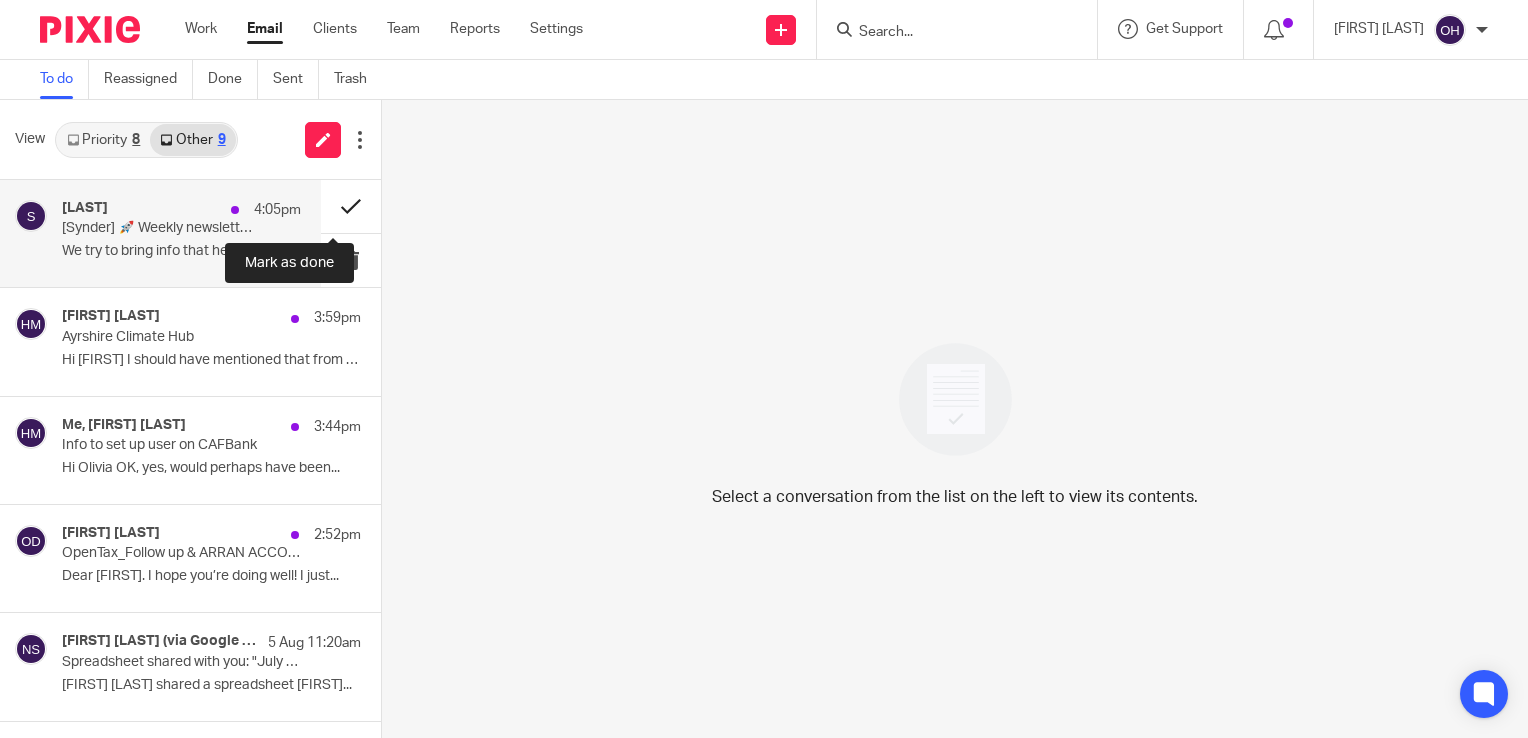 click at bounding box center [351, 206] 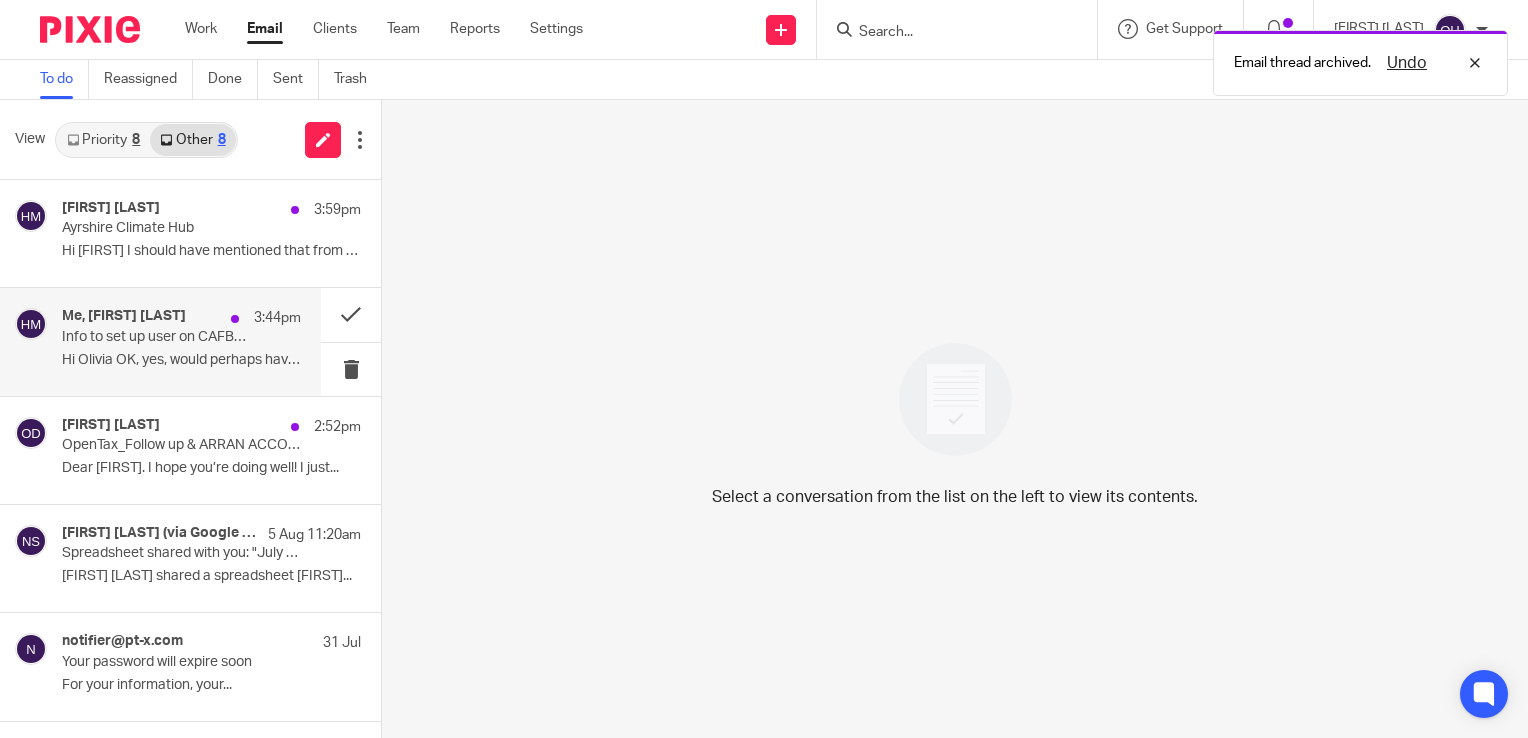 click on "Hi Olivia  OK, yes, would perhaps have been..." at bounding box center [181, 360] 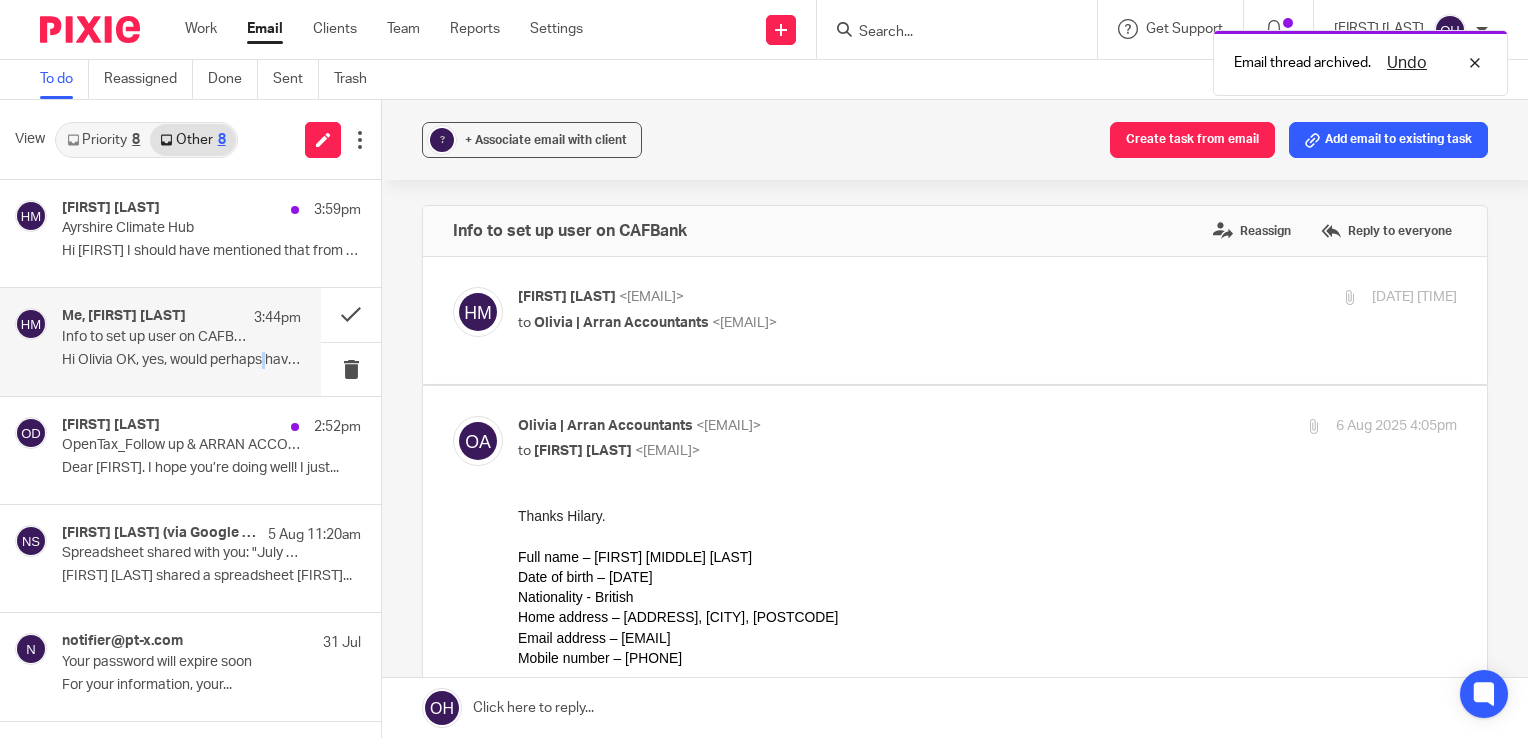 scroll, scrollTop: 0, scrollLeft: 0, axis: both 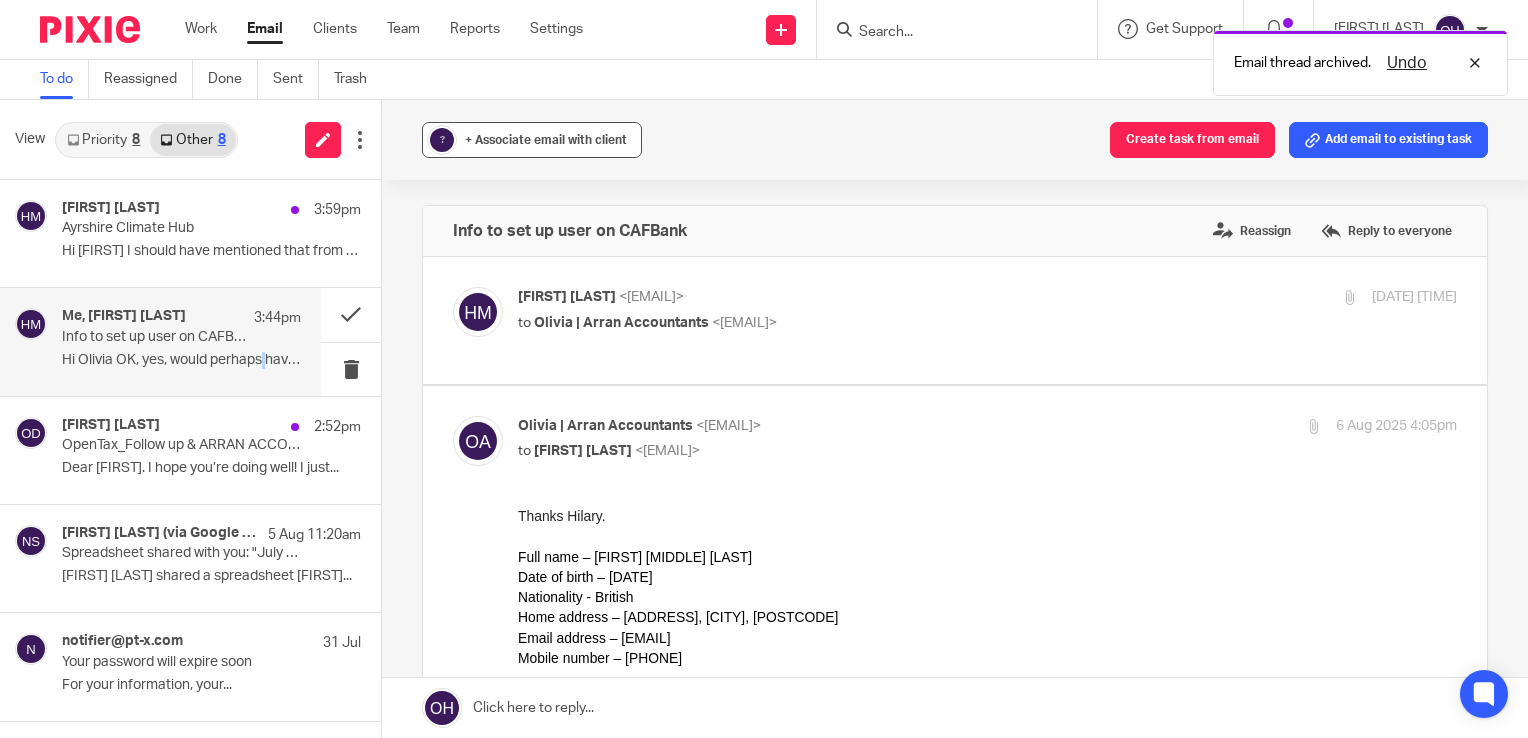 click on "+ Associate email with client" at bounding box center (546, 140) 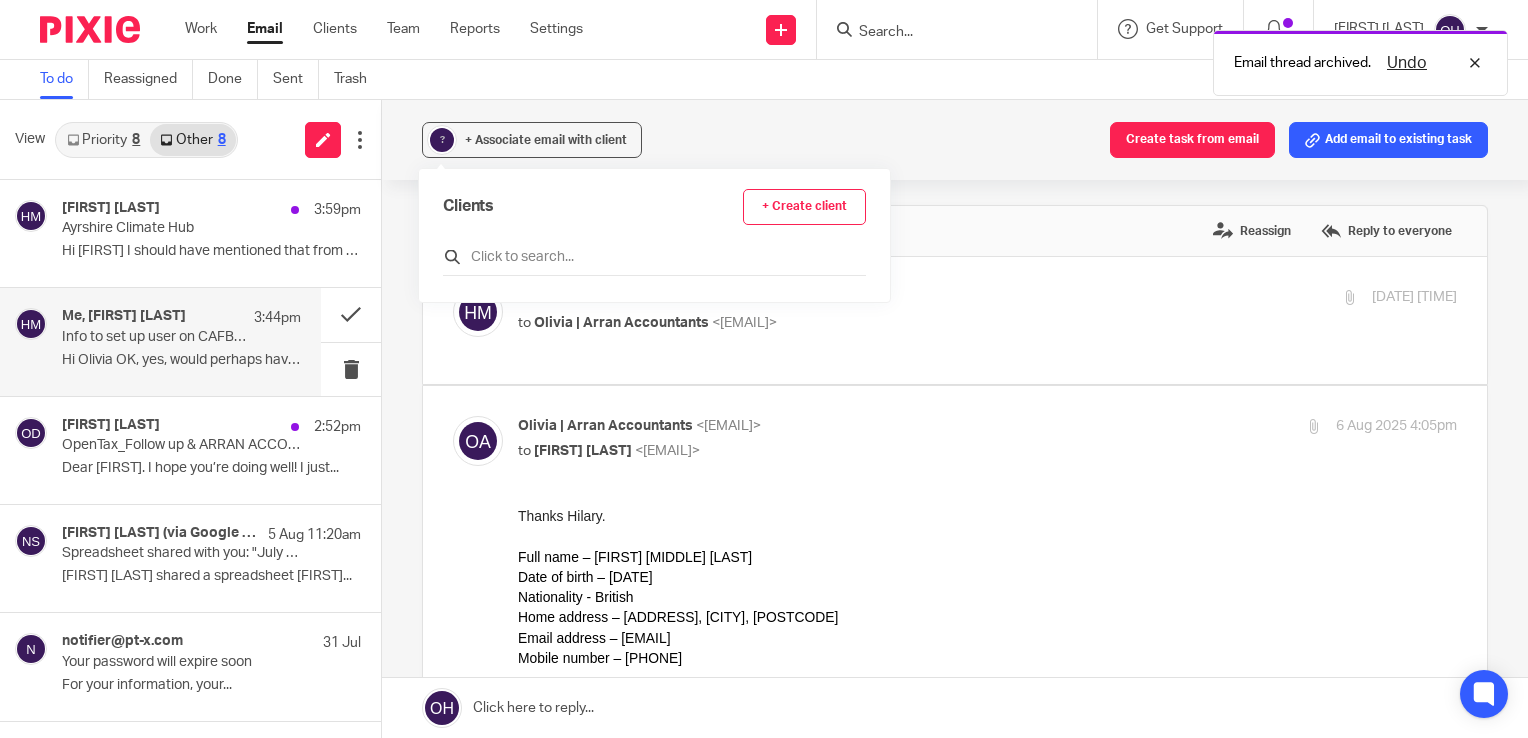 click at bounding box center [654, 257] 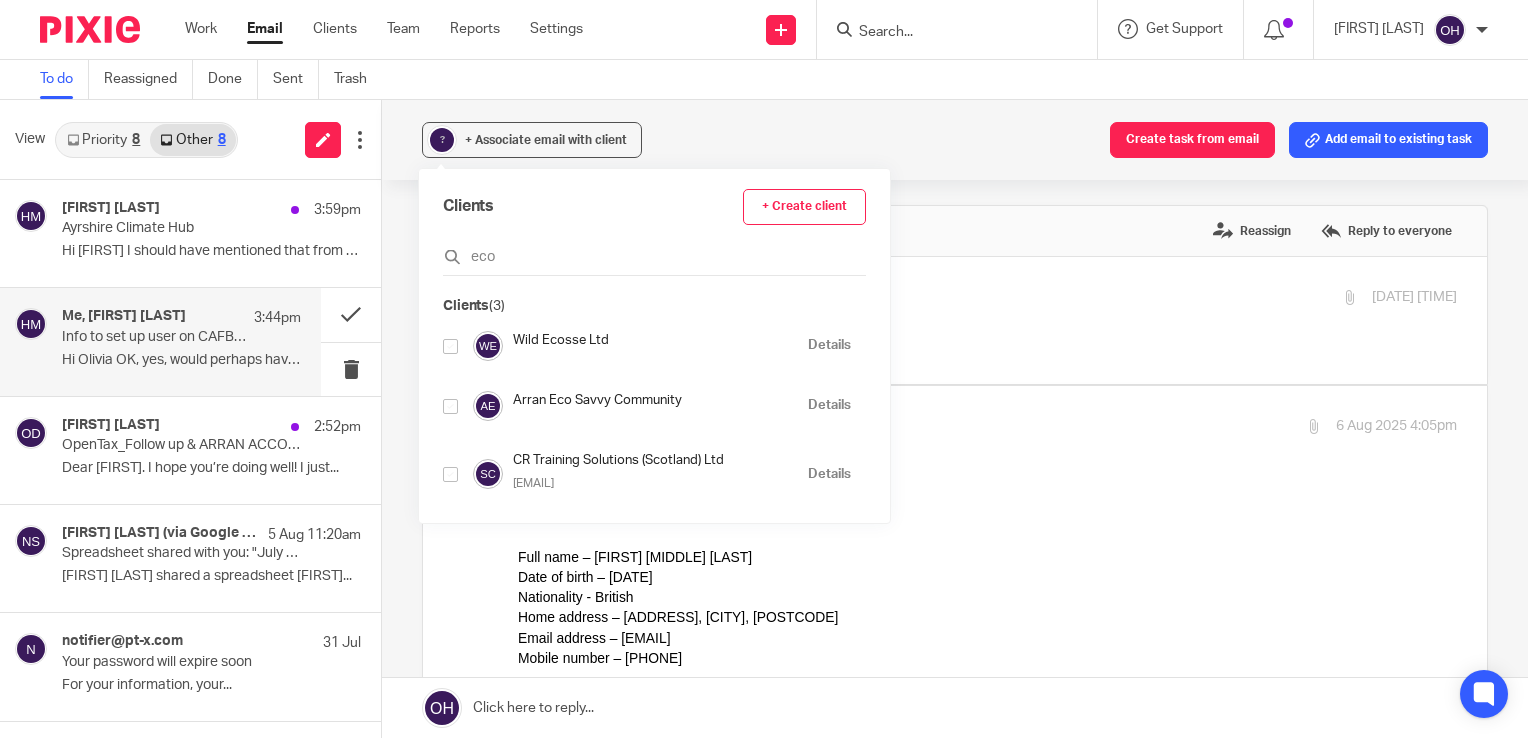 type on "eco" 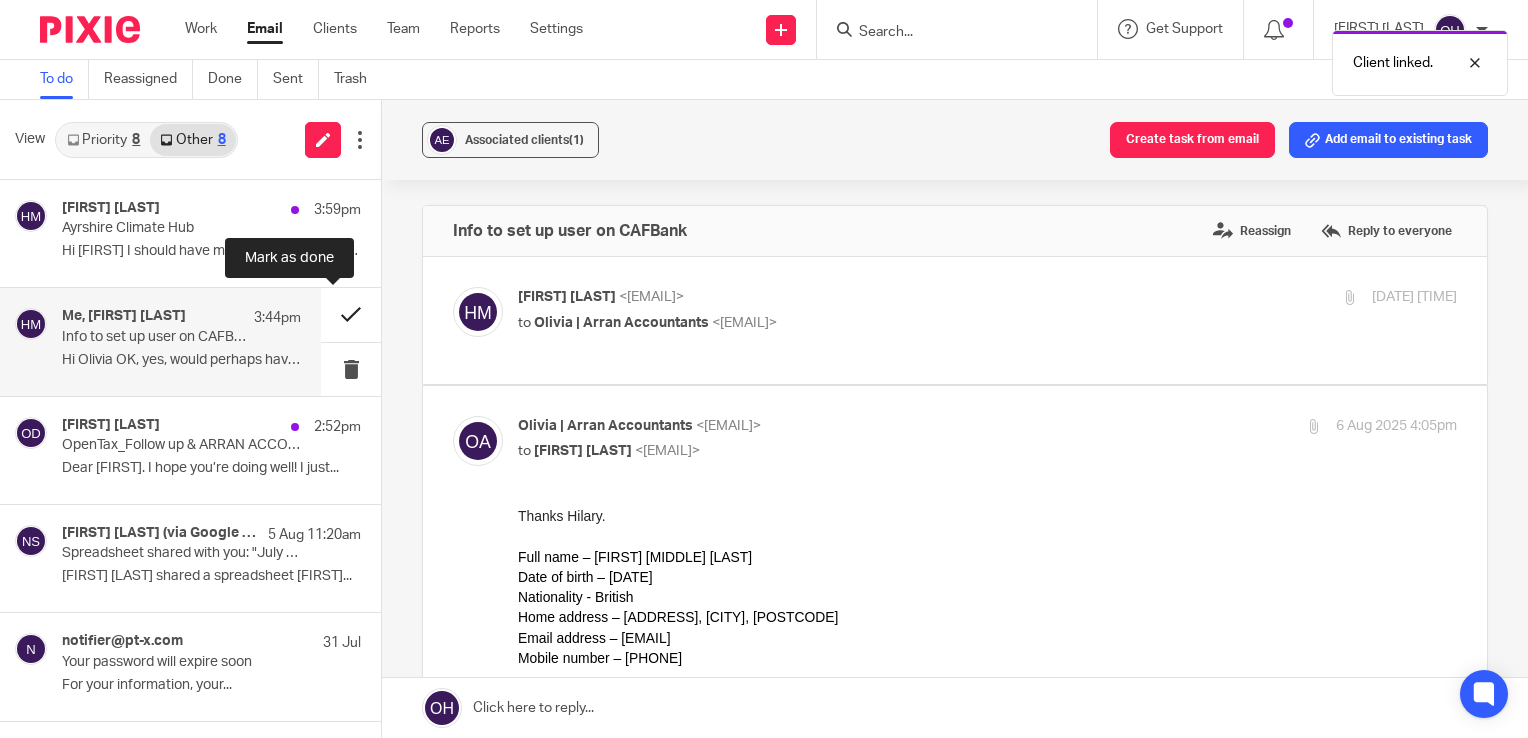 click at bounding box center (351, 314) 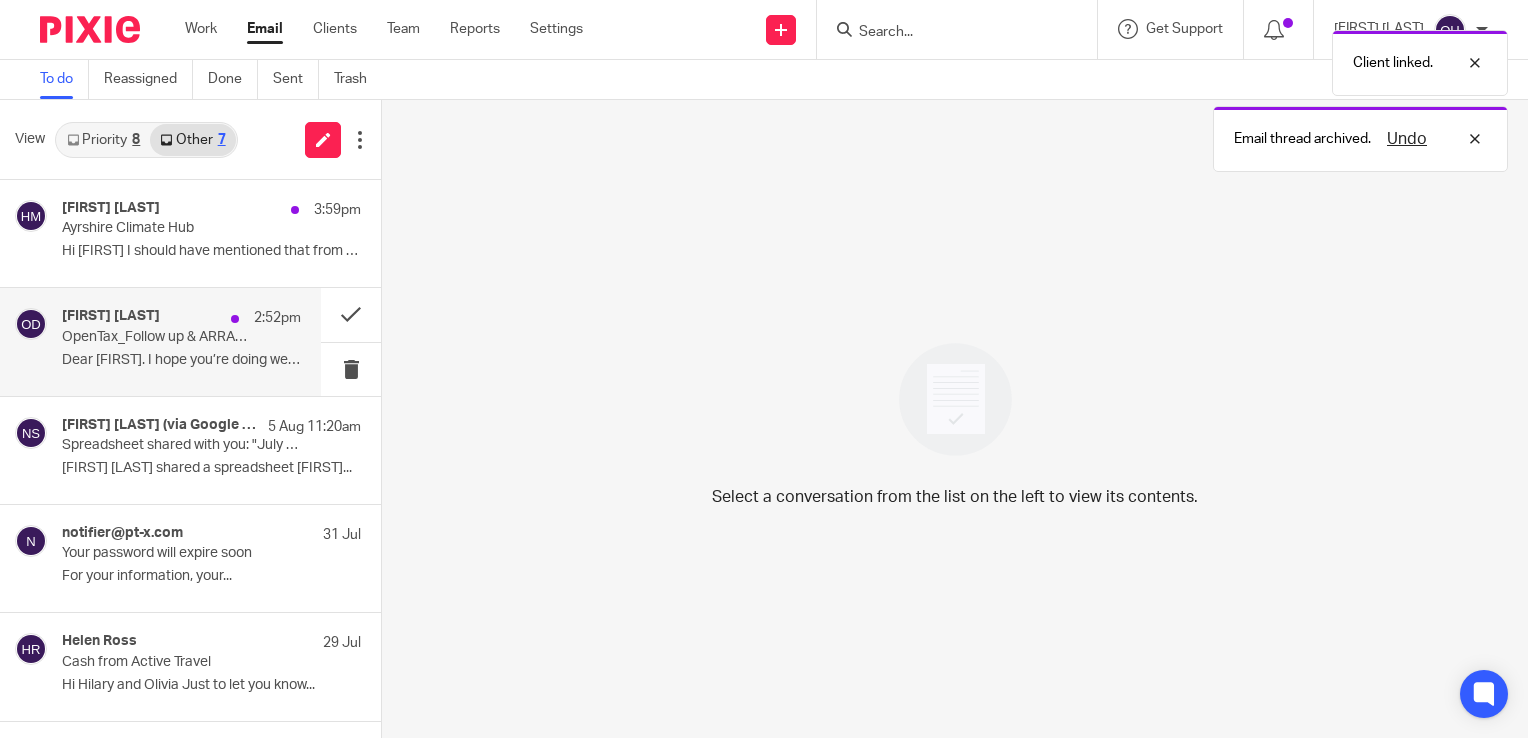 click on "OpenTax_Follow up & ARRAN ACCOUNTANTS" at bounding box center (157, 337) 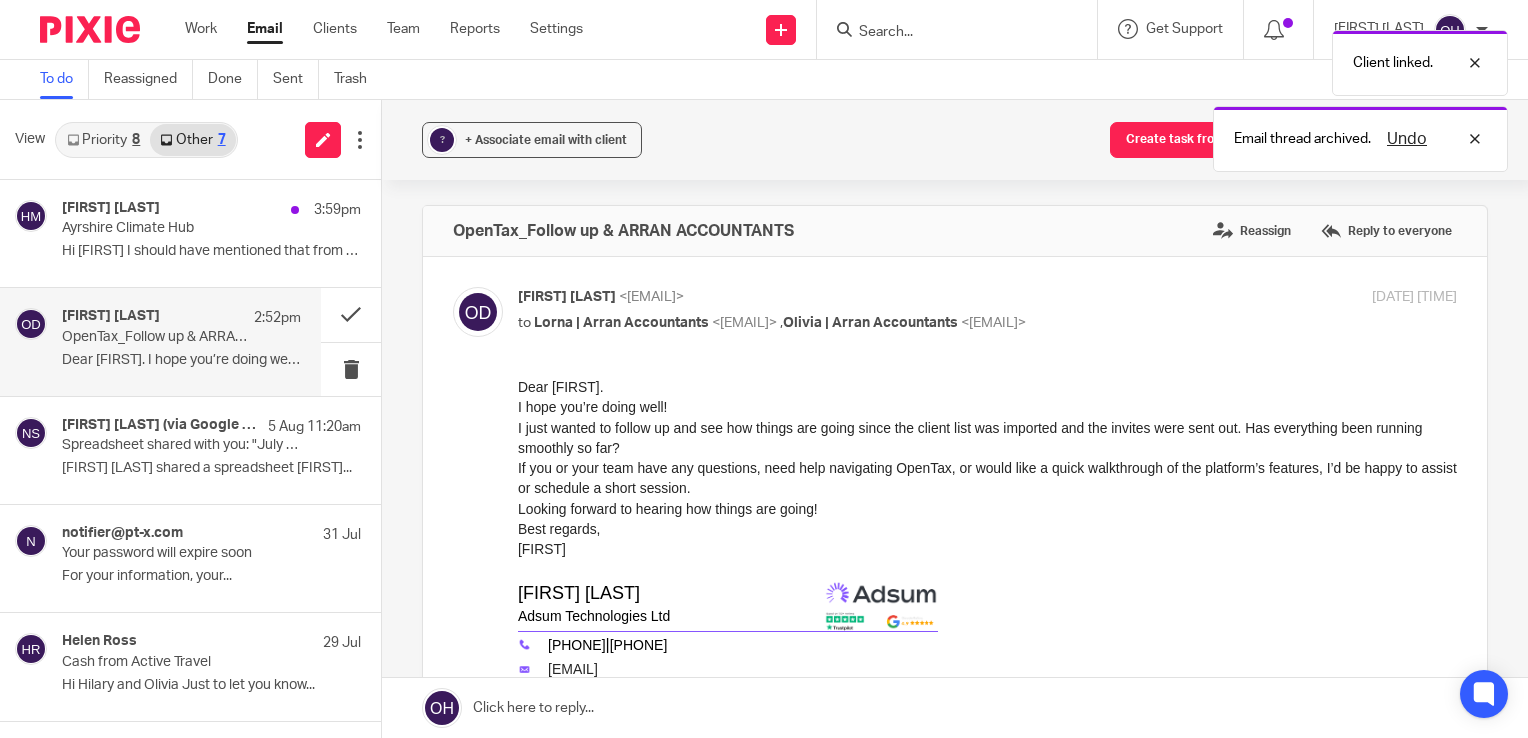scroll, scrollTop: 0, scrollLeft: 0, axis: both 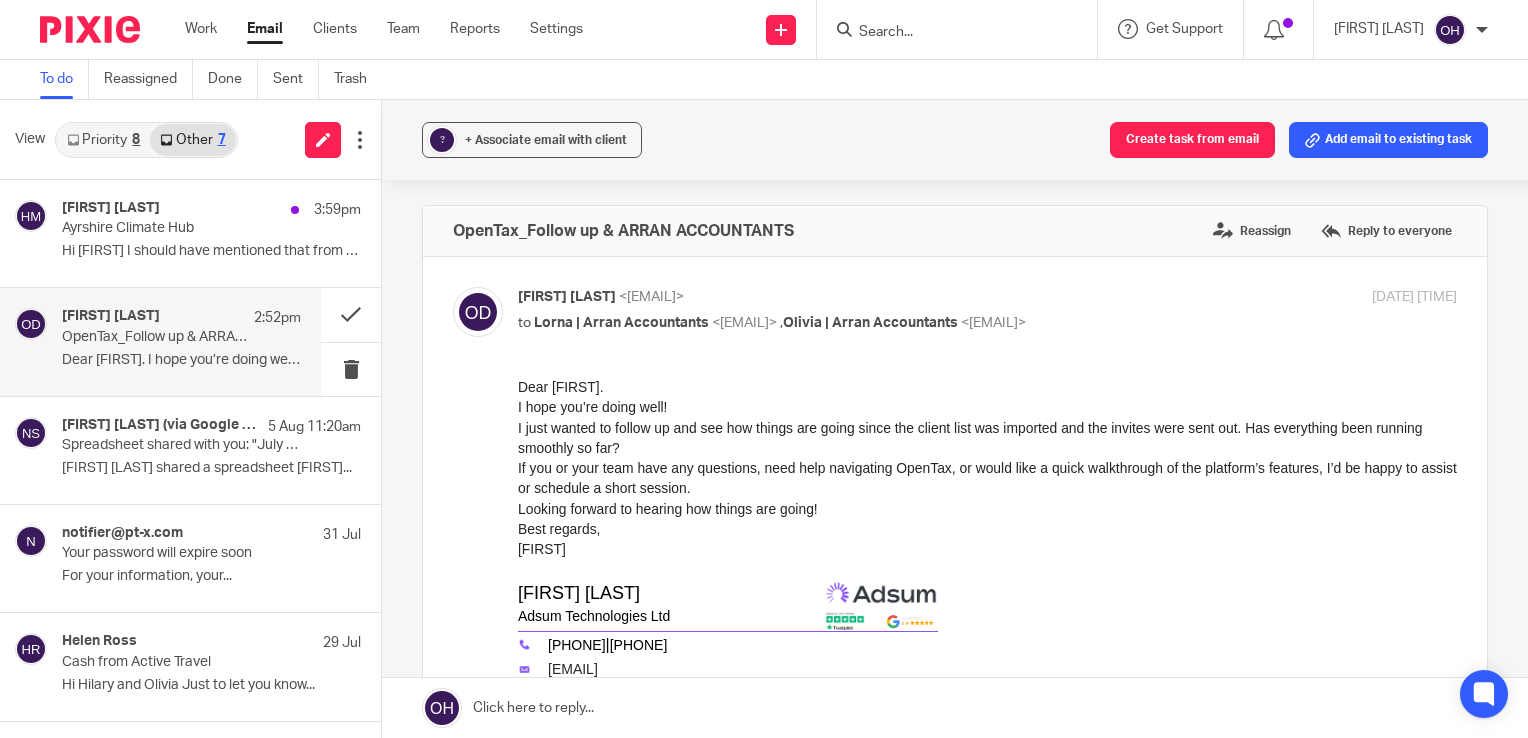 click on "Dear Lorna." at bounding box center [987, 387] 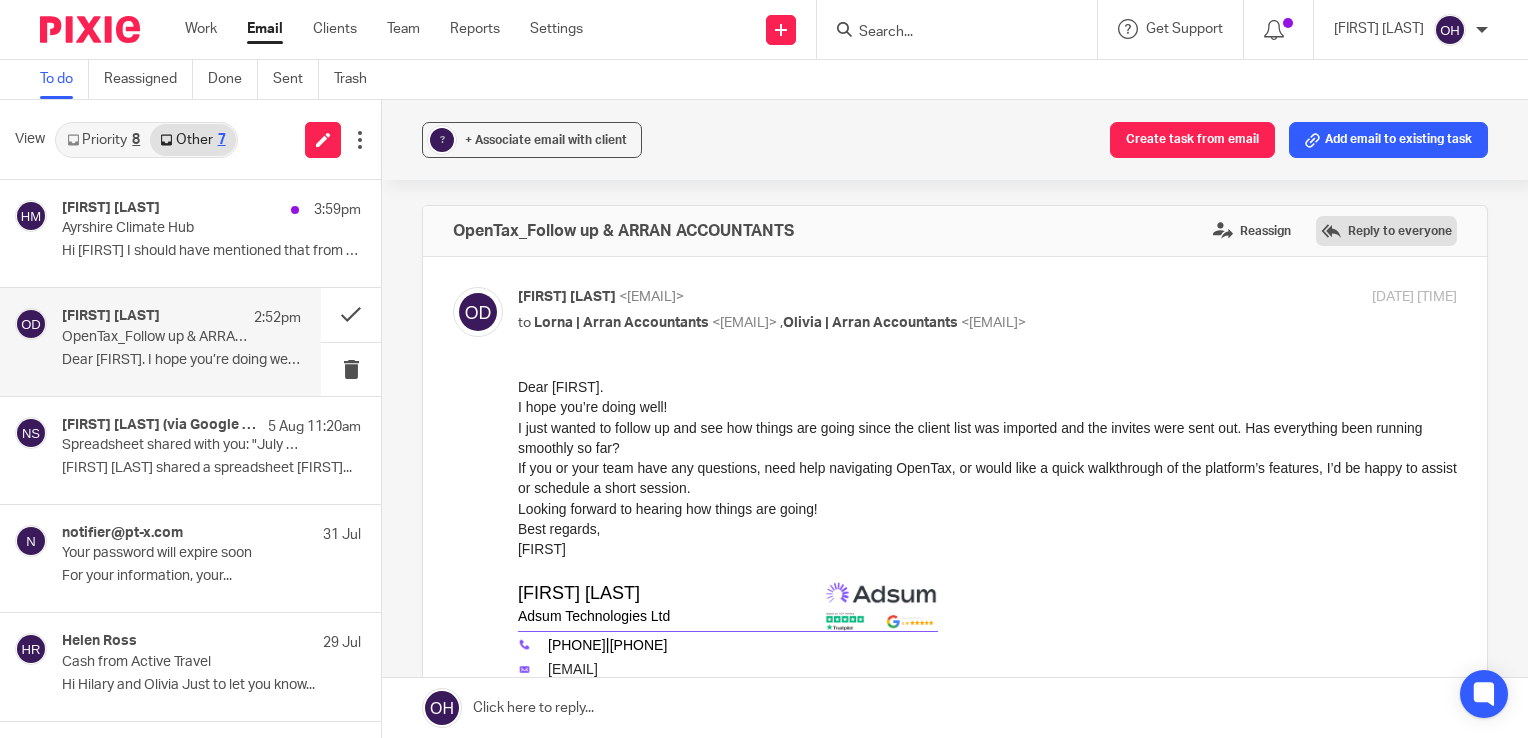 click on "Reply to everyone" at bounding box center [1386, 231] 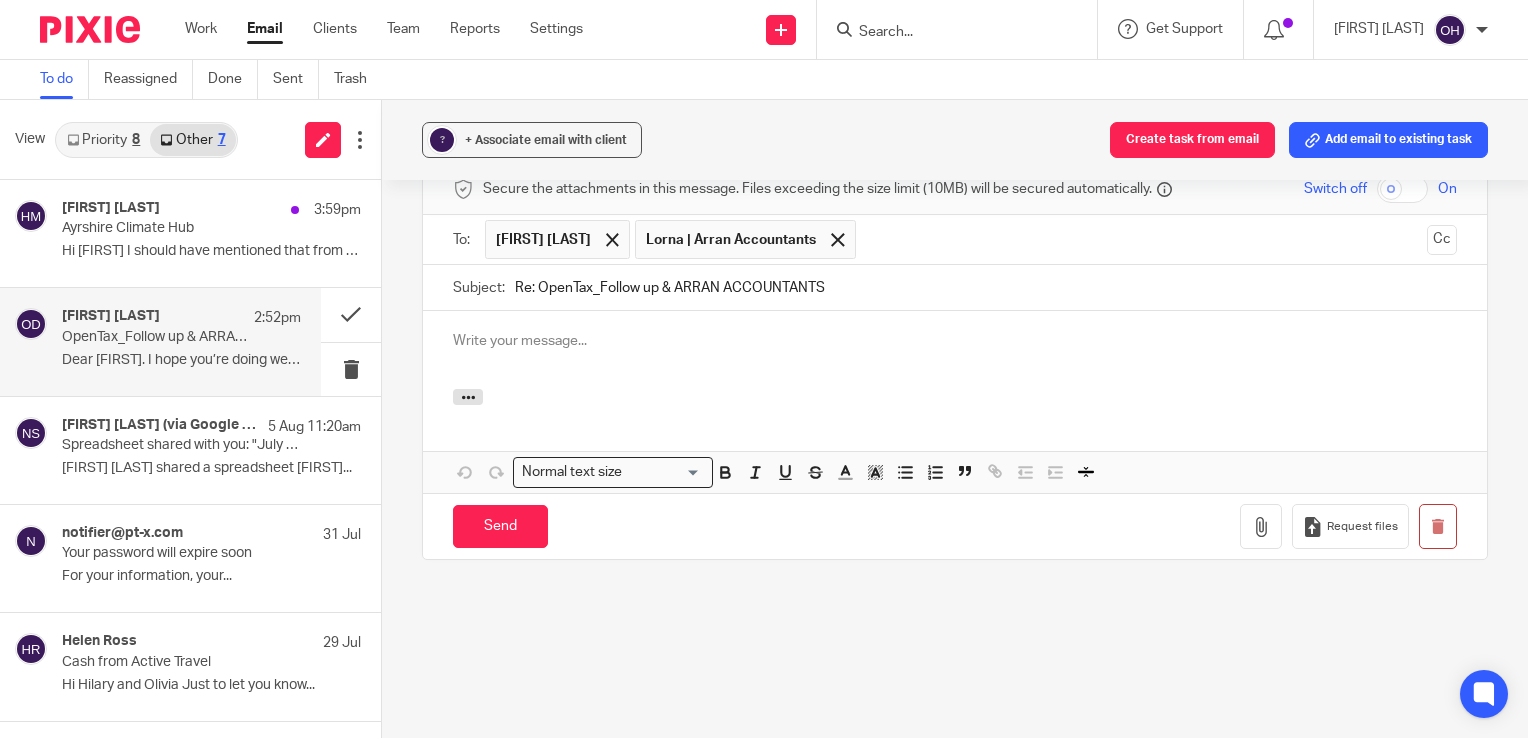 scroll, scrollTop: 0, scrollLeft: 0, axis: both 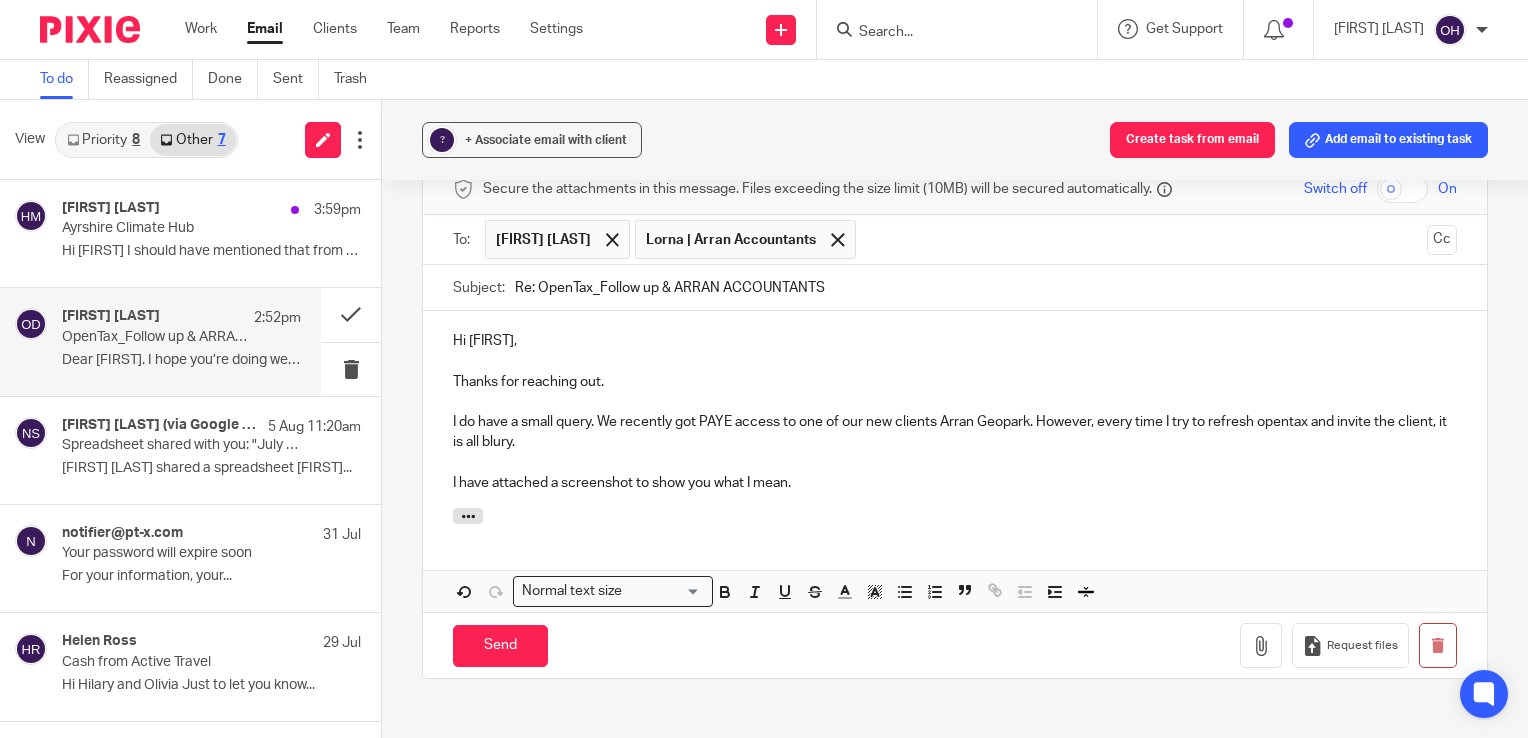 click on "I do have a small query. We recently got PAYE access to one of our new clients Arran Geopark. However, every time I try to refresh opentax and invite the client, it is all blury." at bounding box center [955, 432] 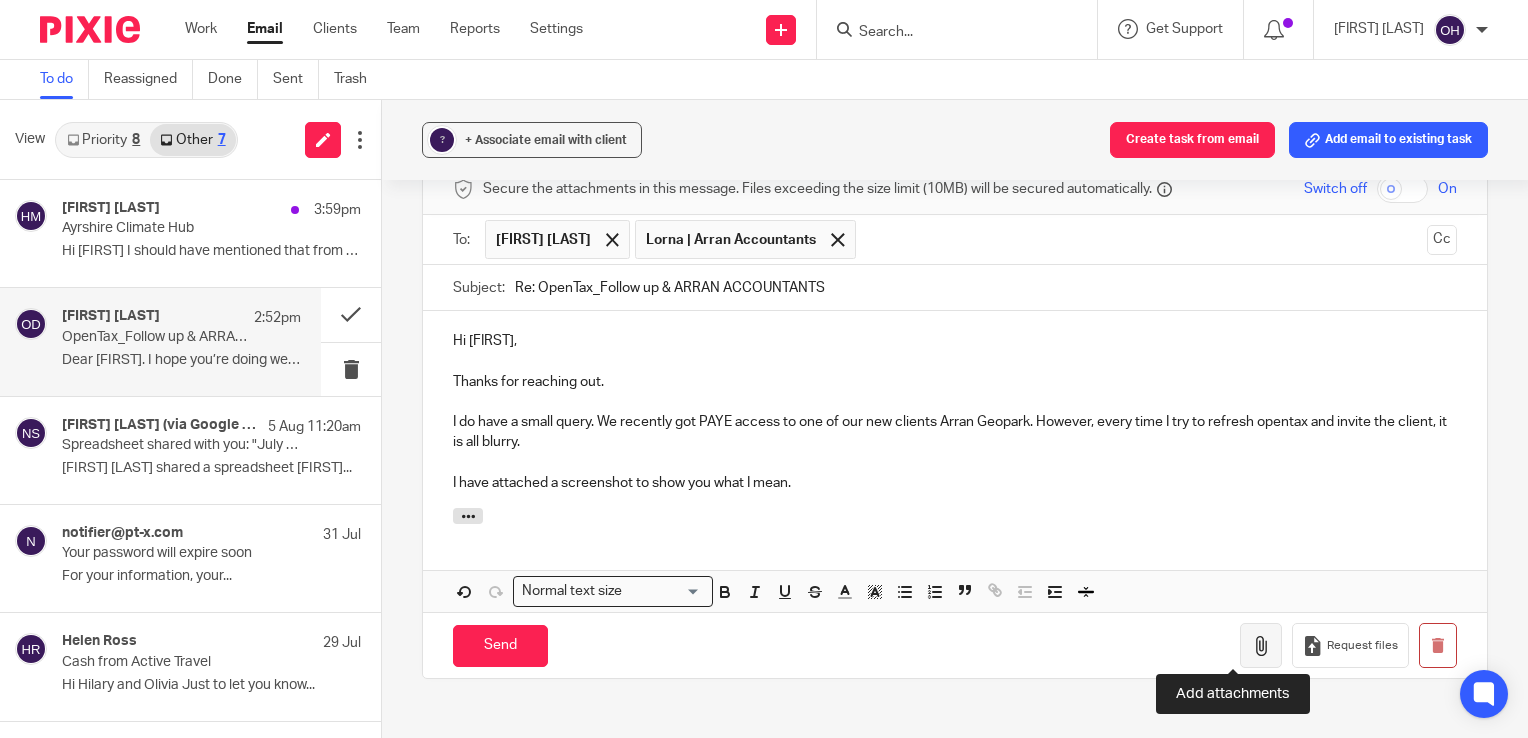 click at bounding box center [1261, 645] 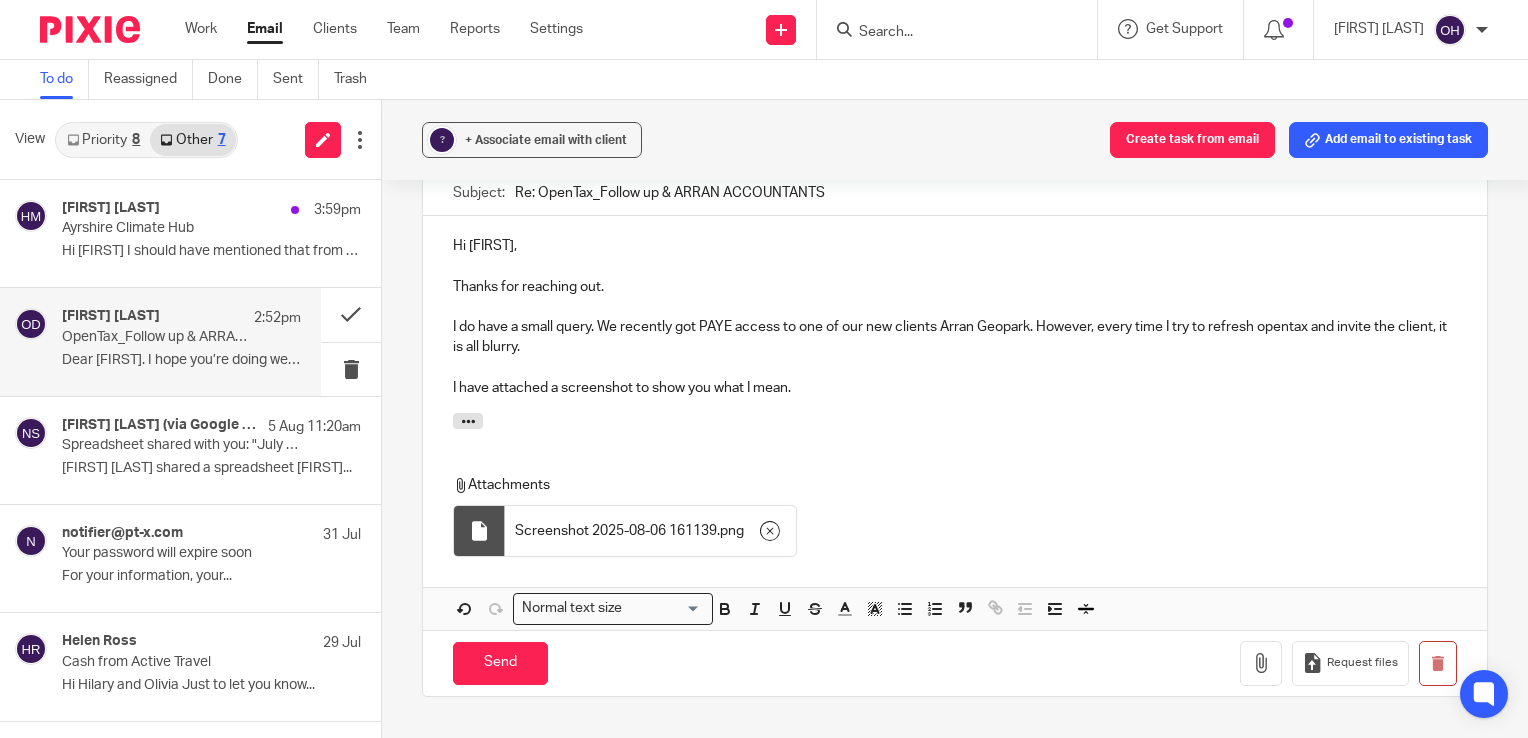 scroll, scrollTop: 891, scrollLeft: 0, axis: vertical 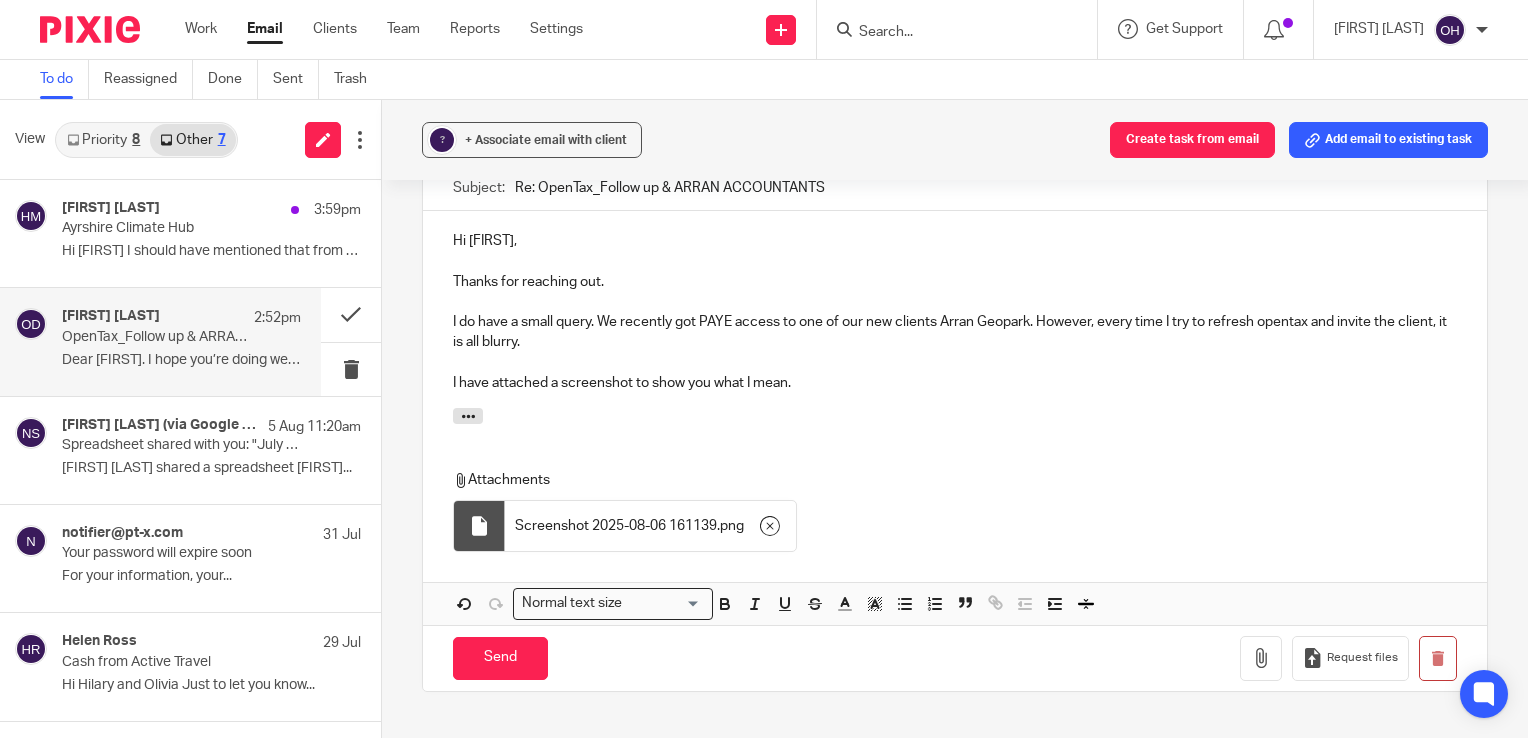 click on "Hi Olya, Thanks for reaching out.  I do have a small query. We recently got PAYE access to one of our new clients Arran Geopark. However, every time I try to refresh opentax and invite the client, it is all blurry.  I have attached a screenshot to show you what I mean." at bounding box center (955, 309) 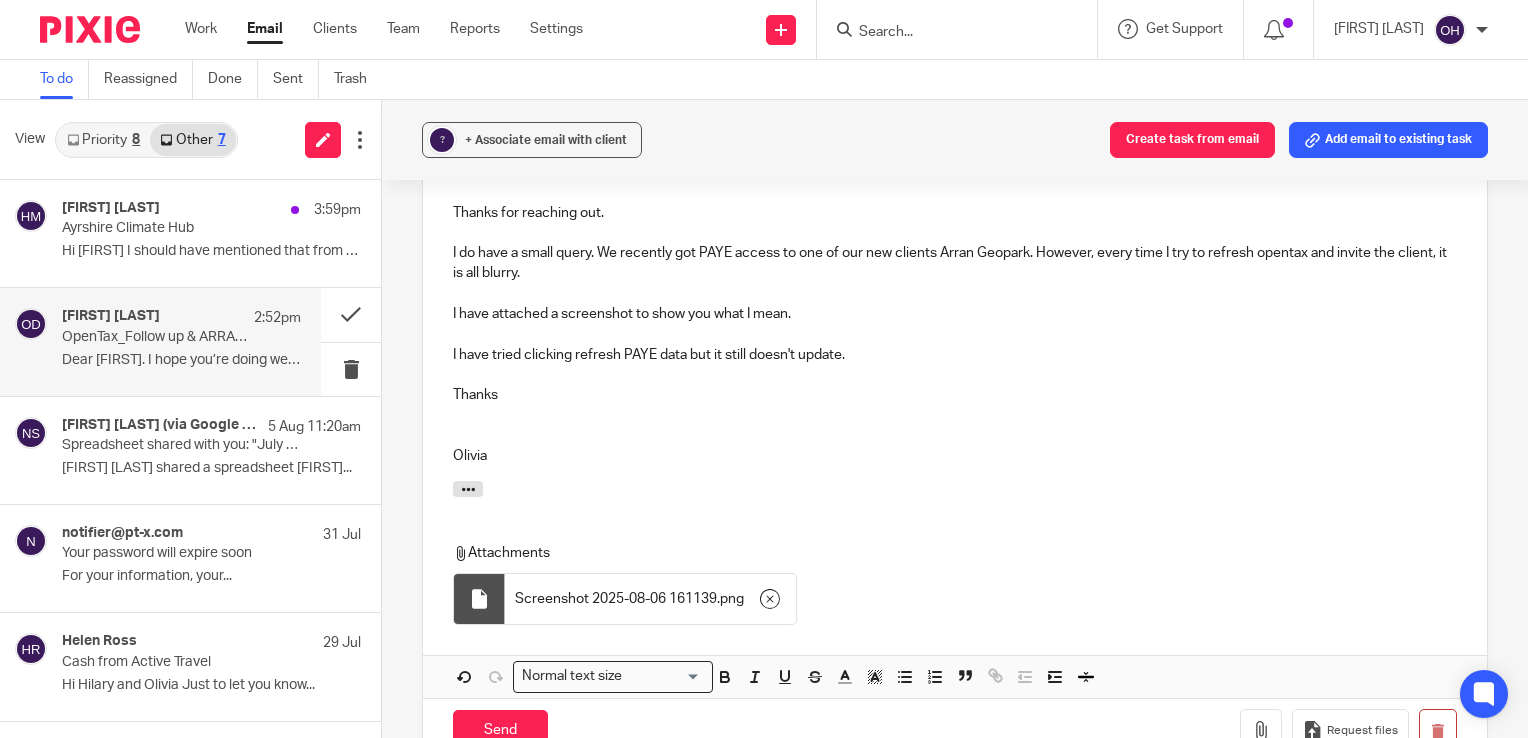 scroll, scrollTop: 1242, scrollLeft: 0, axis: vertical 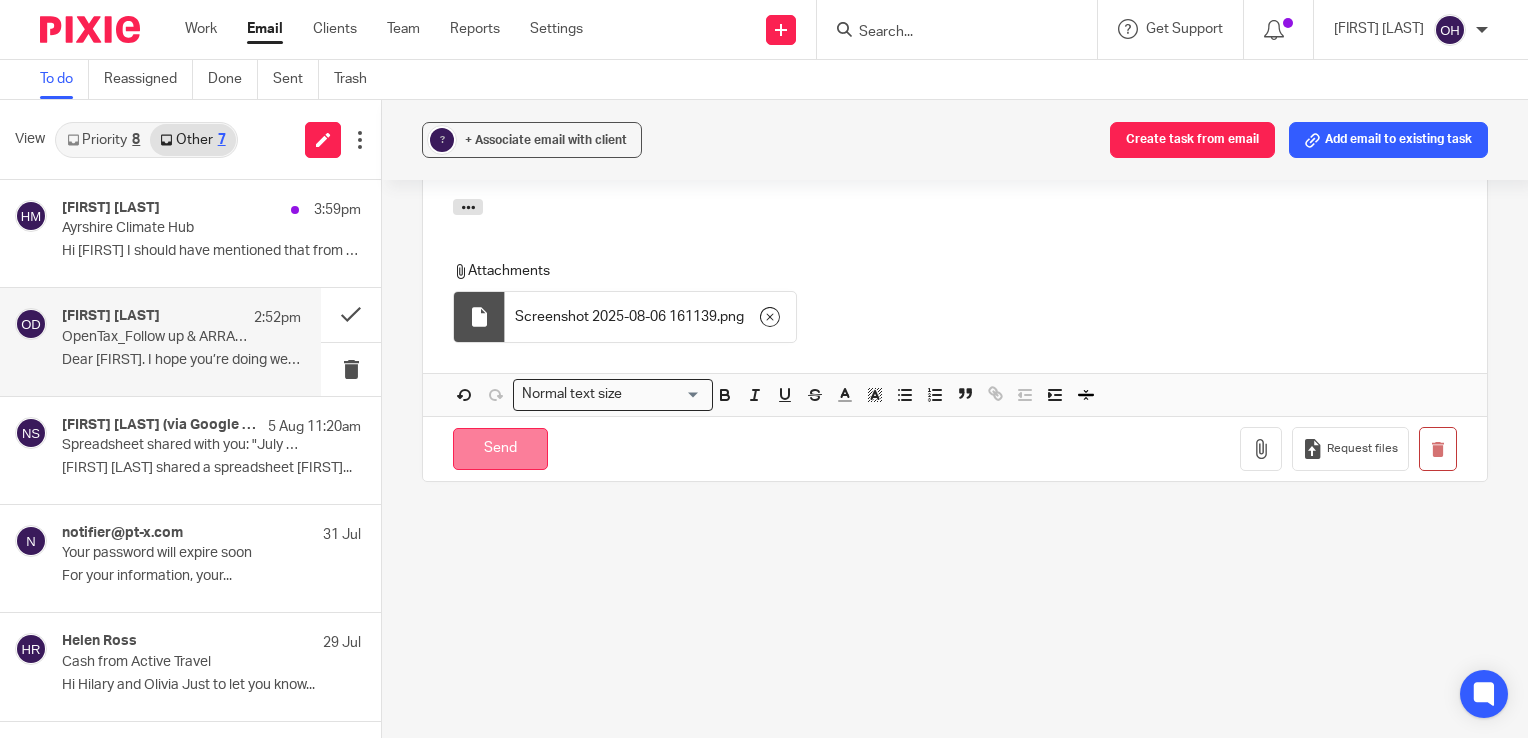 click on "Send" at bounding box center [500, 449] 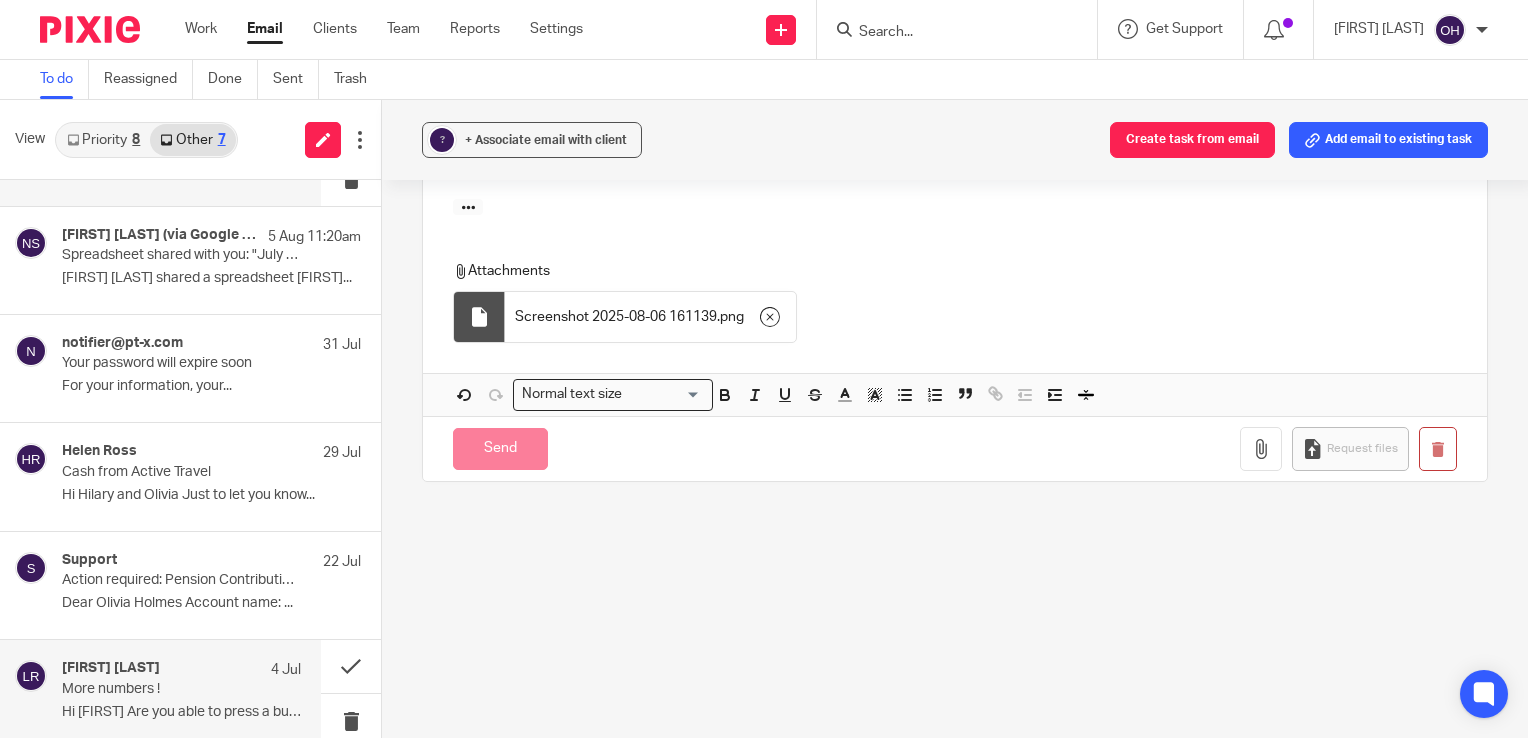 scroll, scrollTop: 199, scrollLeft: 0, axis: vertical 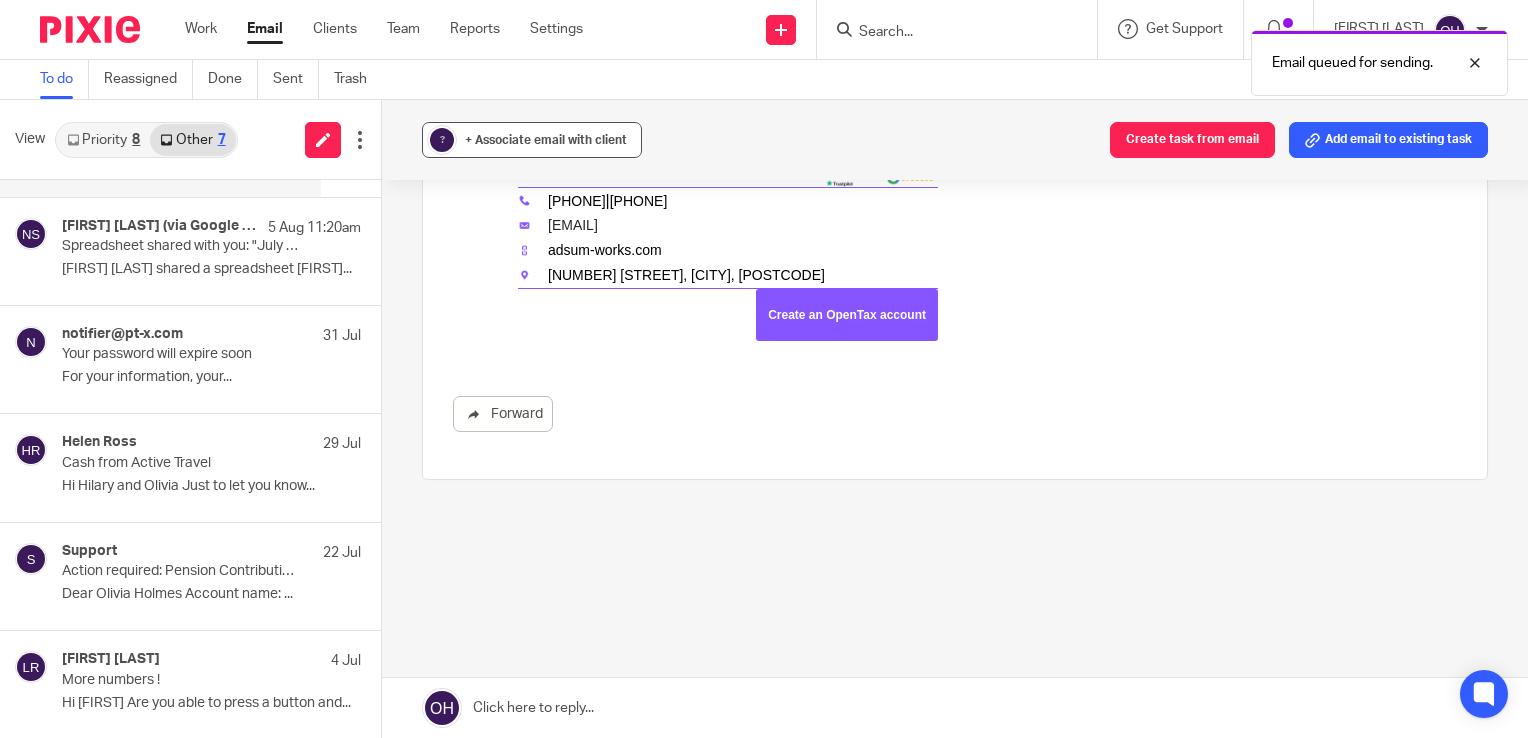 click on "+ Associate email with client" at bounding box center (546, 140) 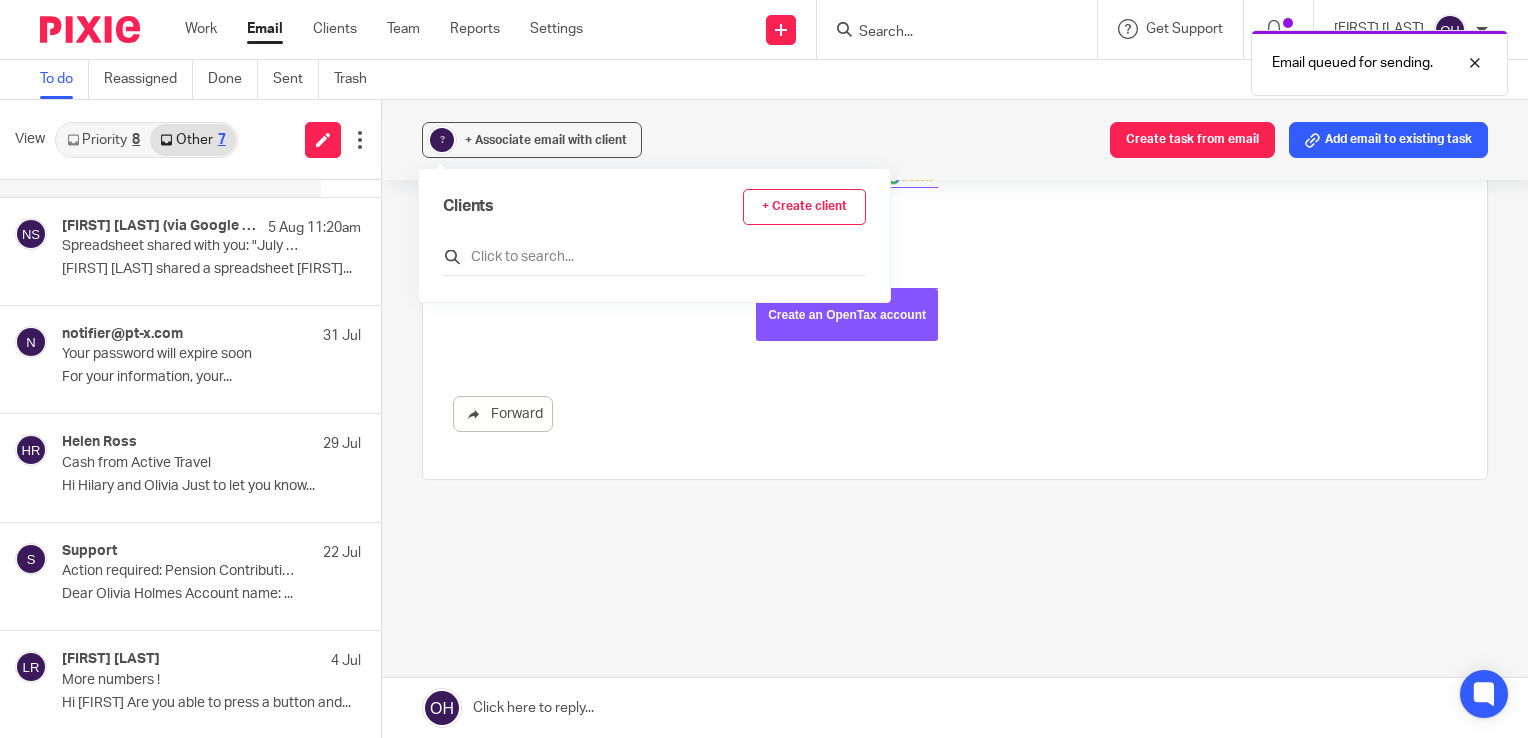 click at bounding box center [654, 260] 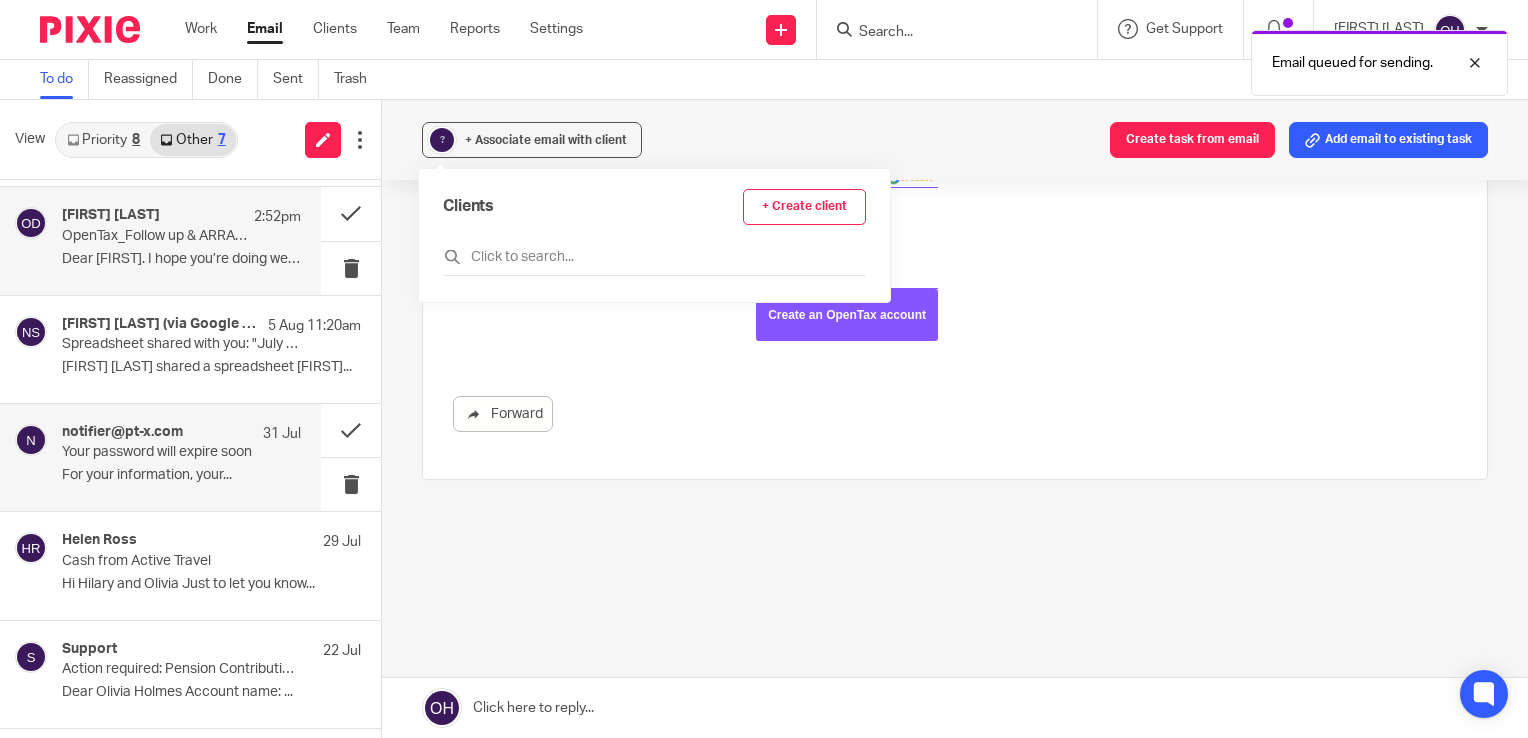 scroll, scrollTop: 99, scrollLeft: 0, axis: vertical 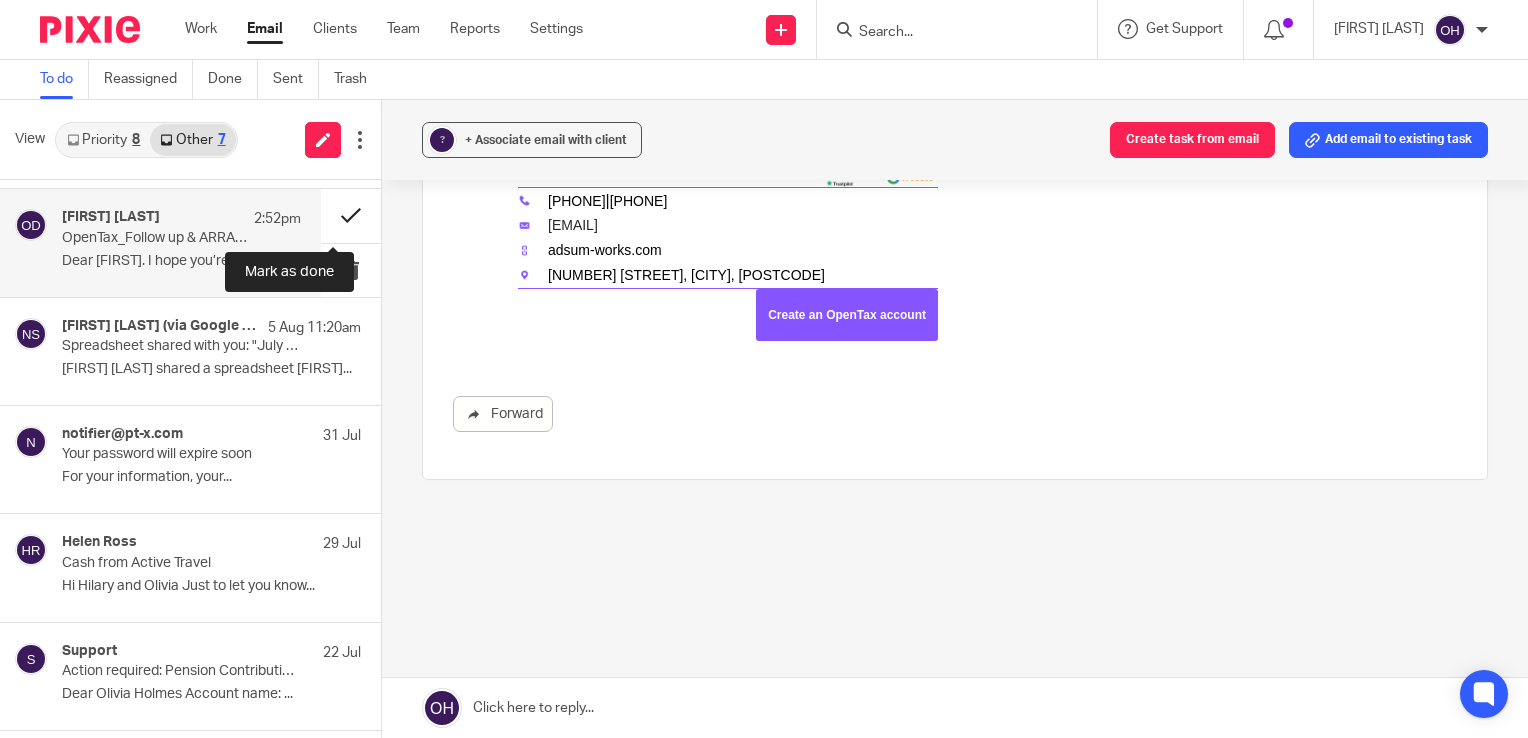 click at bounding box center (351, 215) 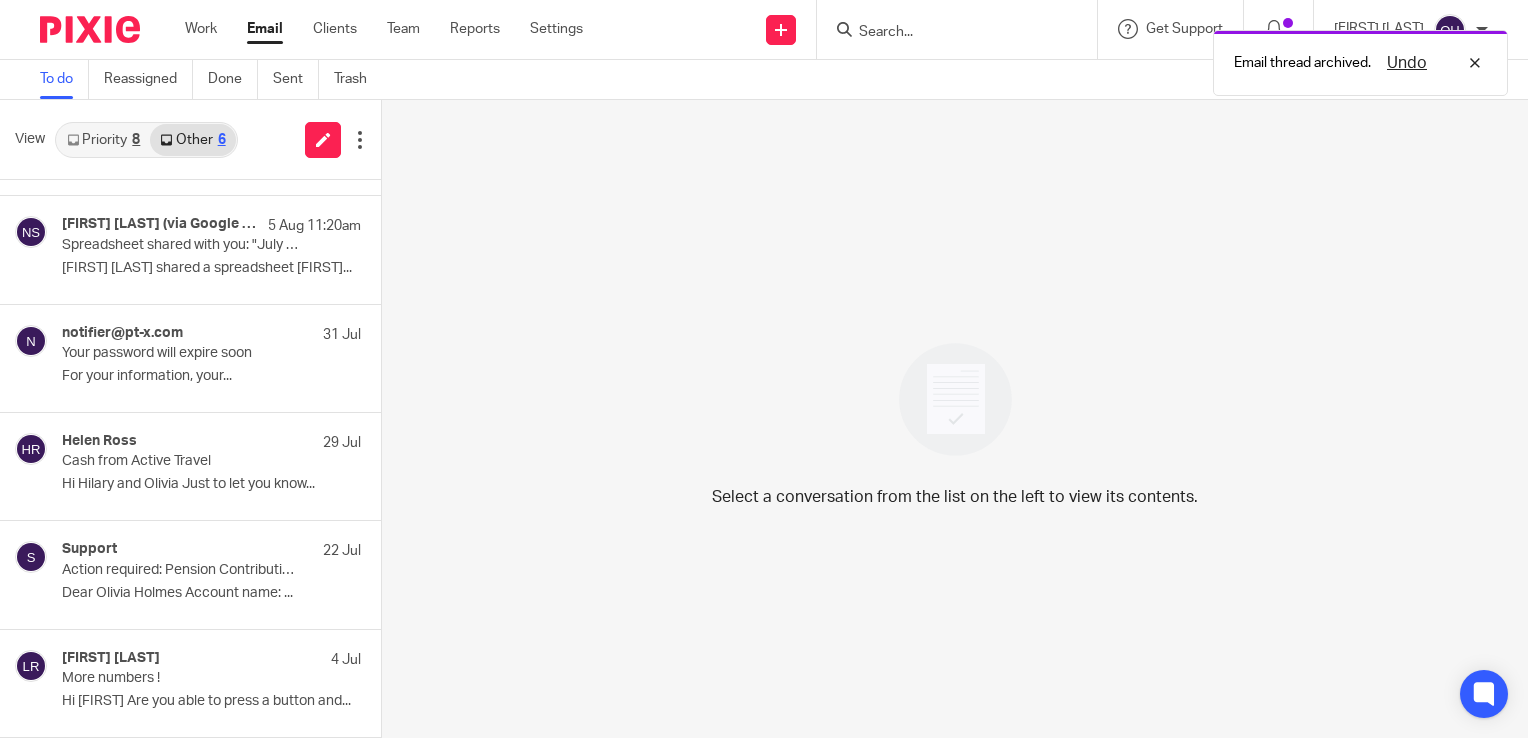 scroll, scrollTop: 90, scrollLeft: 0, axis: vertical 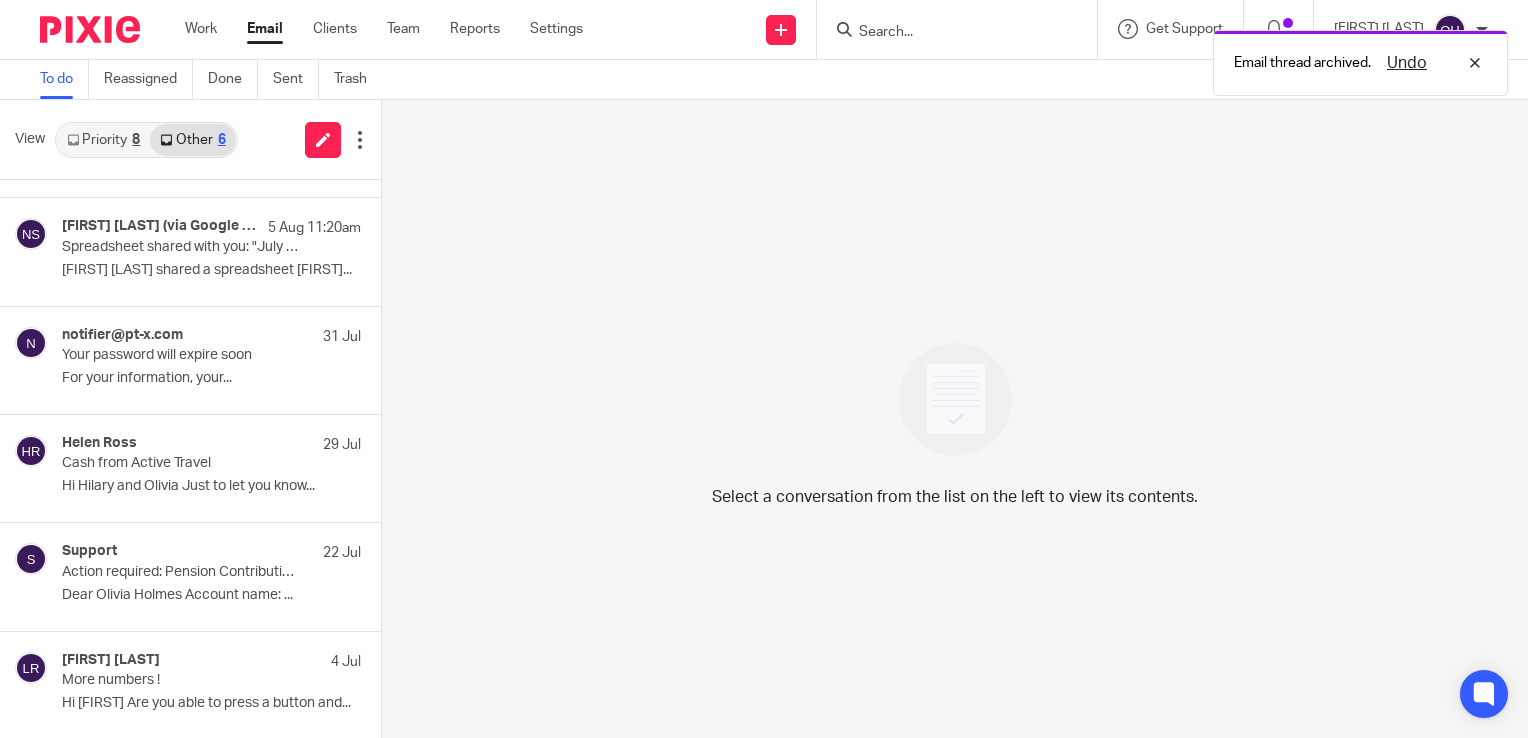 click on "Priority
8" at bounding box center (103, 140) 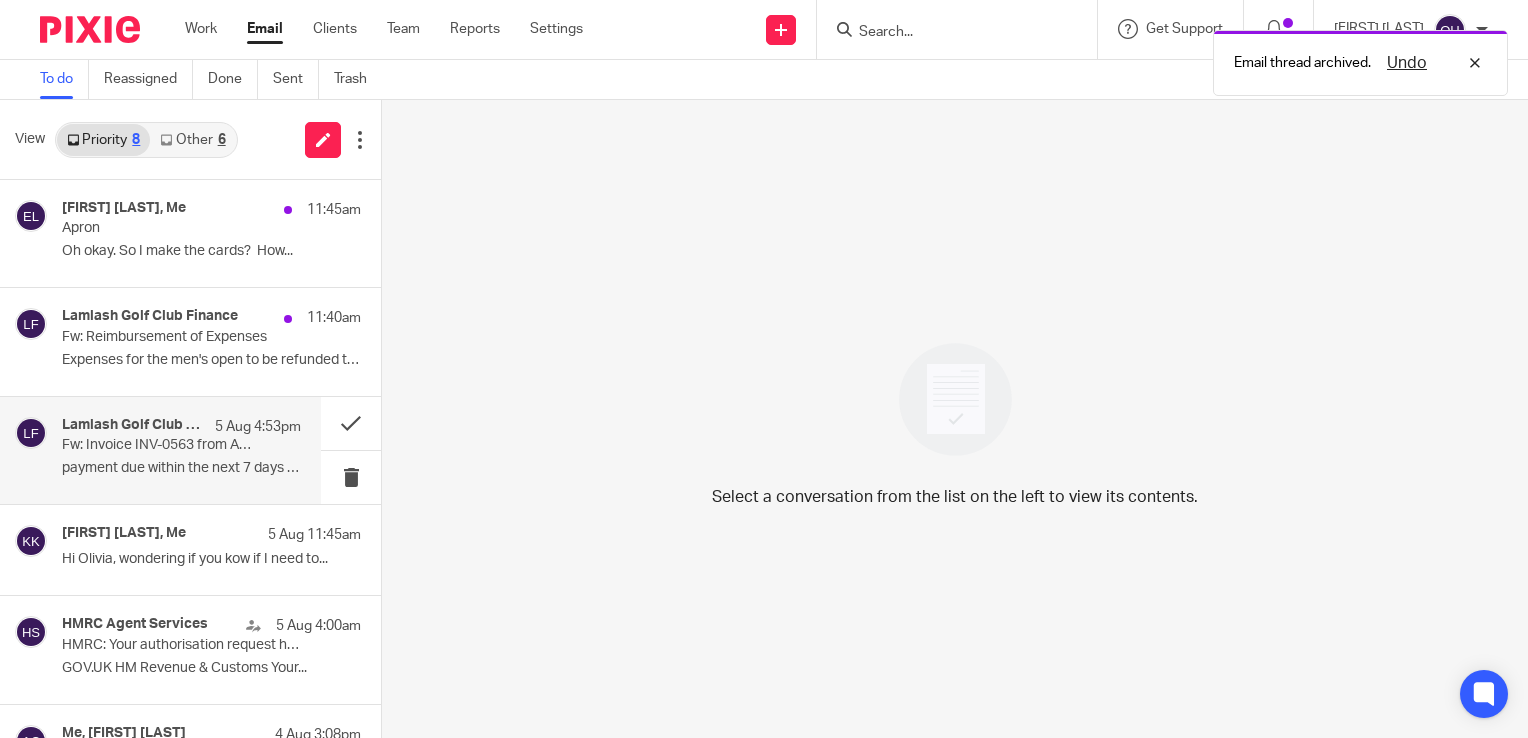 click on "Fw: Invoice INV-0563 from Arran Transport Ltd for Lamlash Golf Club" at bounding box center [157, 445] 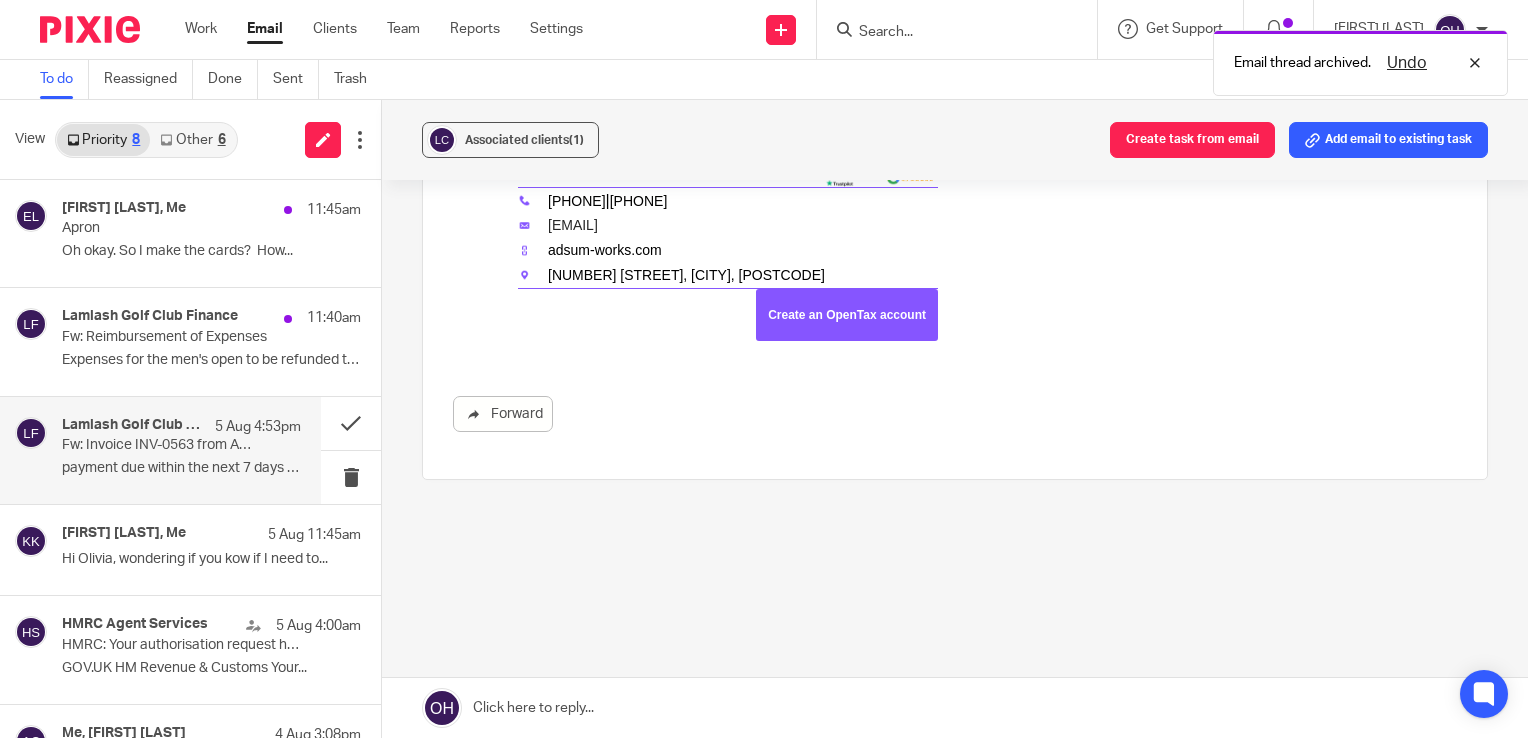 scroll, scrollTop: 0, scrollLeft: 0, axis: both 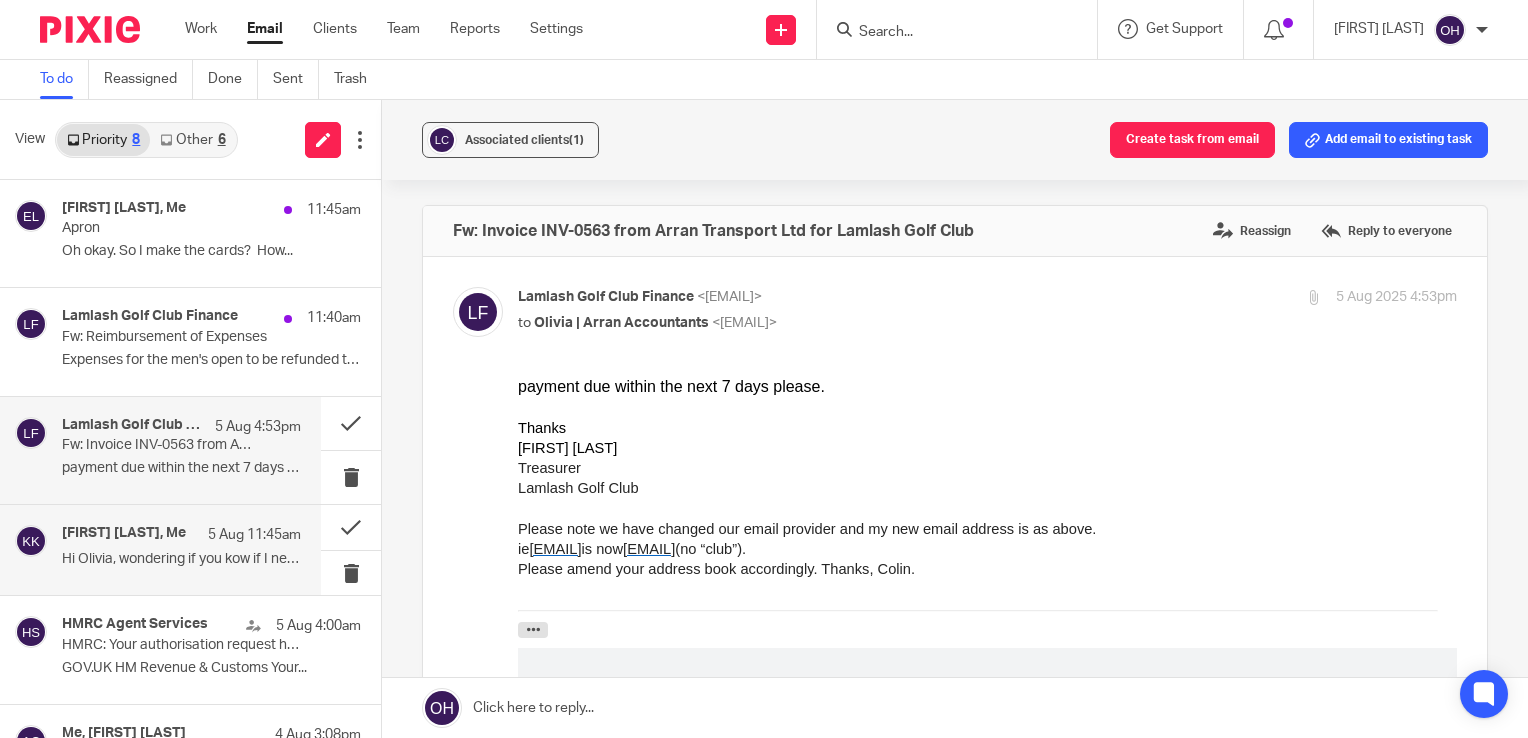 click on "Hi Olivia, wondering if you kow if I need to..." at bounding box center (181, 559) 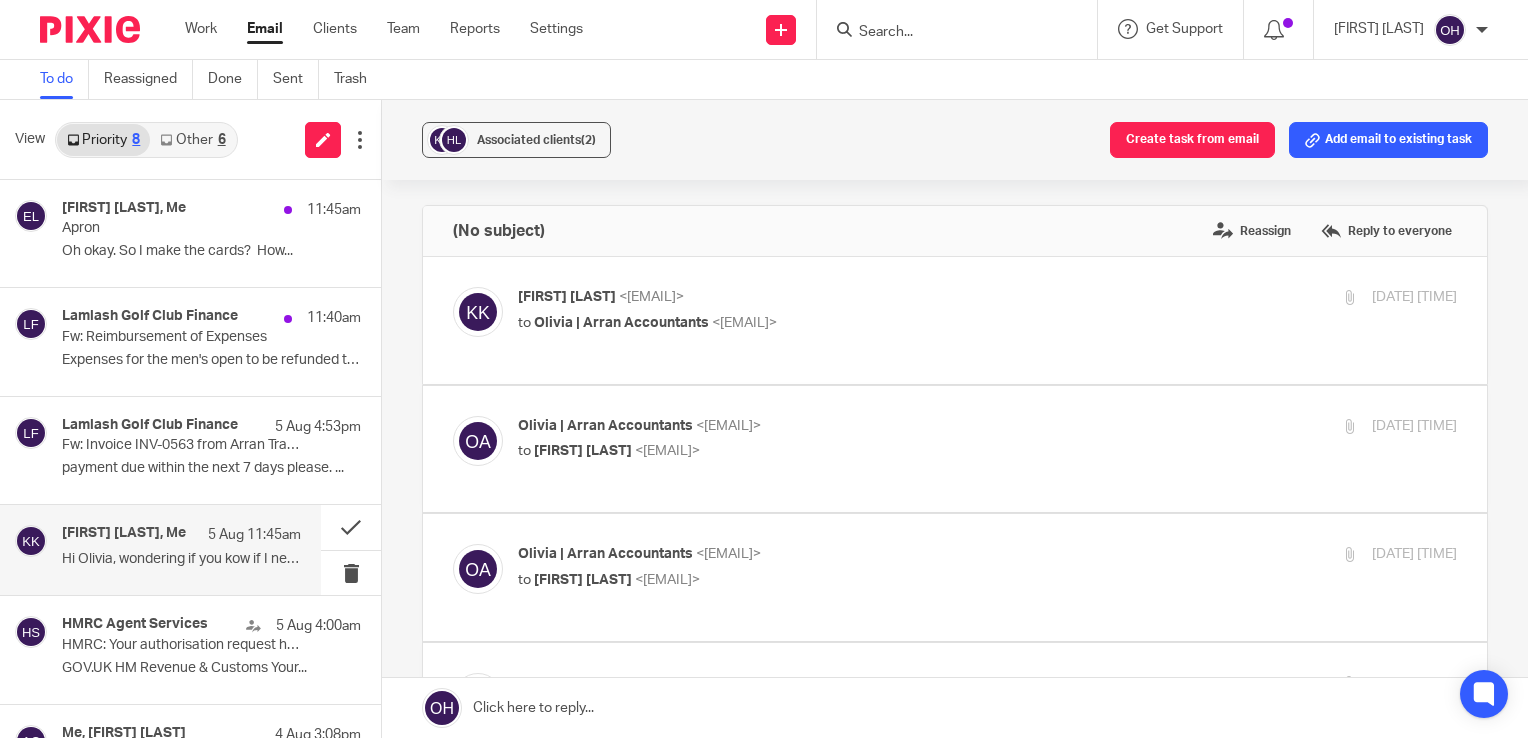 scroll, scrollTop: 0, scrollLeft: 0, axis: both 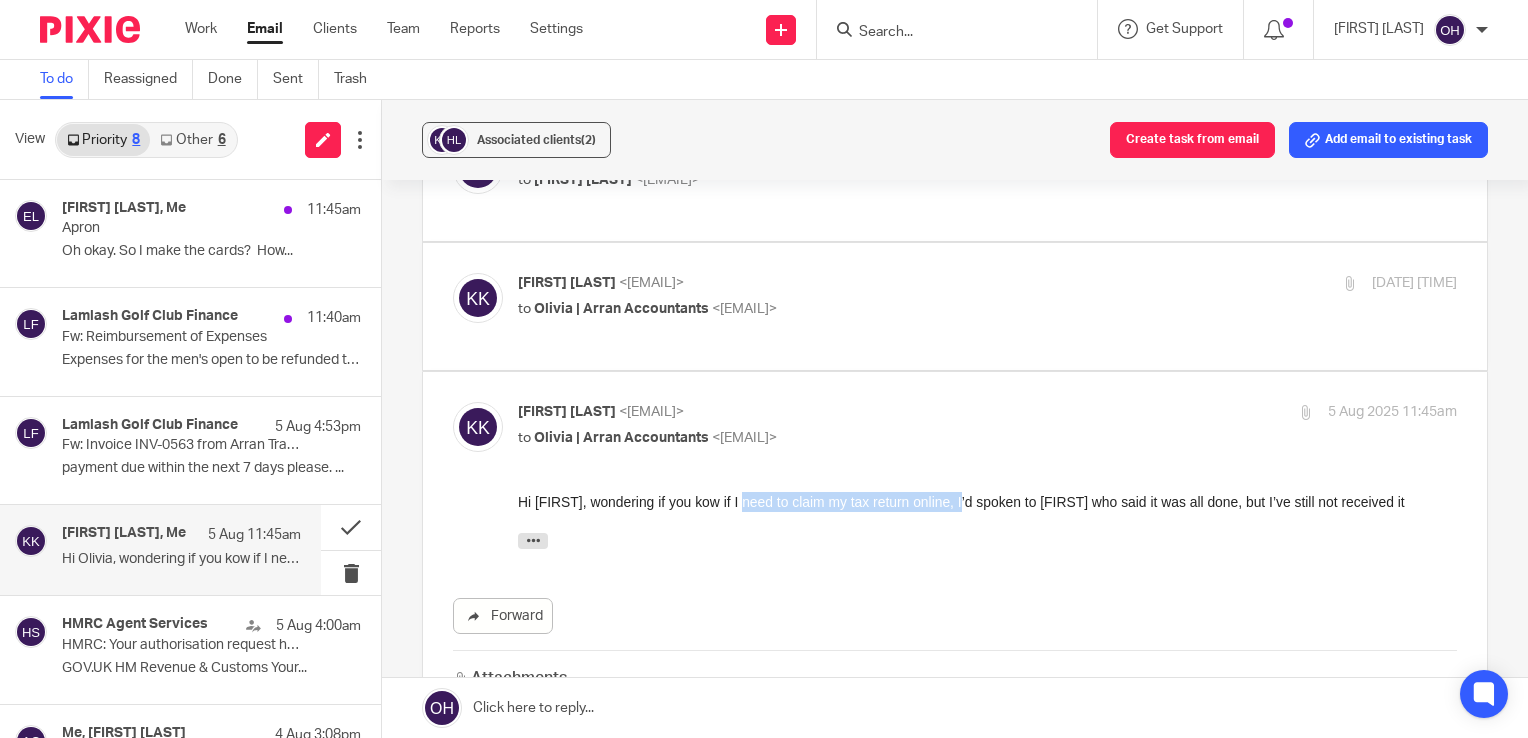 drag, startPoint x: 738, startPoint y: 500, endPoint x: 956, endPoint y: 502, distance: 218.00917 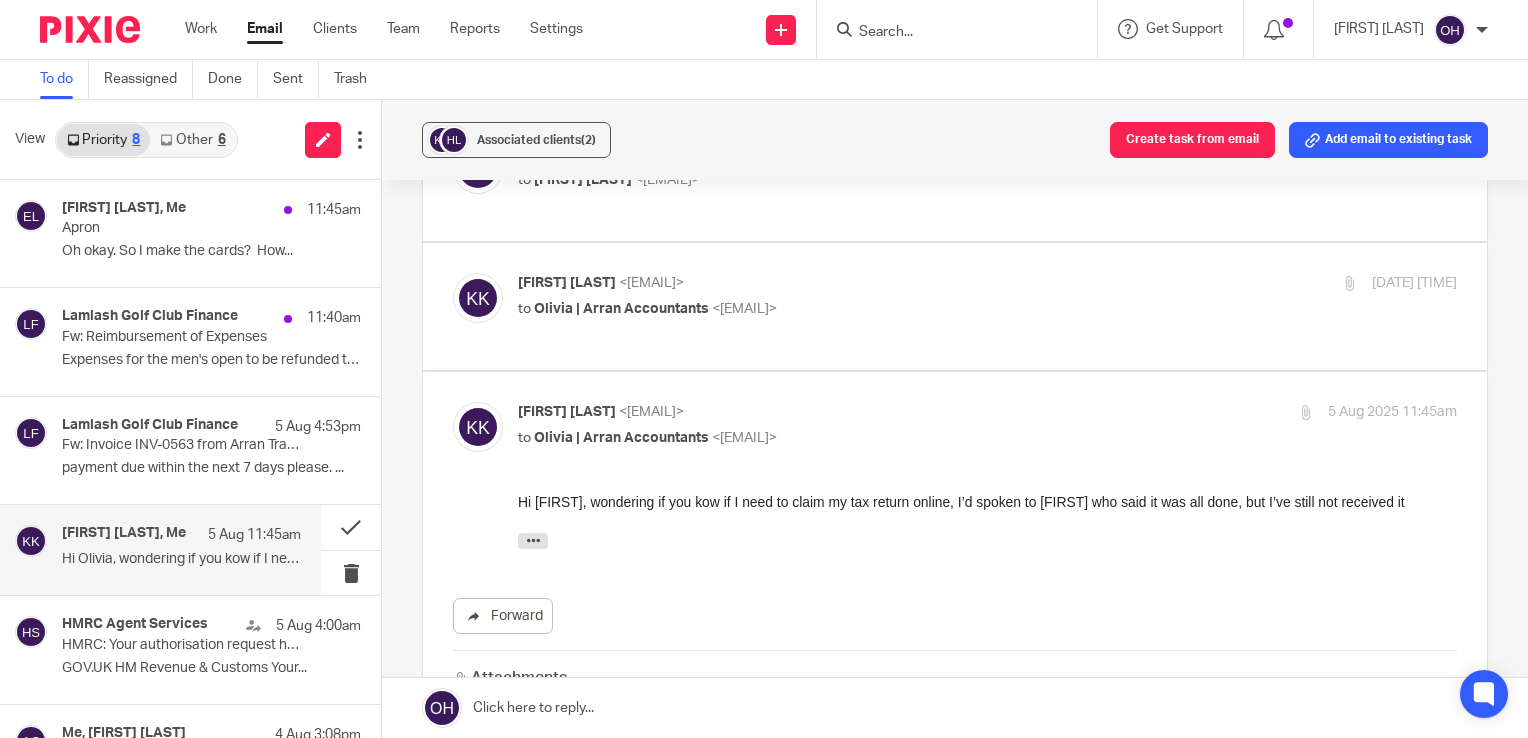 drag, startPoint x: 956, startPoint y: 502, endPoint x: 1134, endPoint y: 519, distance: 178.80995 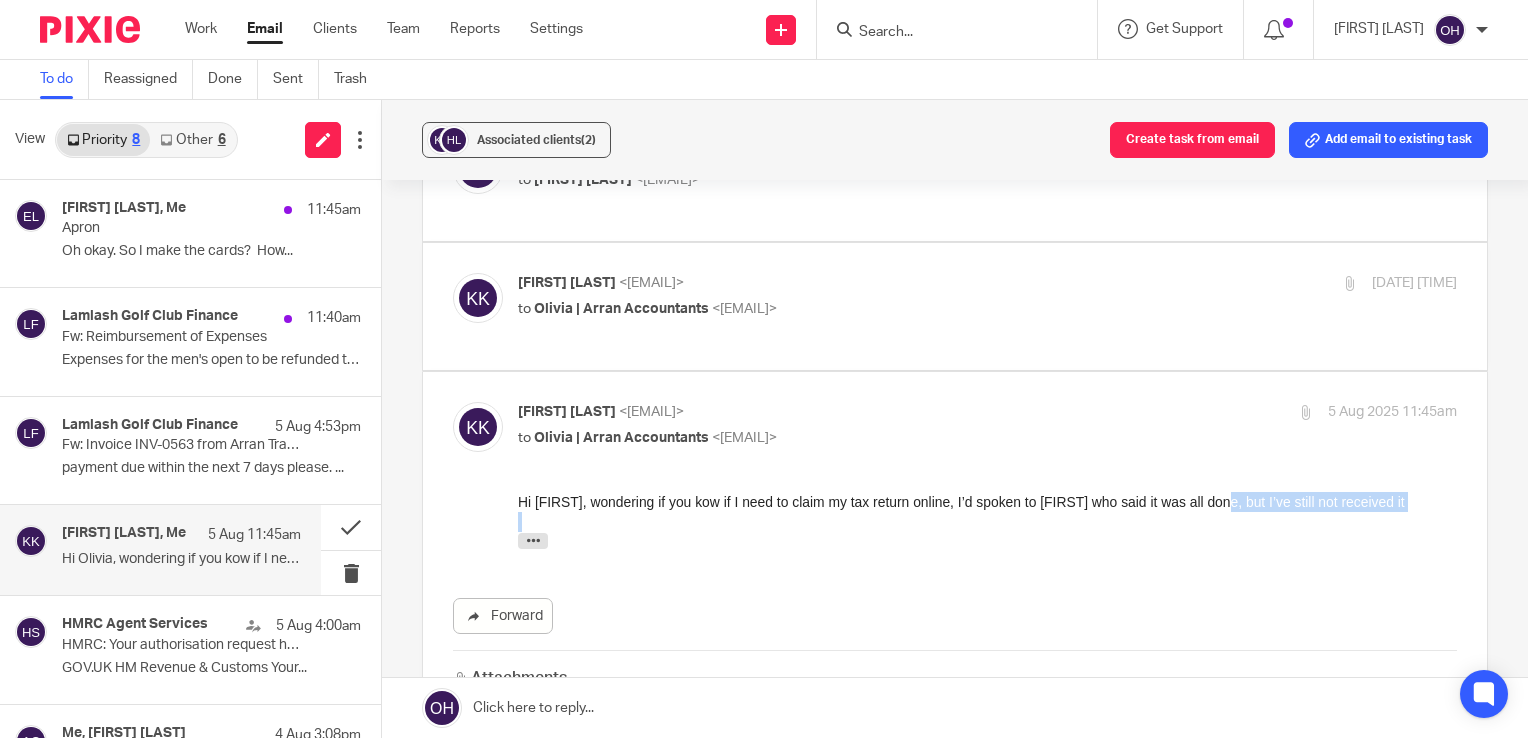 drag, startPoint x: 1220, startPoint y: 494, endPoint x: 1418, endPoint y: 519, distance: 199.57204 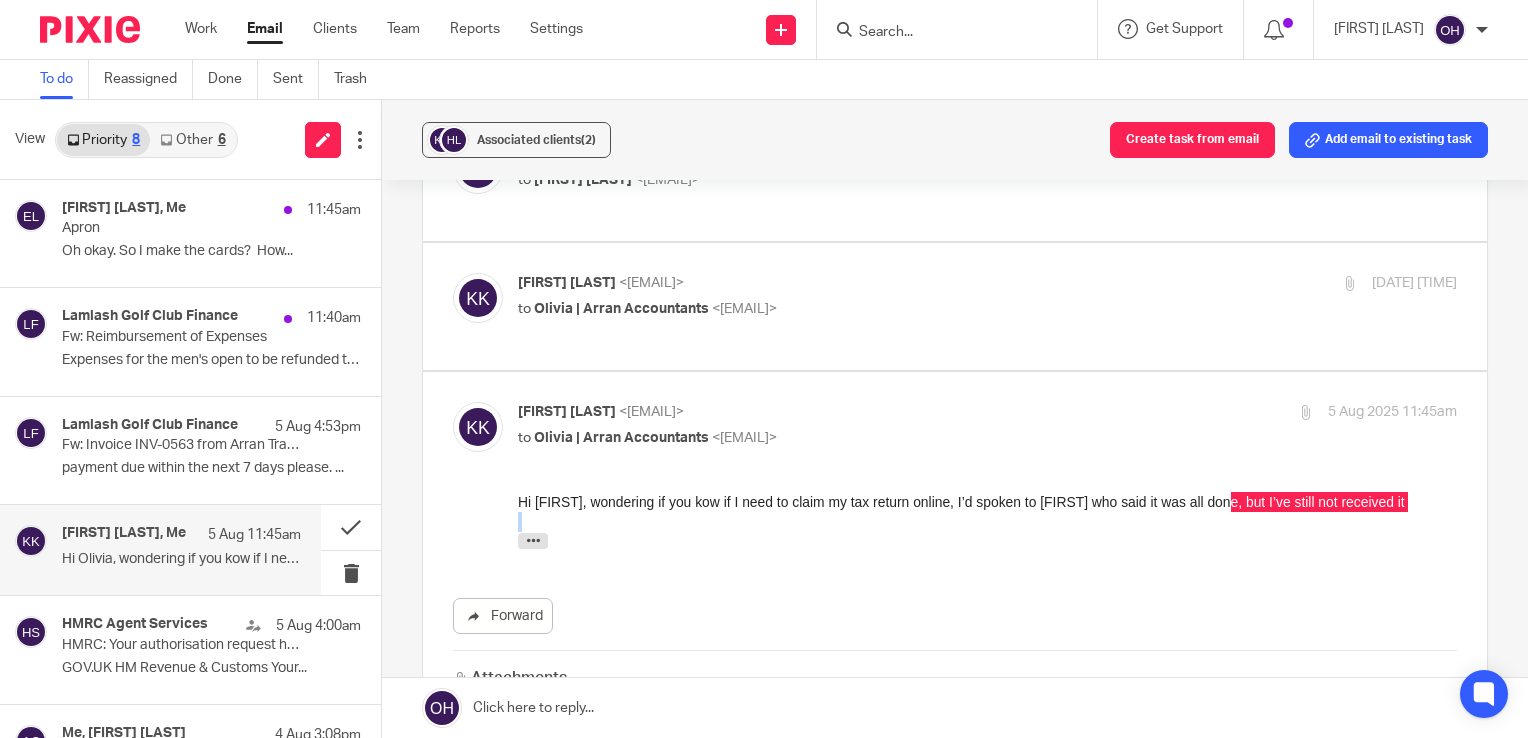 click at bounding box center [947, 33] 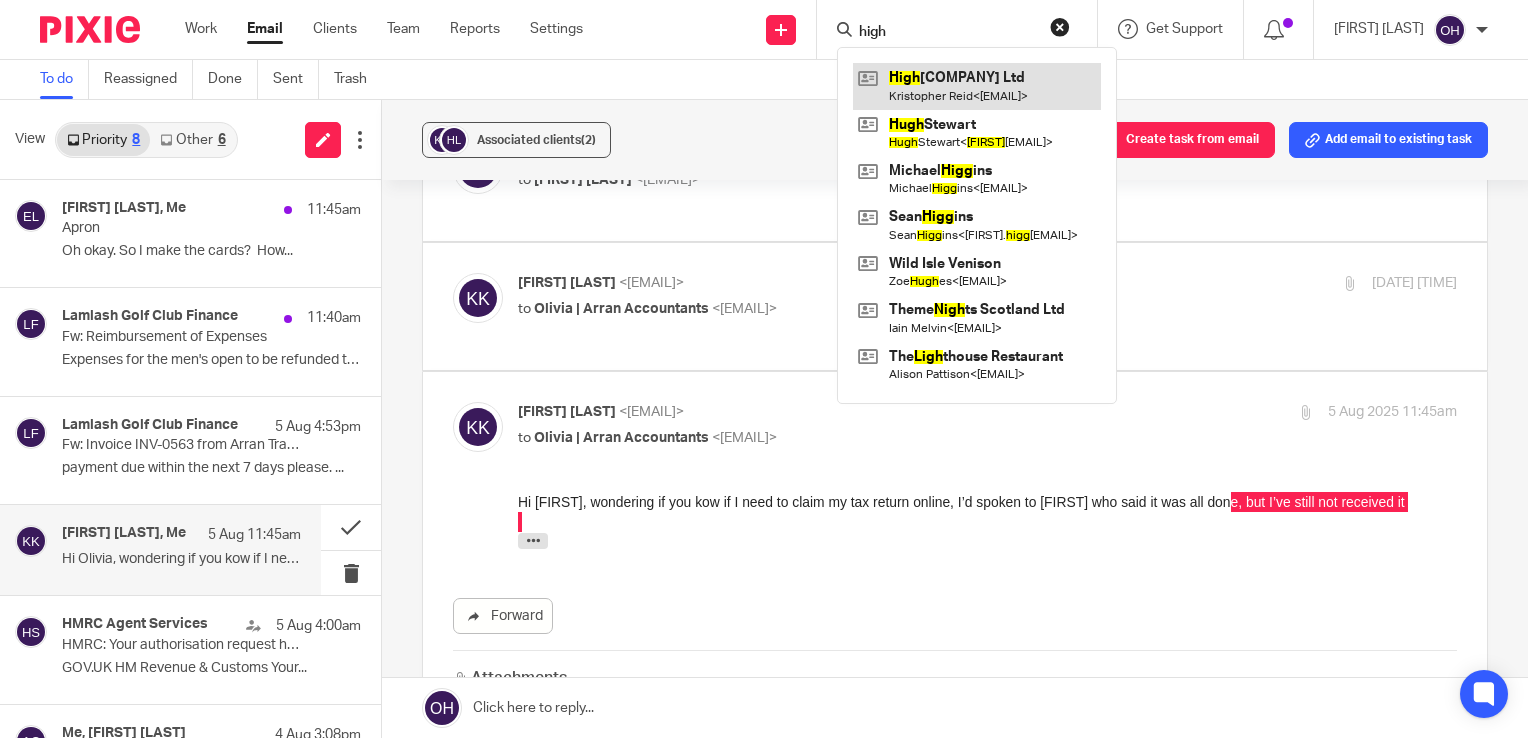 type on "high" 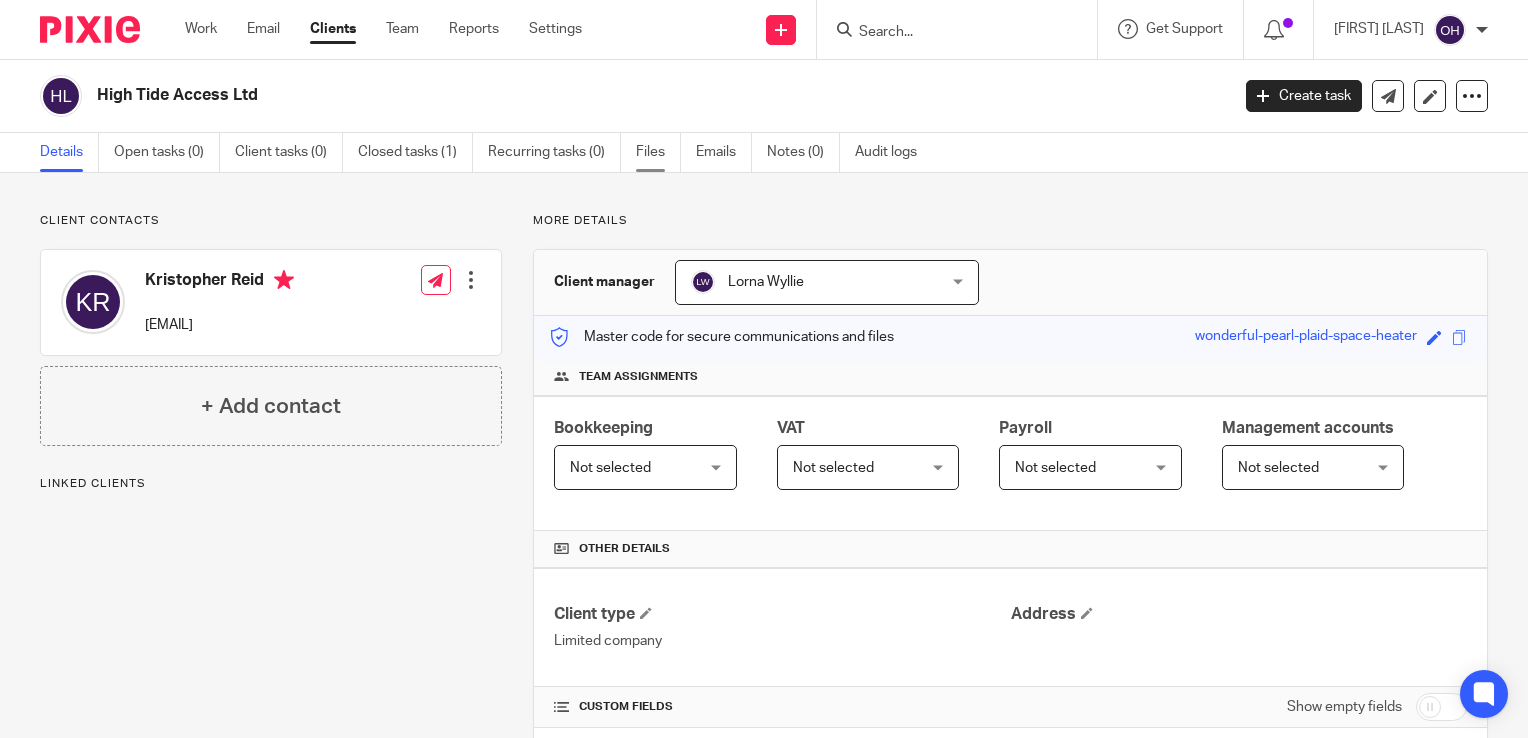 scroll, scrollTop: 0, scrollLeft: 0, axis: both 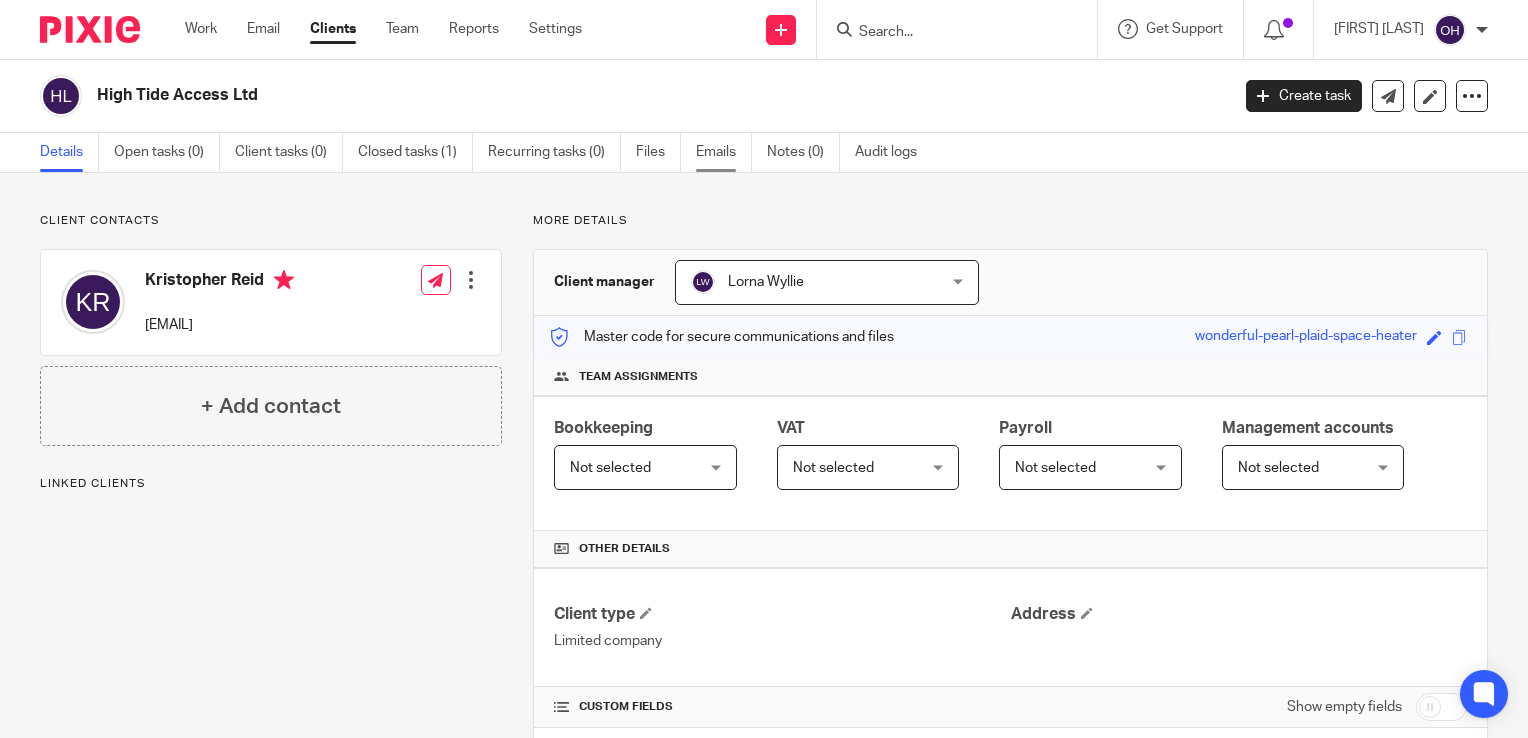 click on "Emails" at bounding box center (724, 152) 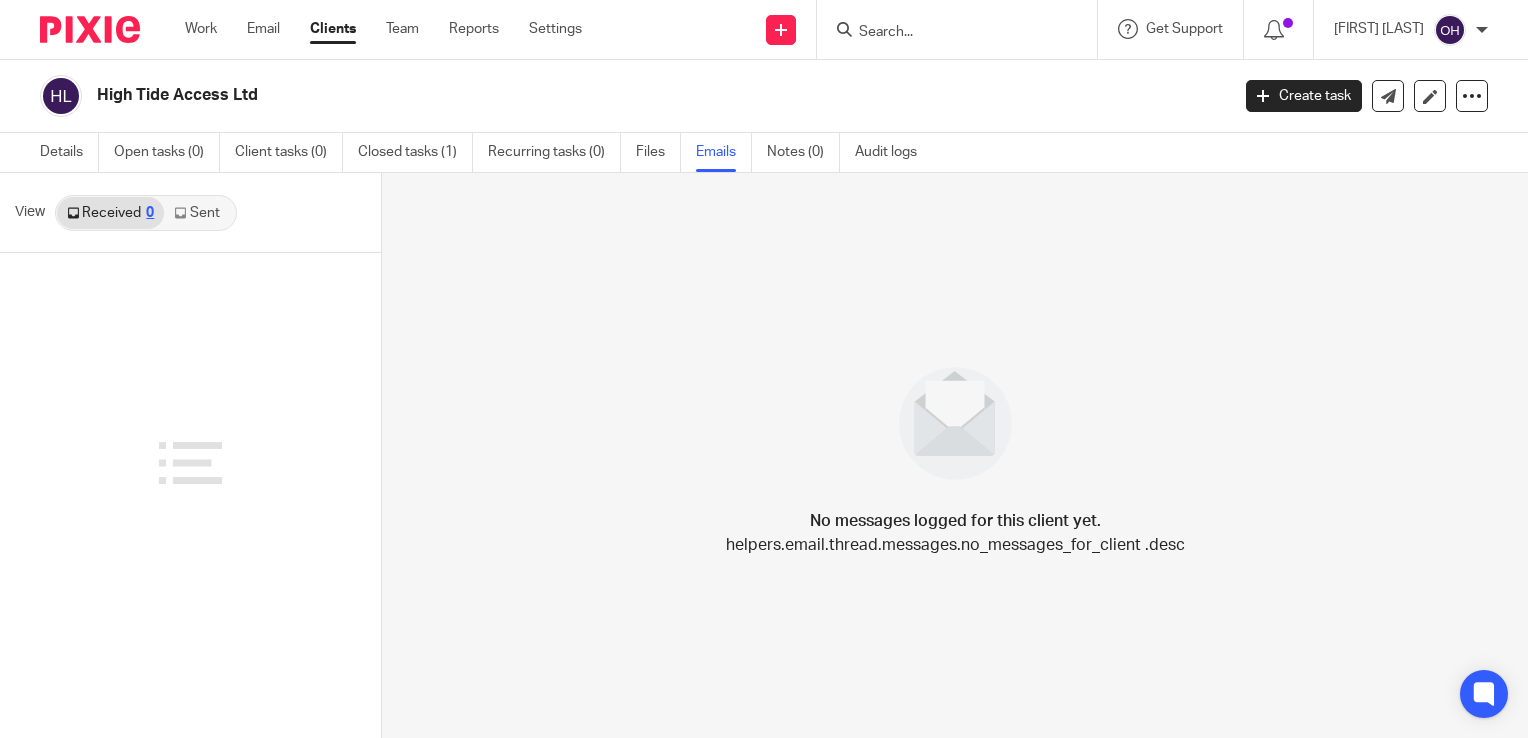 scroll, scrollTop: 0, scrollLeft: 0, axis: both 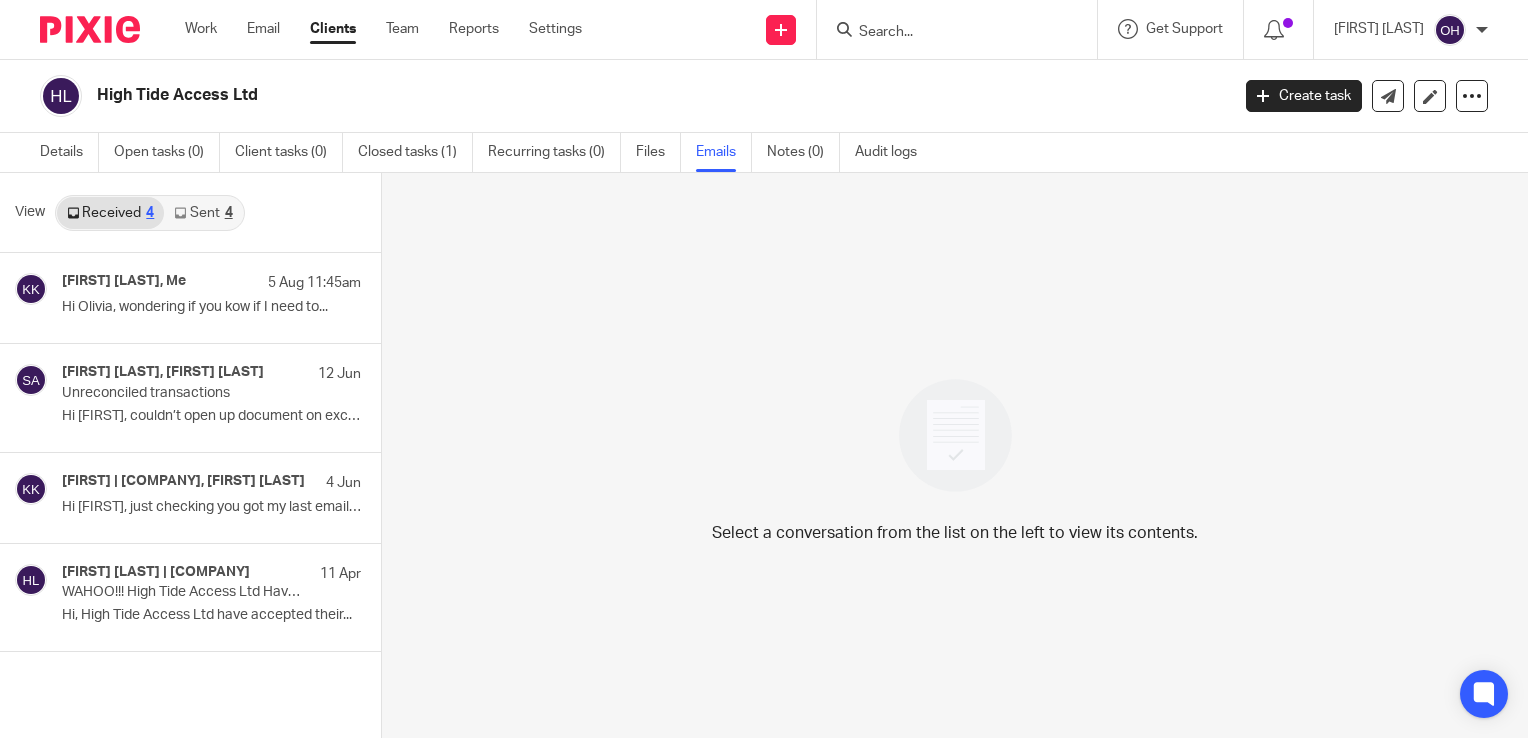 click on "Sent
4" at bounding box center (203, 213) 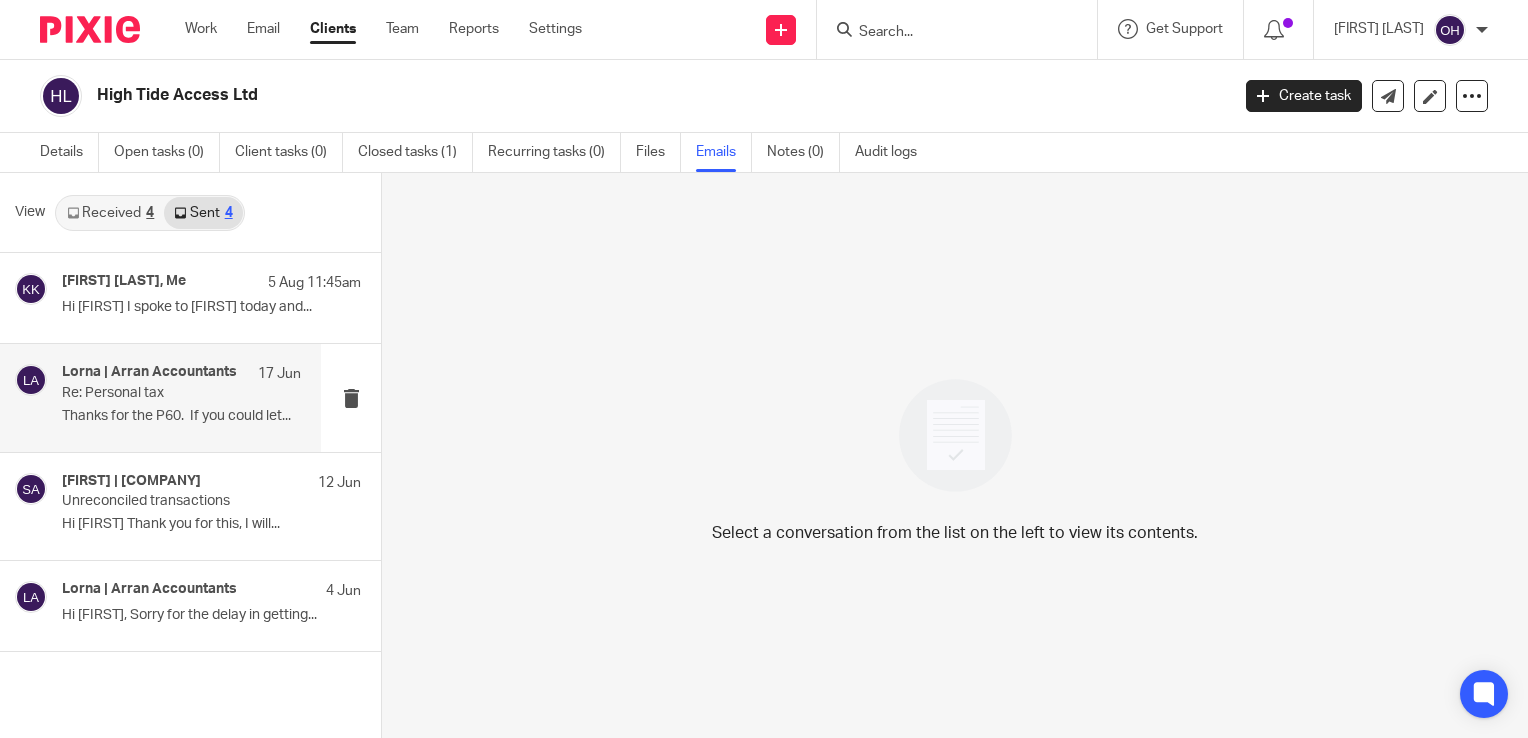 click on "Re: Personal tax" at bounding box center [157, 393] 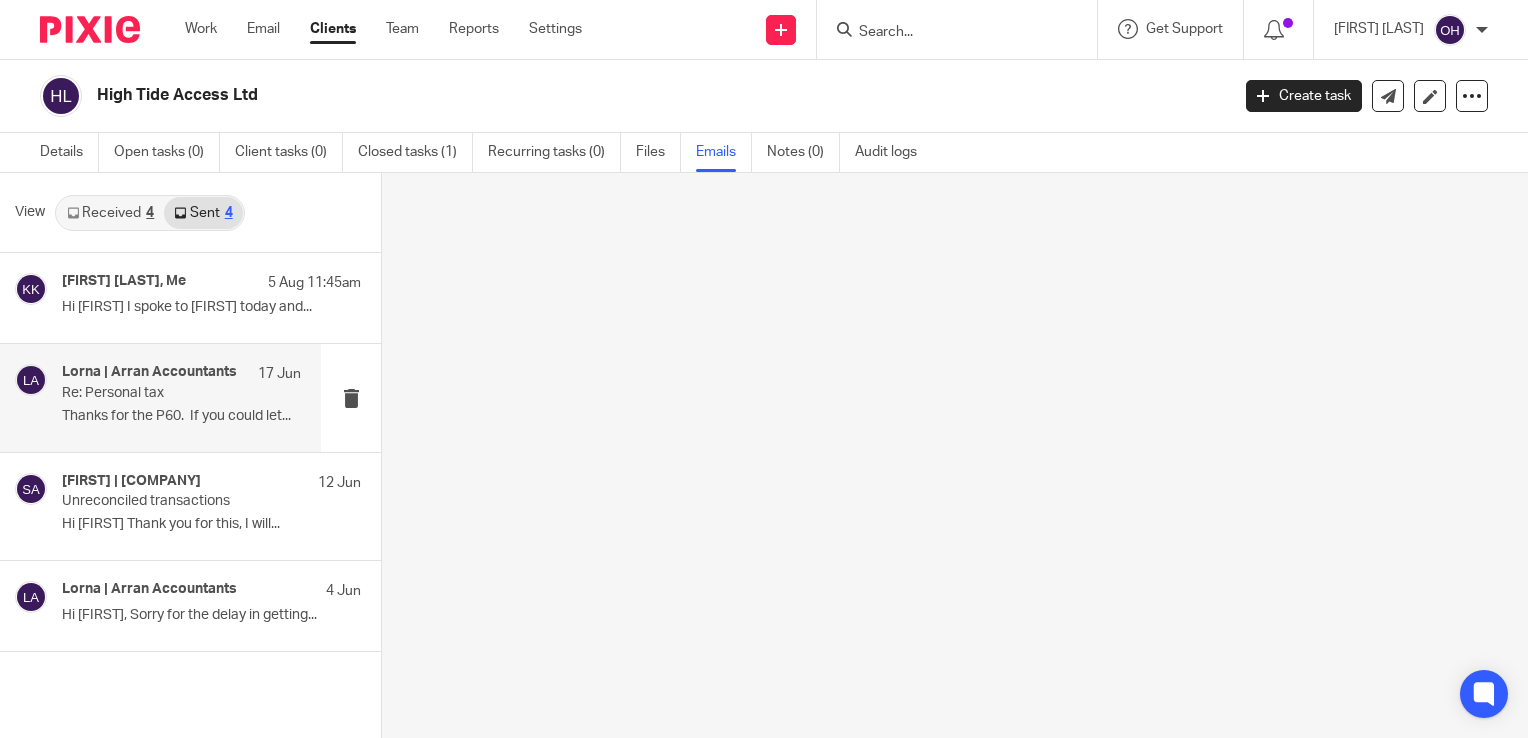 click on "﻿Thanks for the P60.     If you could let..." at bounding box center [181, 416] 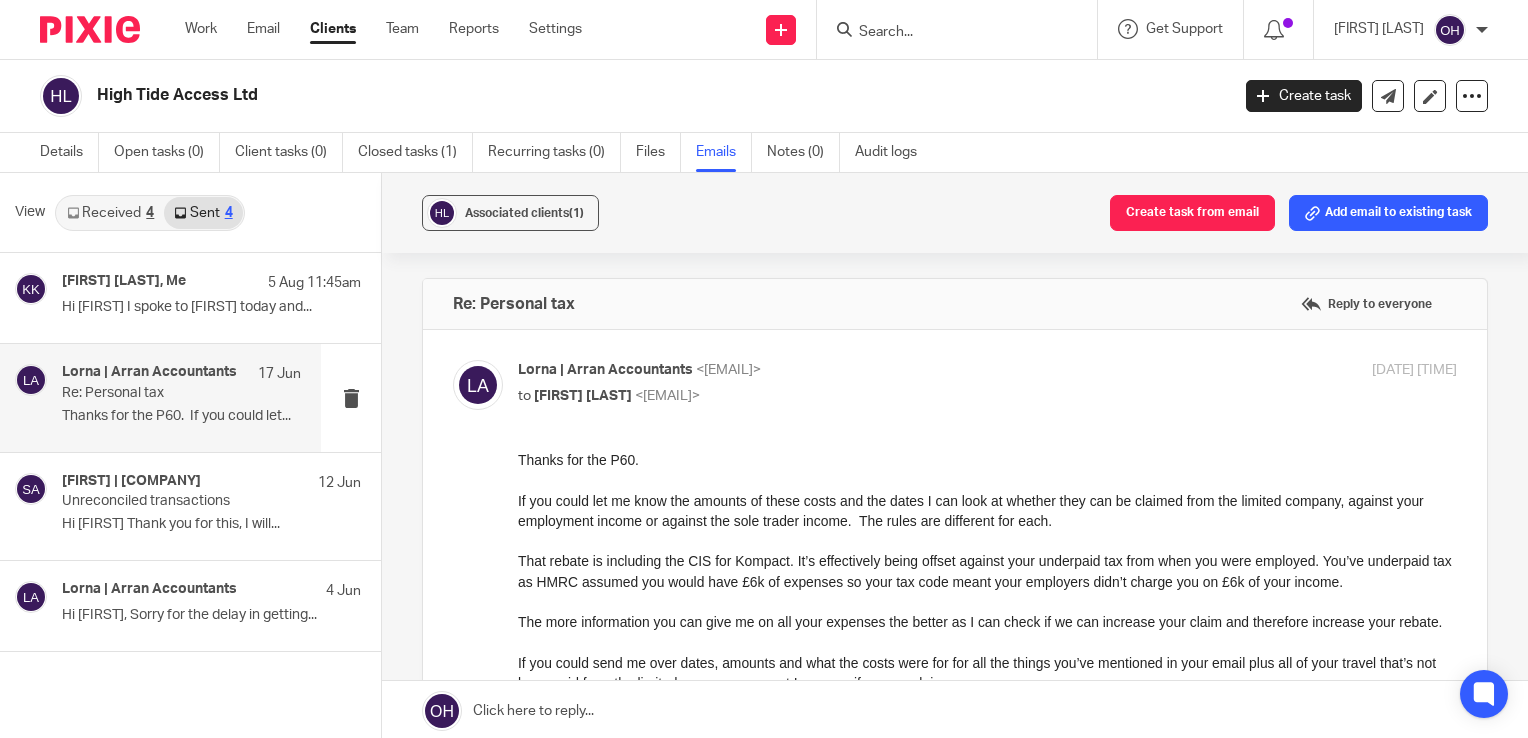 scroll, scrollTop: 0, scrollLeft: 0, axis: both 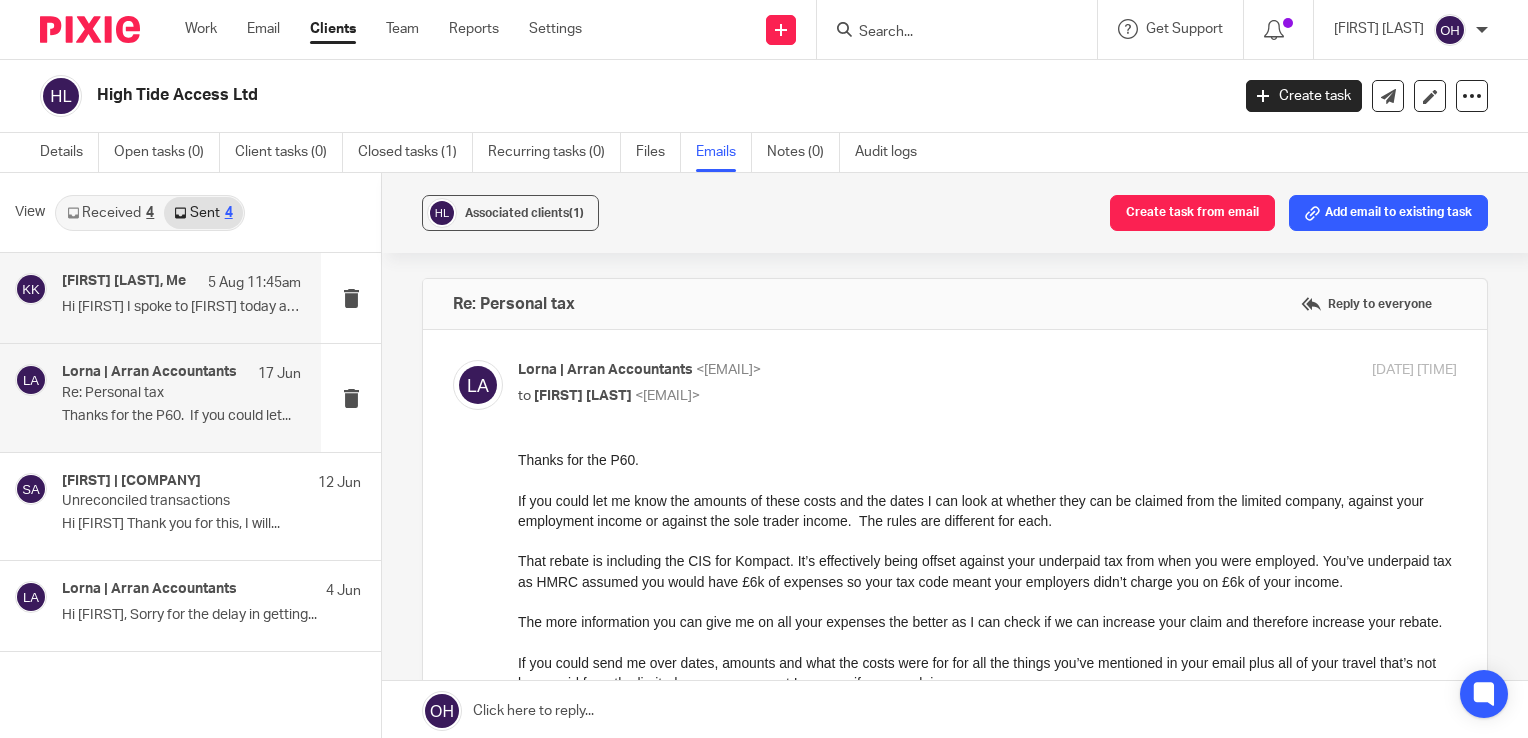 click on "Kristopher Karl, Me" at bounding box center [124, 281] 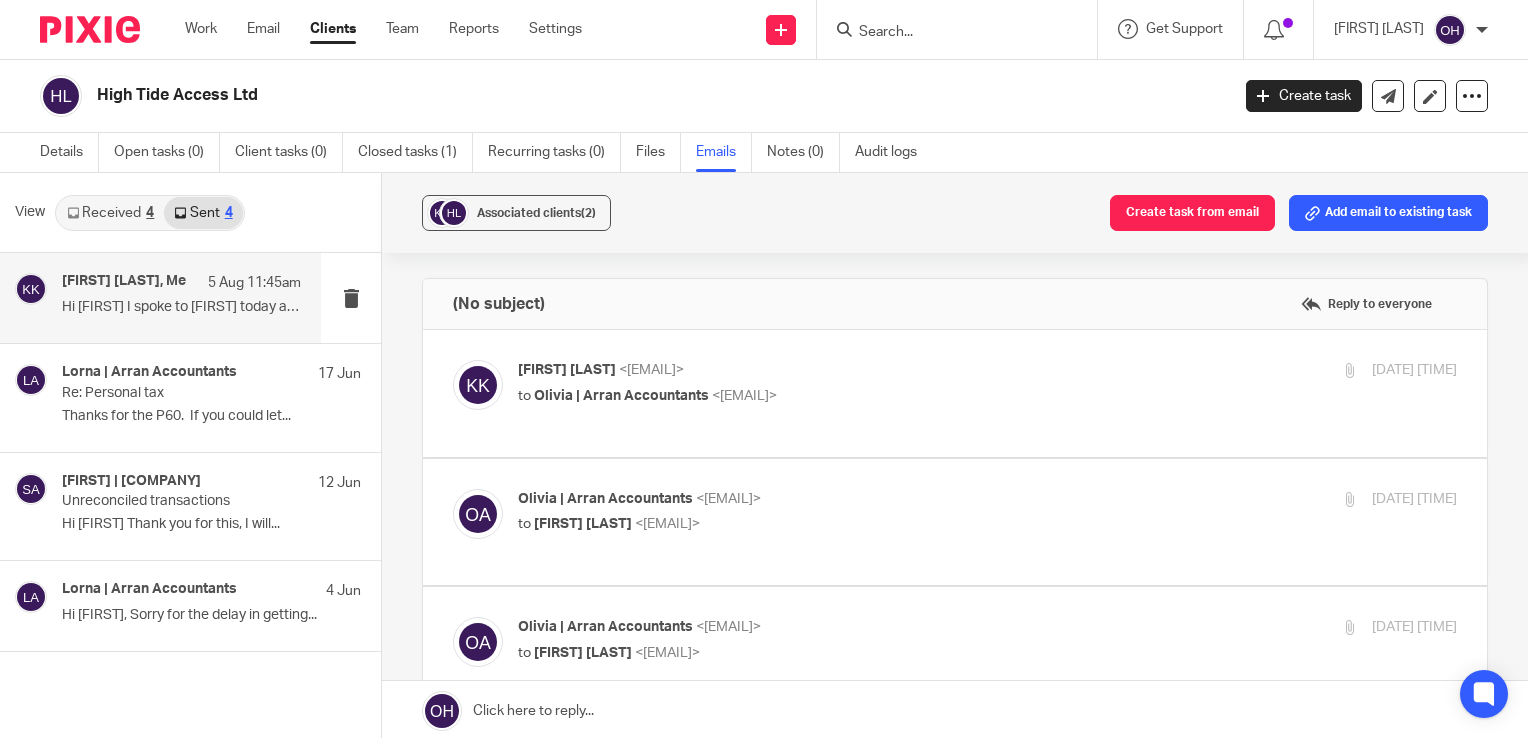 scroll, scrollTop: 0, scrollLeft: 0, axis: both 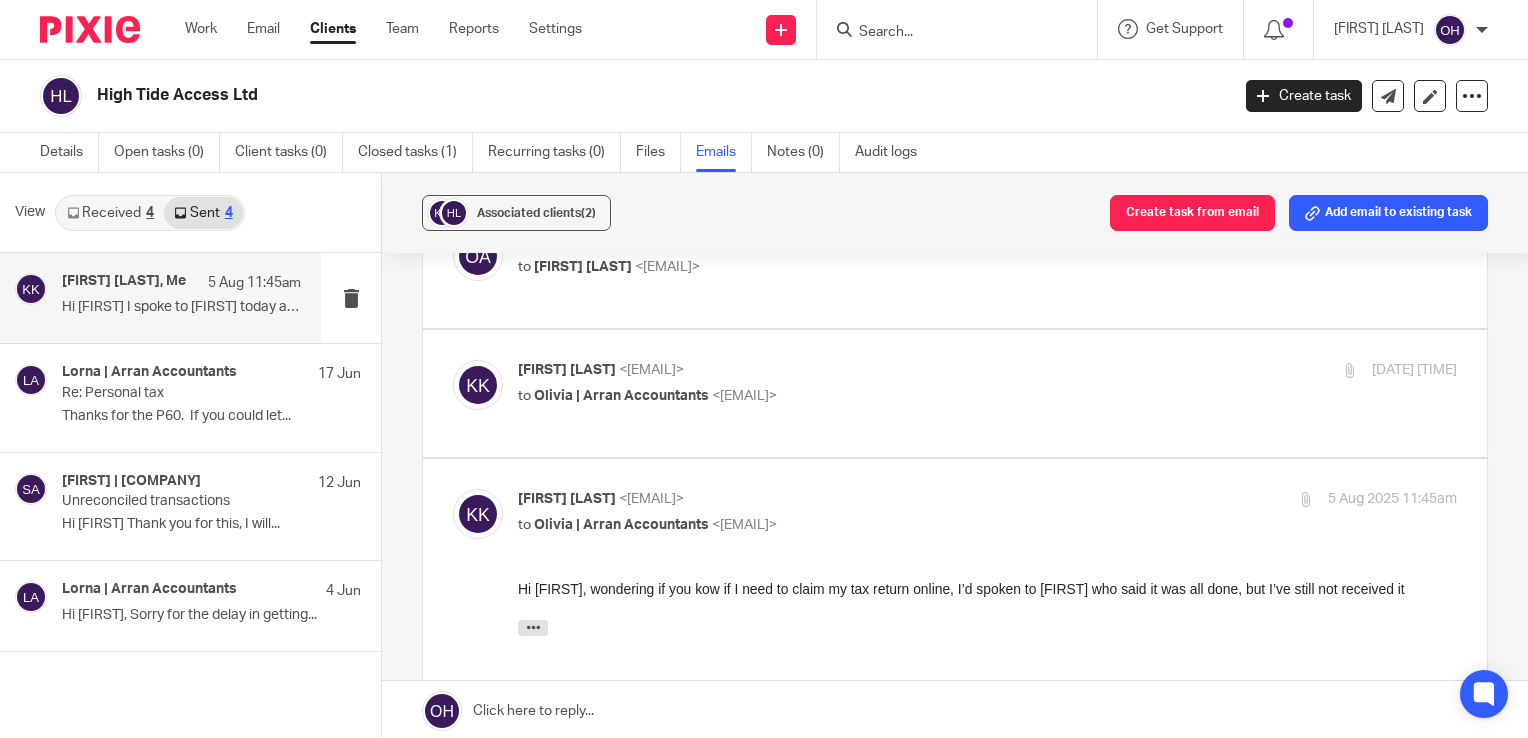 click on "to
Olivia | Arran Accountants
<olivia@arranaccountants.co.uk>" at bounding box center (831, 396) 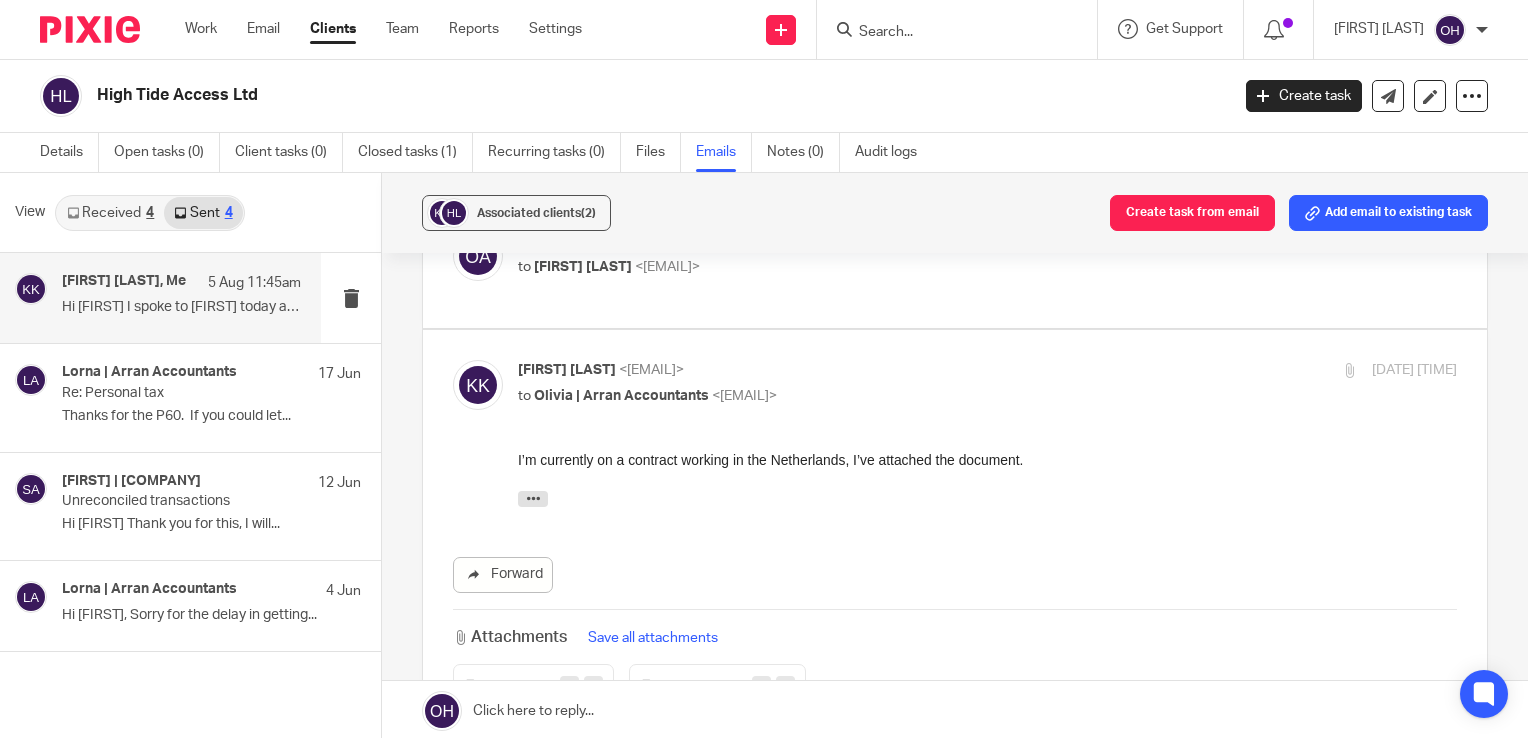 scroll, scrollTop: 0, scrollLeft: 0, axis: both 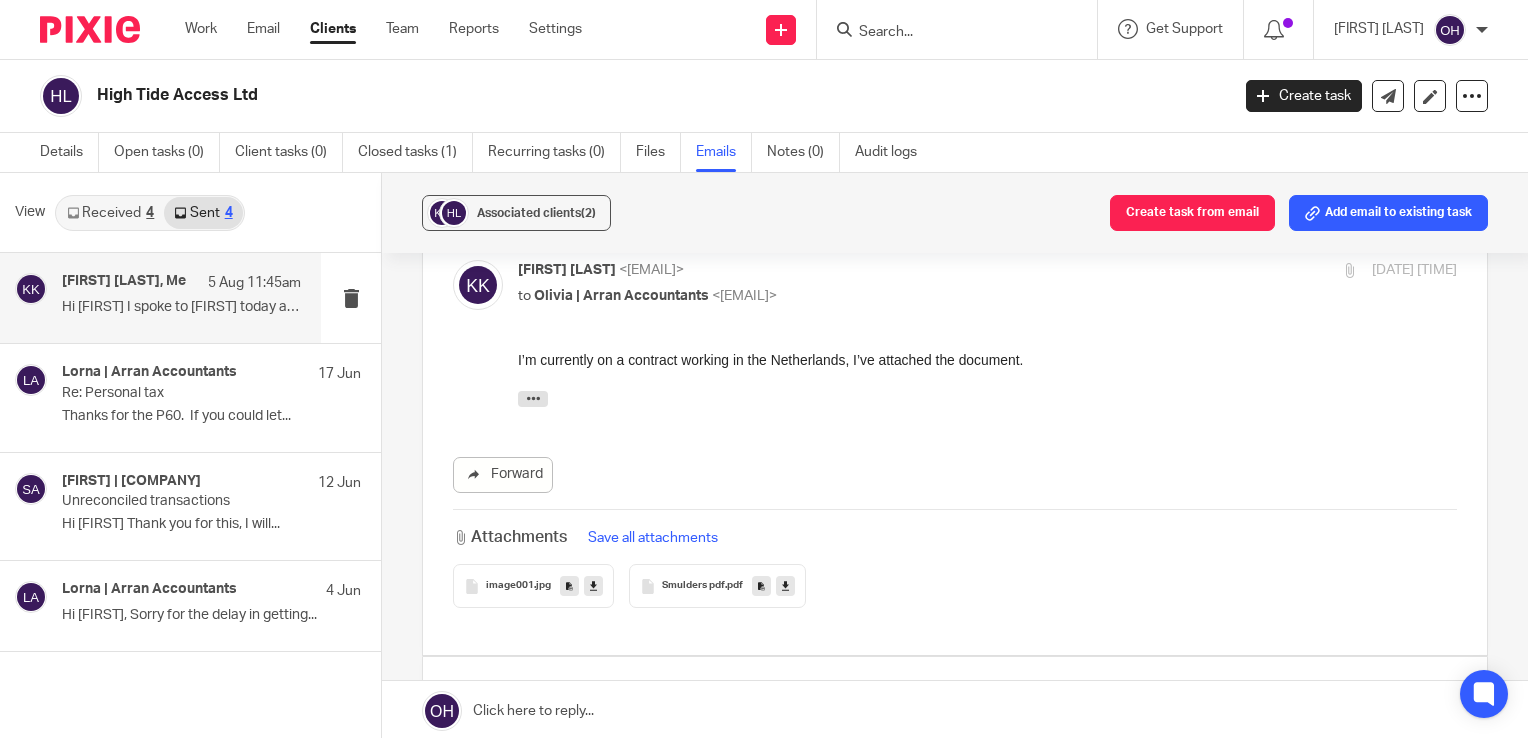 click at bounding box center [785, 586] 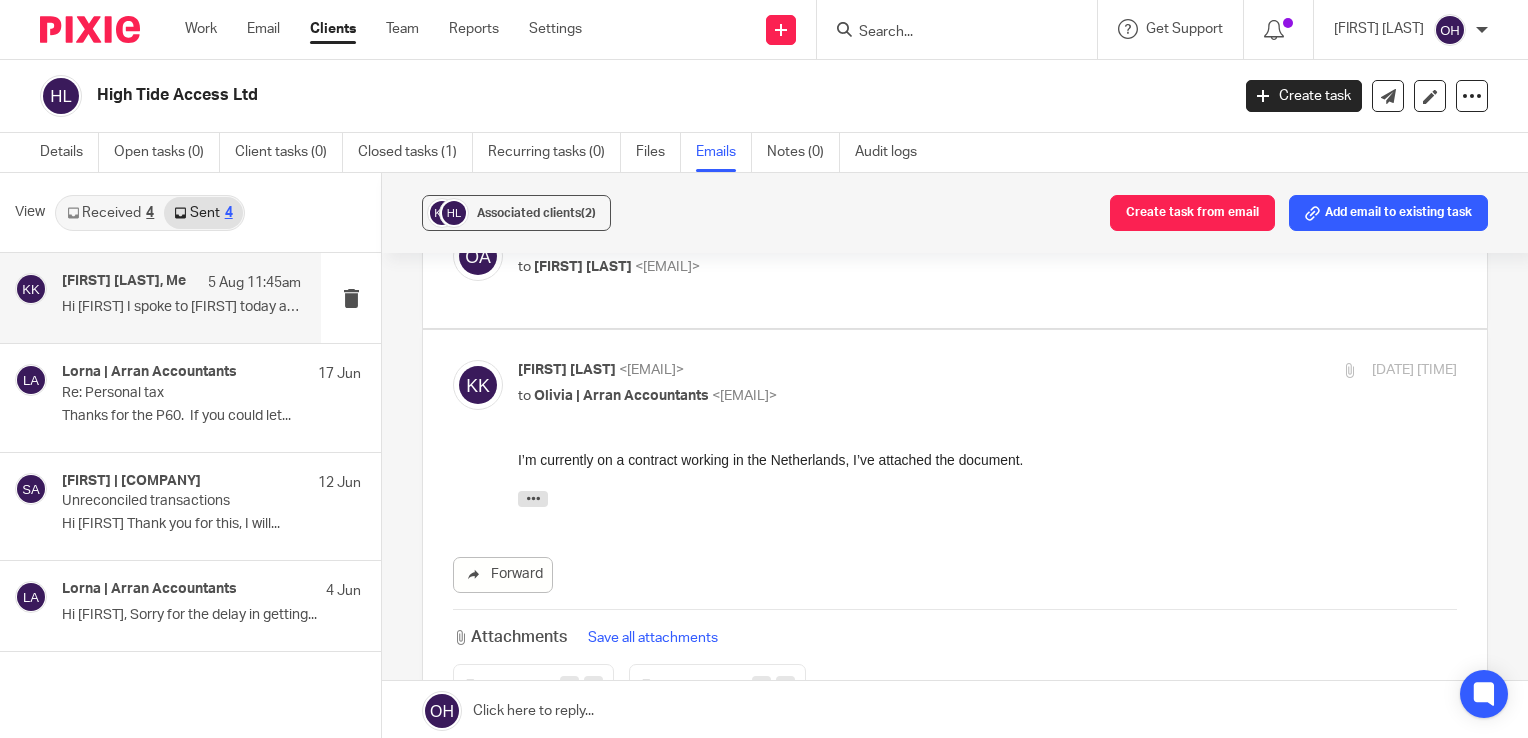 click on "High Tide Access Ltd
Create task
Update from Companies House
Export data
Merge
Archive client
Delete client" at bounding box center (764, 96) 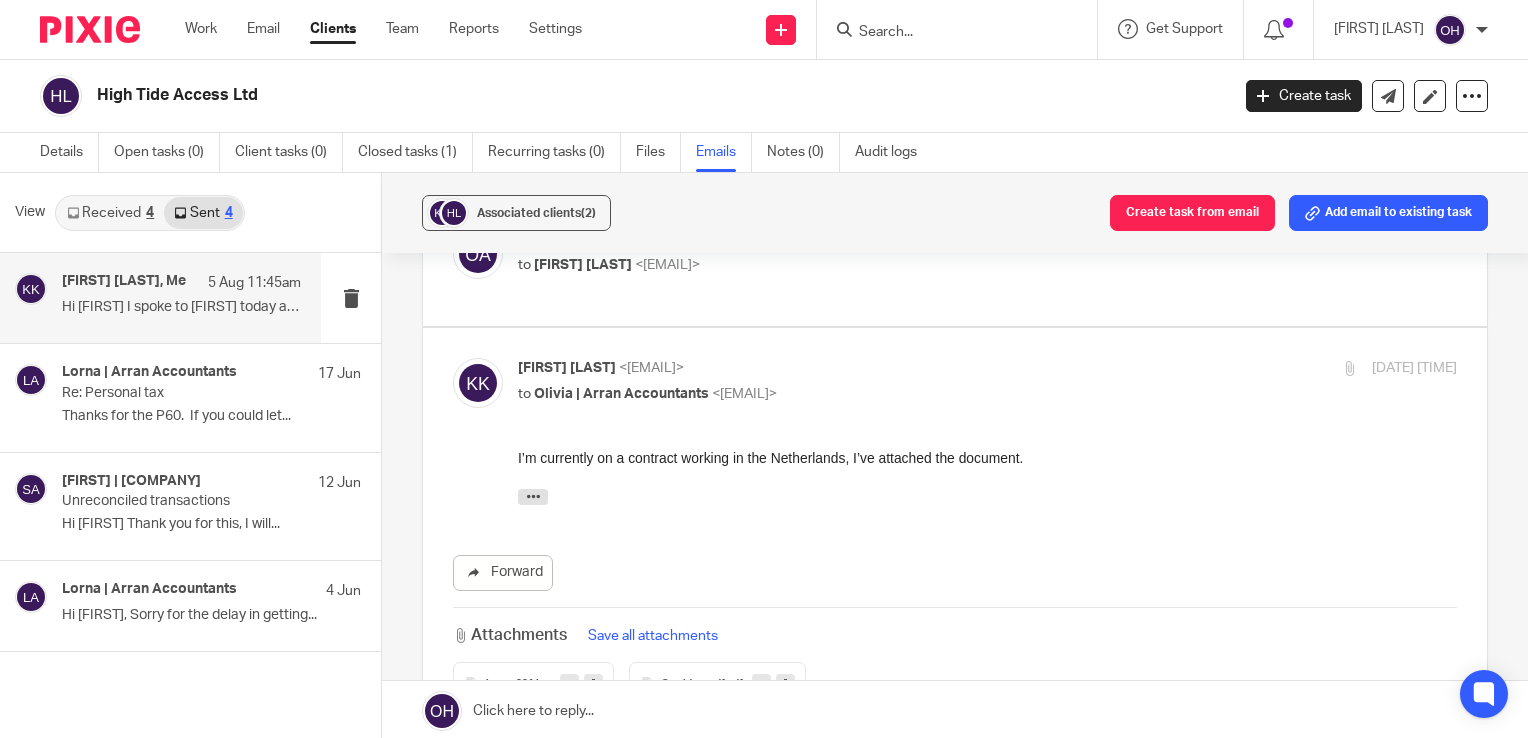 scroll, scrollTop: 386, scrollLeft: 0, axis: vertical 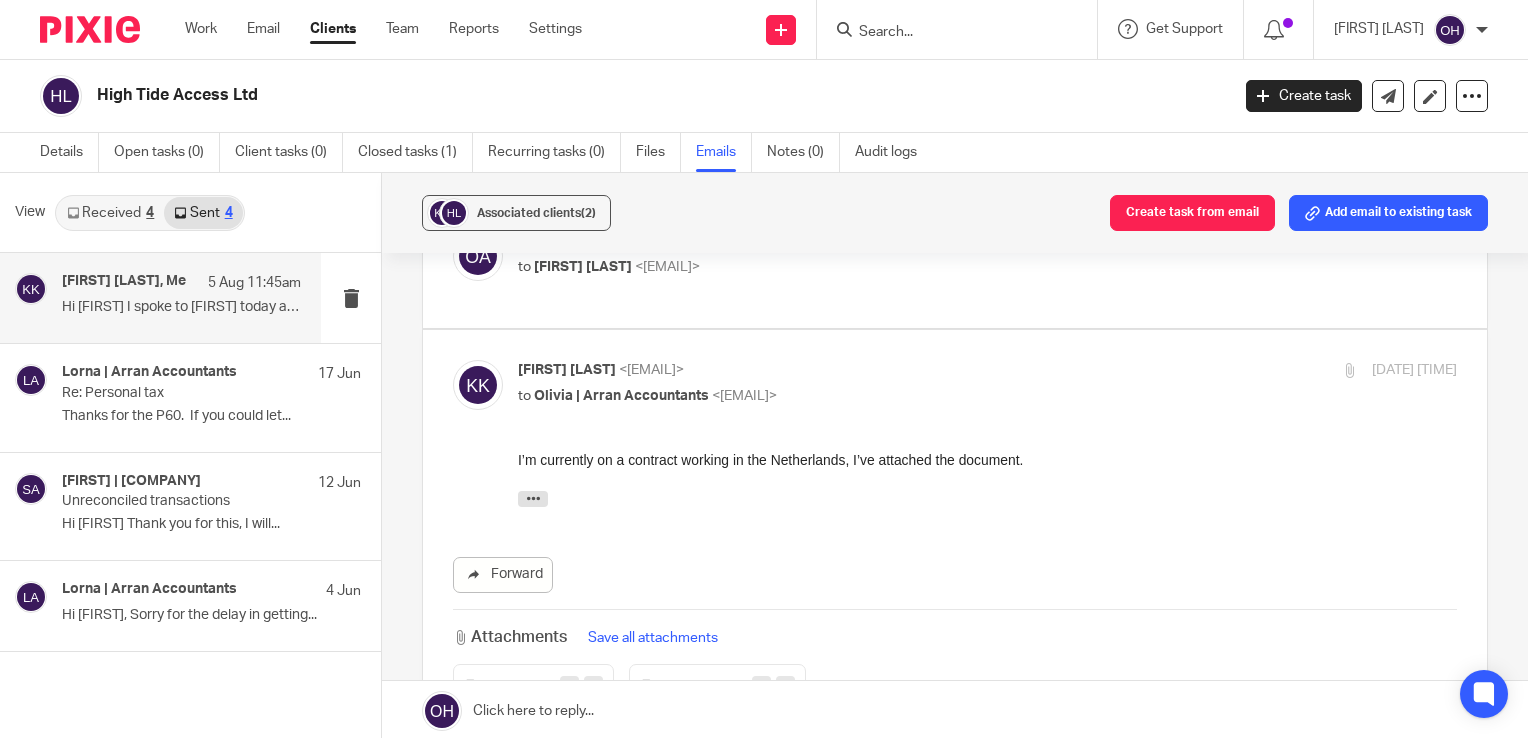 drag, startPoint x: 1033, startPoint y: 457, endPoint x: 492, endPoint y: 443, distance: 541.1811 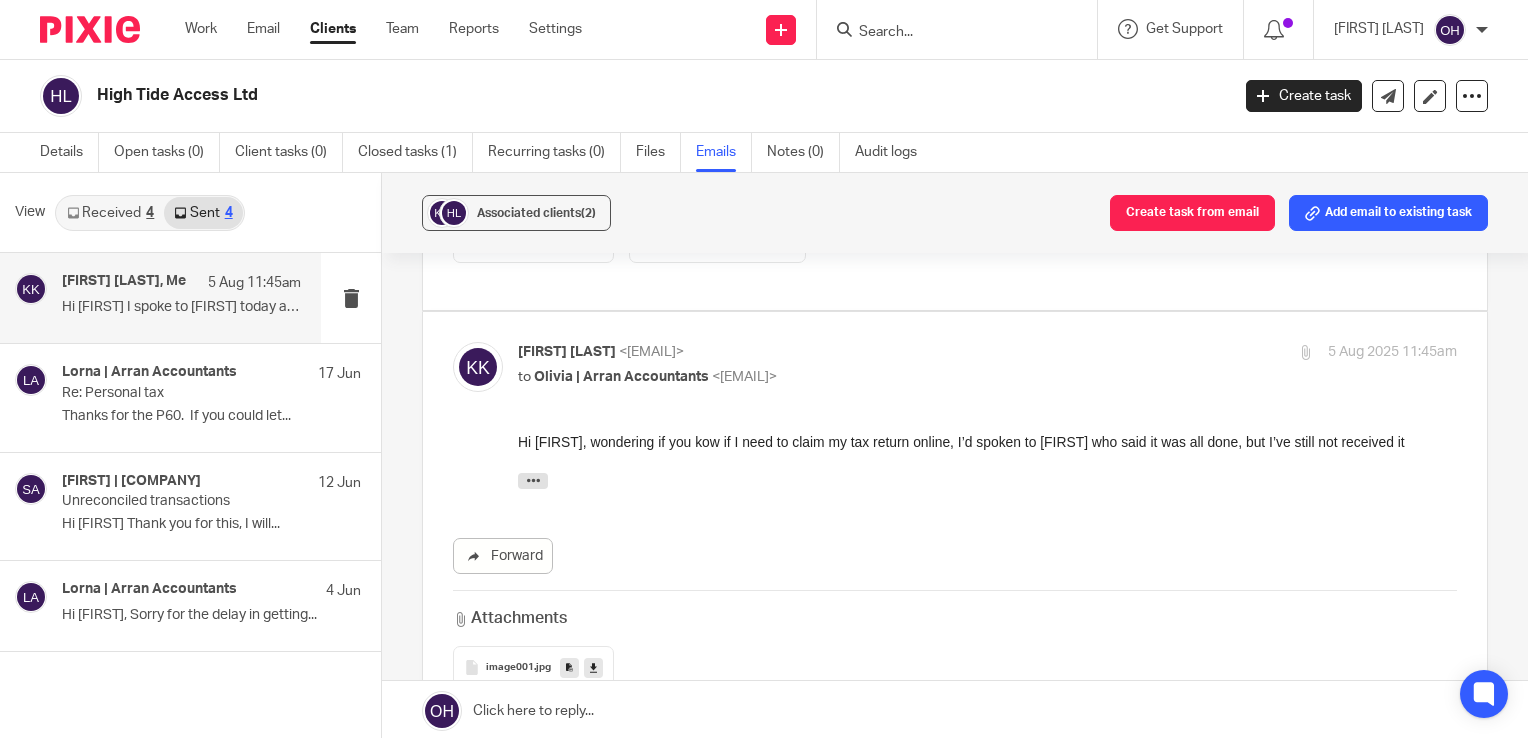 scroll, scrollTop: 886, scrollLeft: 0, axis: vertical 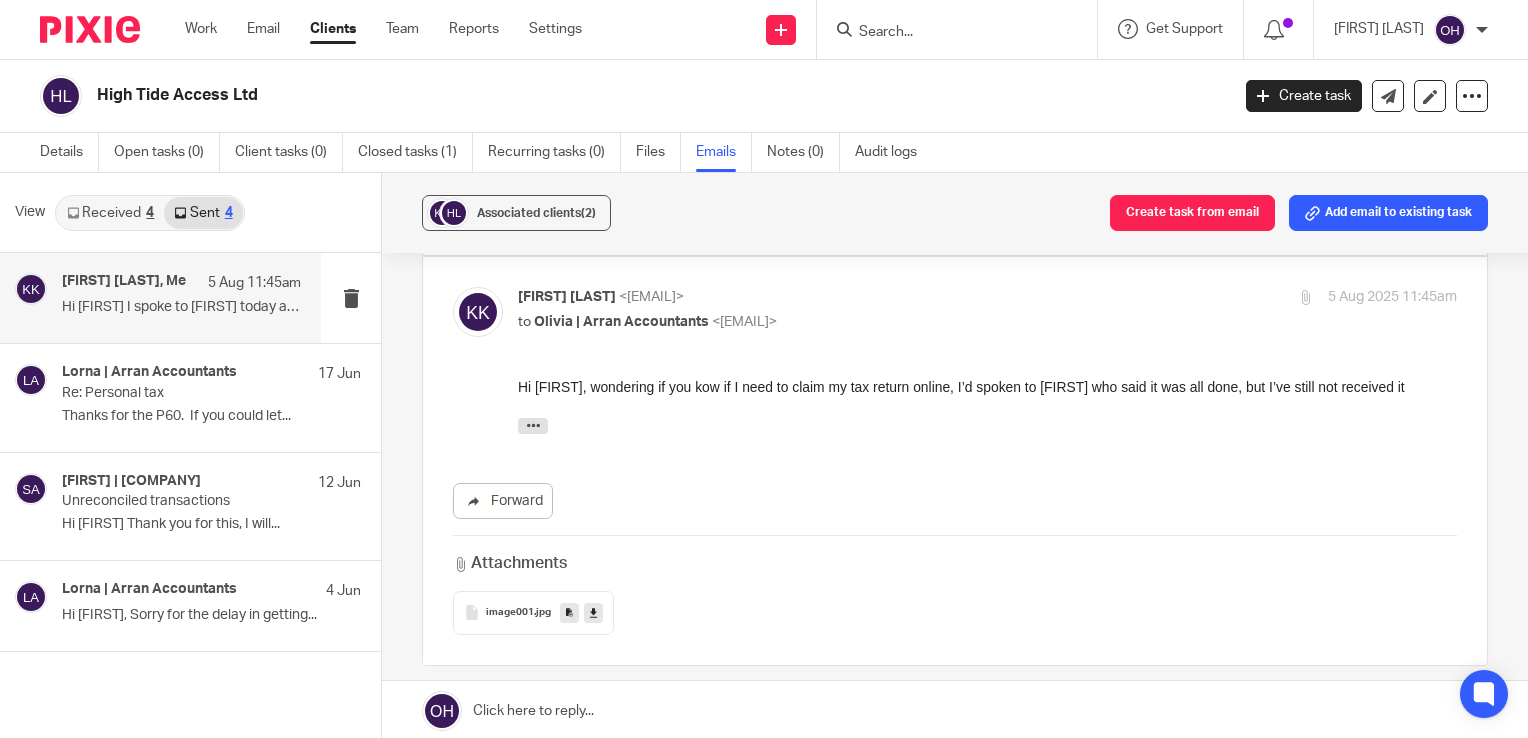 click on "On Wed, 23 Jul 2025 at 21:53, Kristopher Karl < kristopherreid1995@gmail.com > wrote: I’m currently on a contract working in the Netherlands, I’ve attached the document.  On Wed, 23 Jul 2025 at 21:40, Olivia | Arran Accountants < olivia@arranaccountants.co.uk > wrote: Hi Kristopher I spoke to Lorna today and she was wonder what your currently contract? Do you have a copy of the application which you sent to HMRC to check what you submitted.  Thanks Olivia  Sent from  Outlook for iOS From:  Olivia | Arran Accountants Sent:  Tuesday, July 22, 2025 11:57:46 AM To:  Kristopher Karl < kristopherreid1995@gmail.com > Subject:  RE:    Hi Kristopher,   I will speak to Lorna tomorrow about this and get back to you.   Kind regards,   Olivia | Arran Accountants   From:  Kristopher Karl < kristopherreid1995@gmail.com >  Sent:  22 July 2025 11:48 To:  Olivia | Arran Accountants < olivia@arranaccountants.co.uk > Subject:" at bounding box center [987, 419] 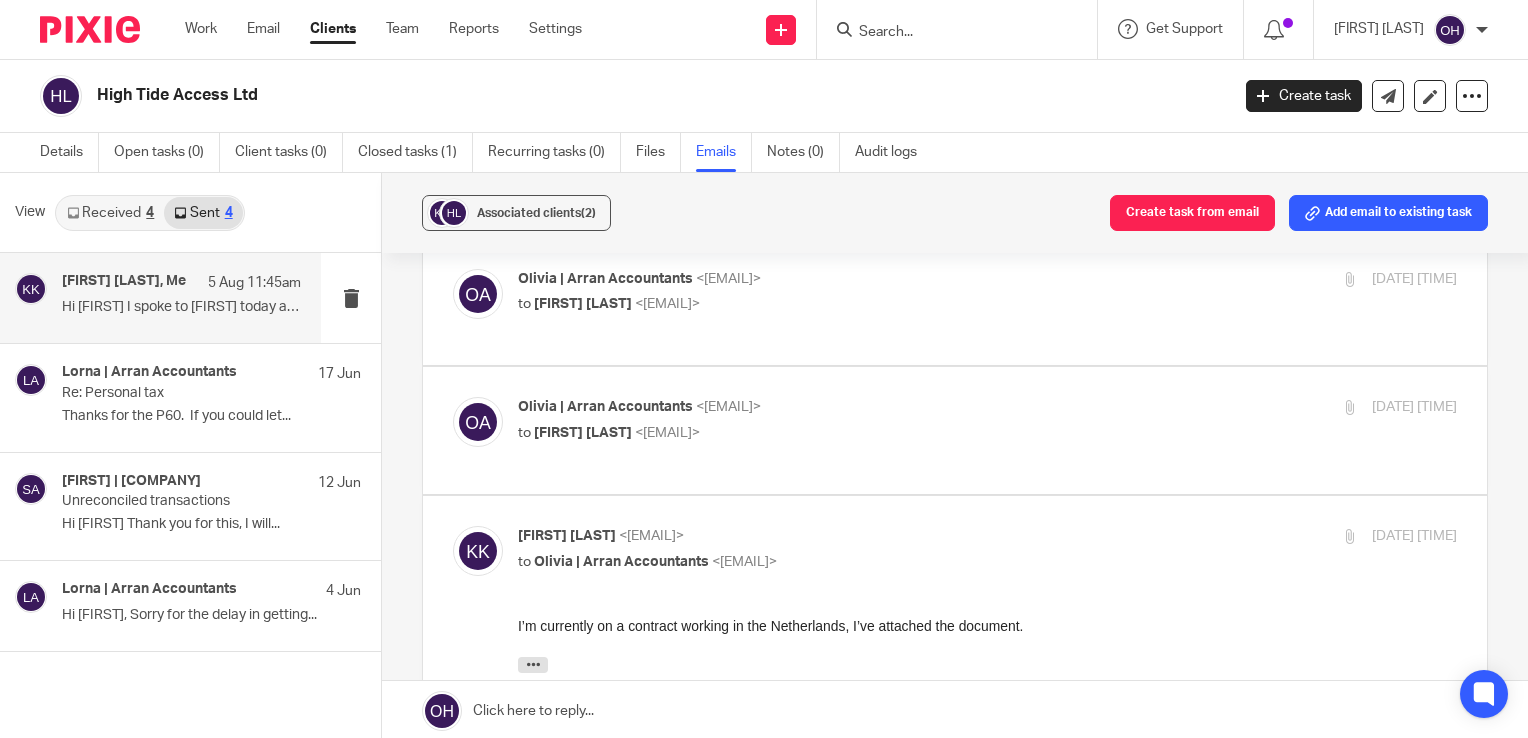 scroll, scrollTop: 186, scrollLeft: 0, axis: vertical 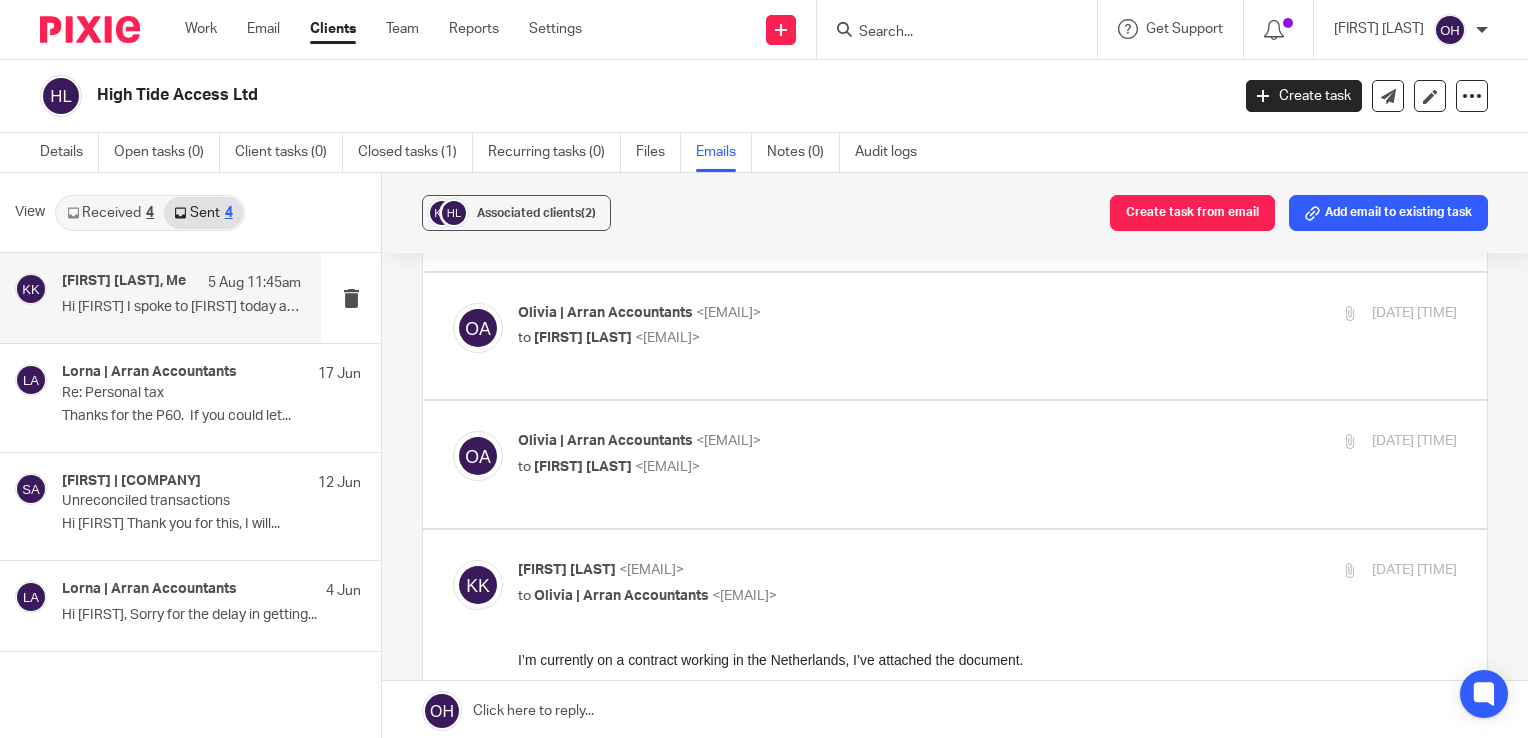 click on "Olivia | Arran Accountants
<olivia@arranaccountants.co.uk>" at bounding box center (831, 441) 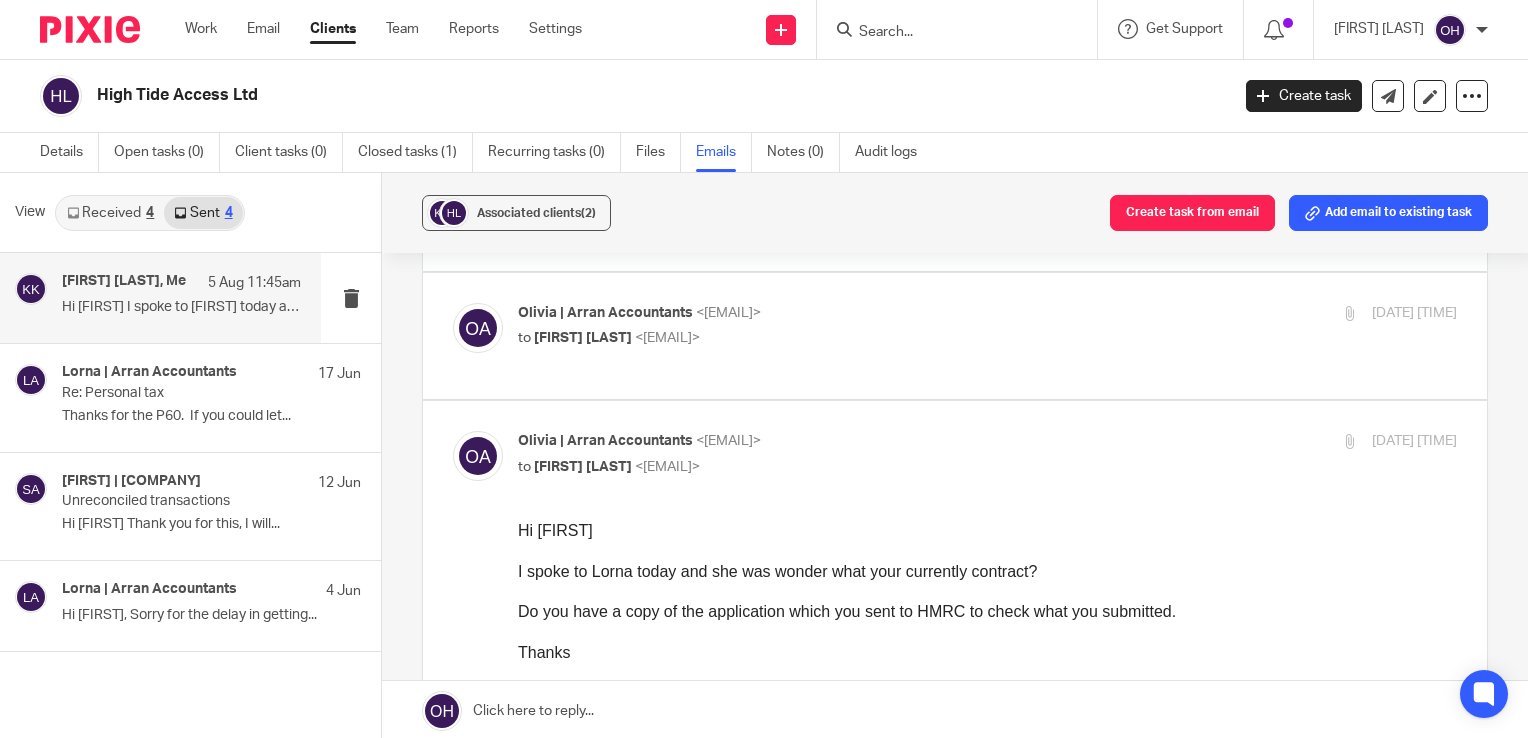 scroll, scrollTop: 0, scrollLeft: 0, axis: both 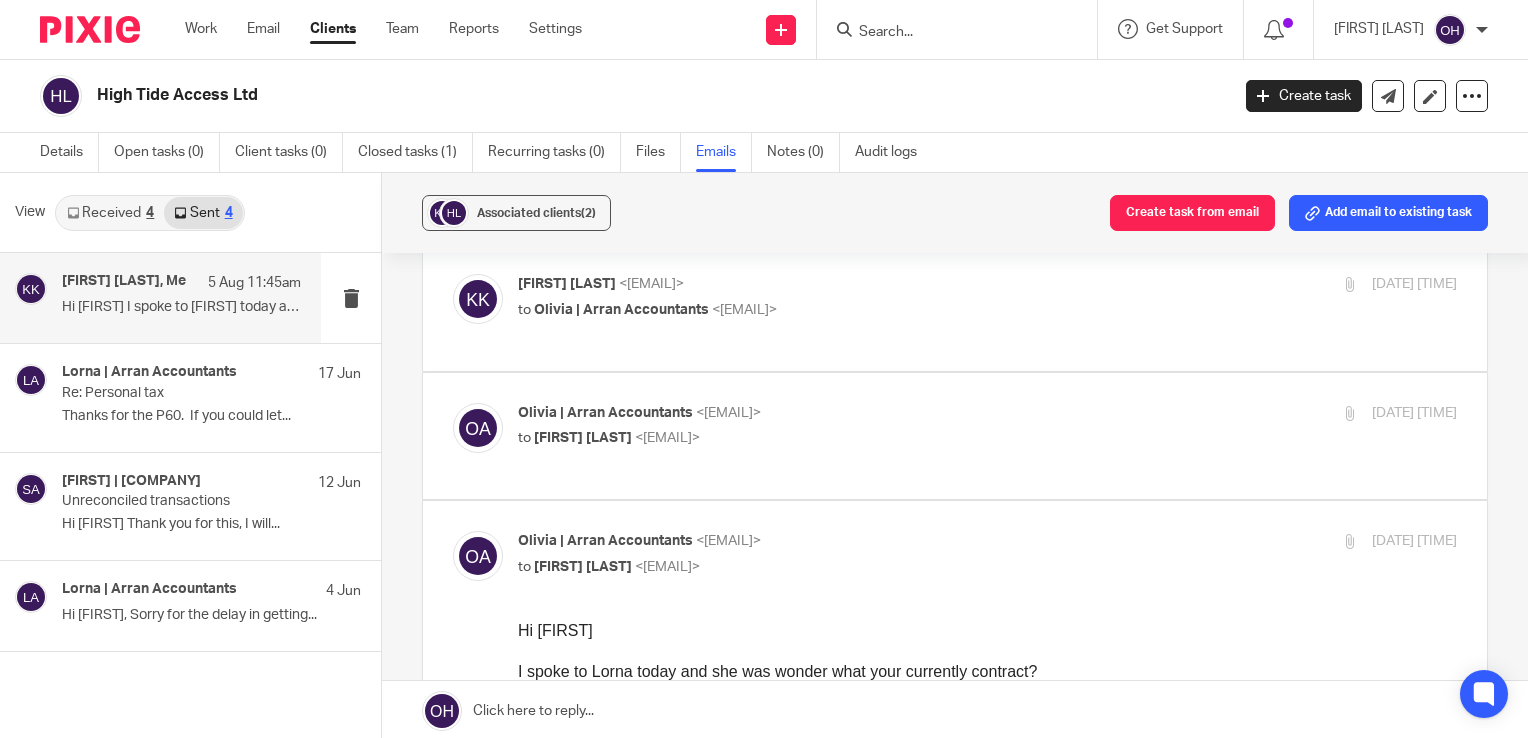 click at bounding box center (955, 436) 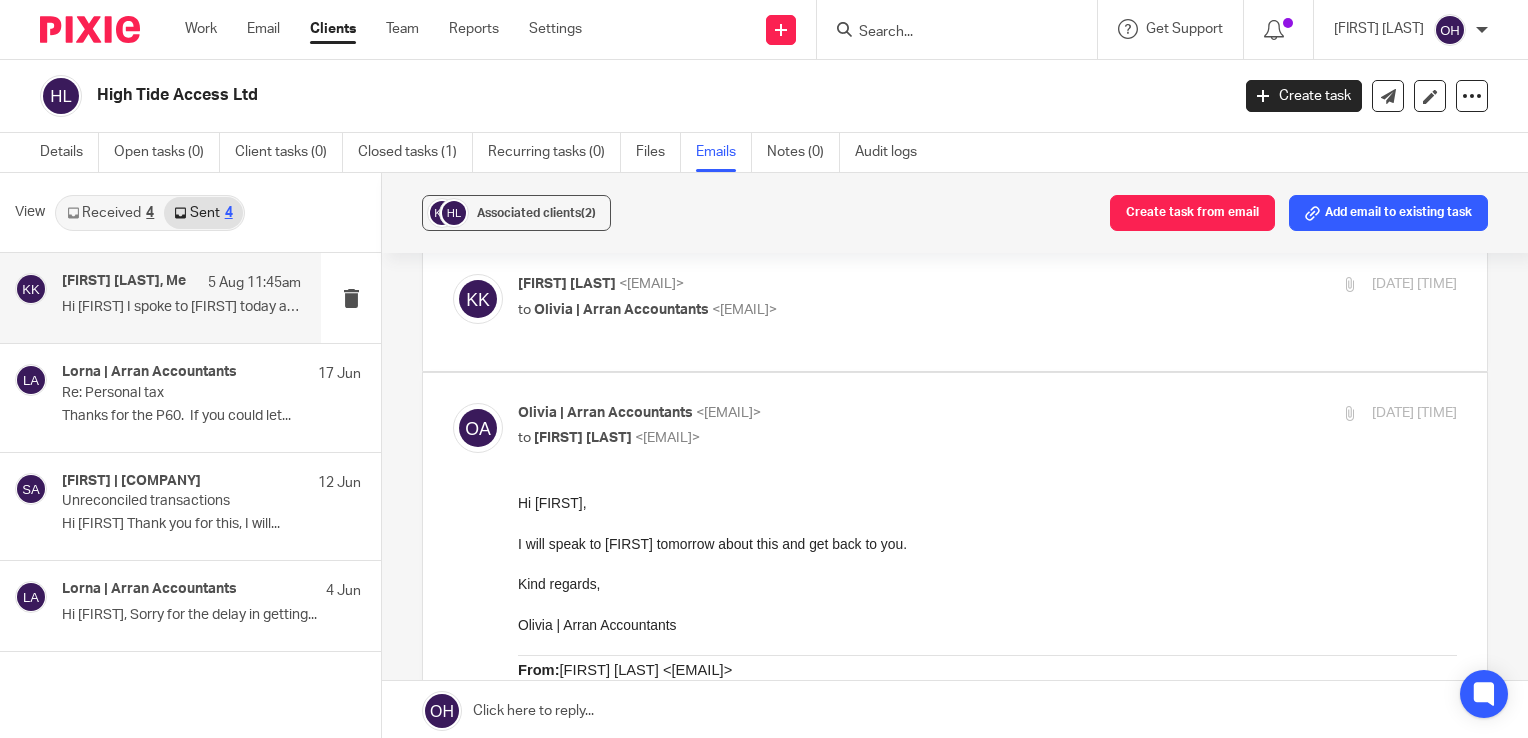 scroll, scrollTop: 0, scrollLeft: 0, axis: both 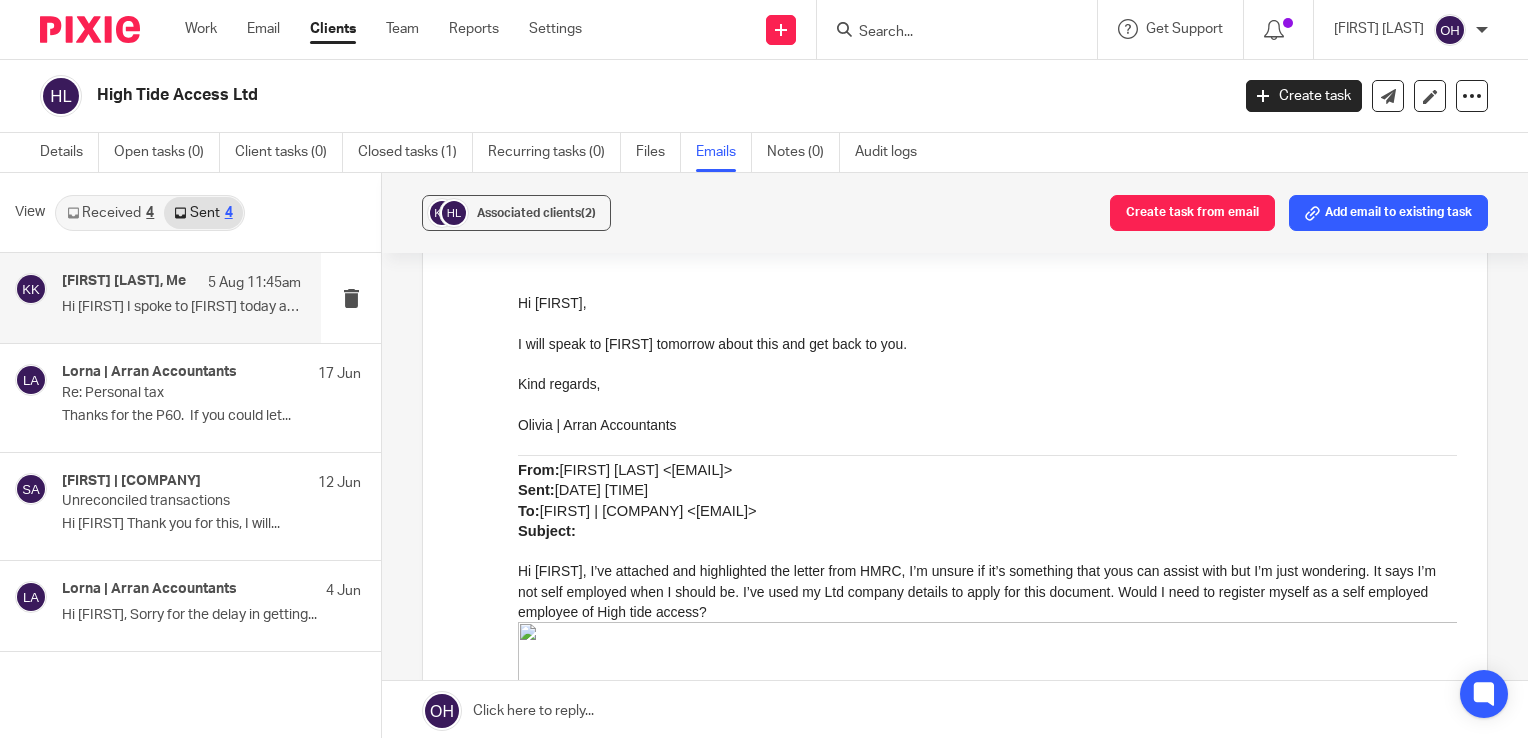 click on "I will speak to Lorna tomorrow about this and get back to you." at bounding box center [987, 343] 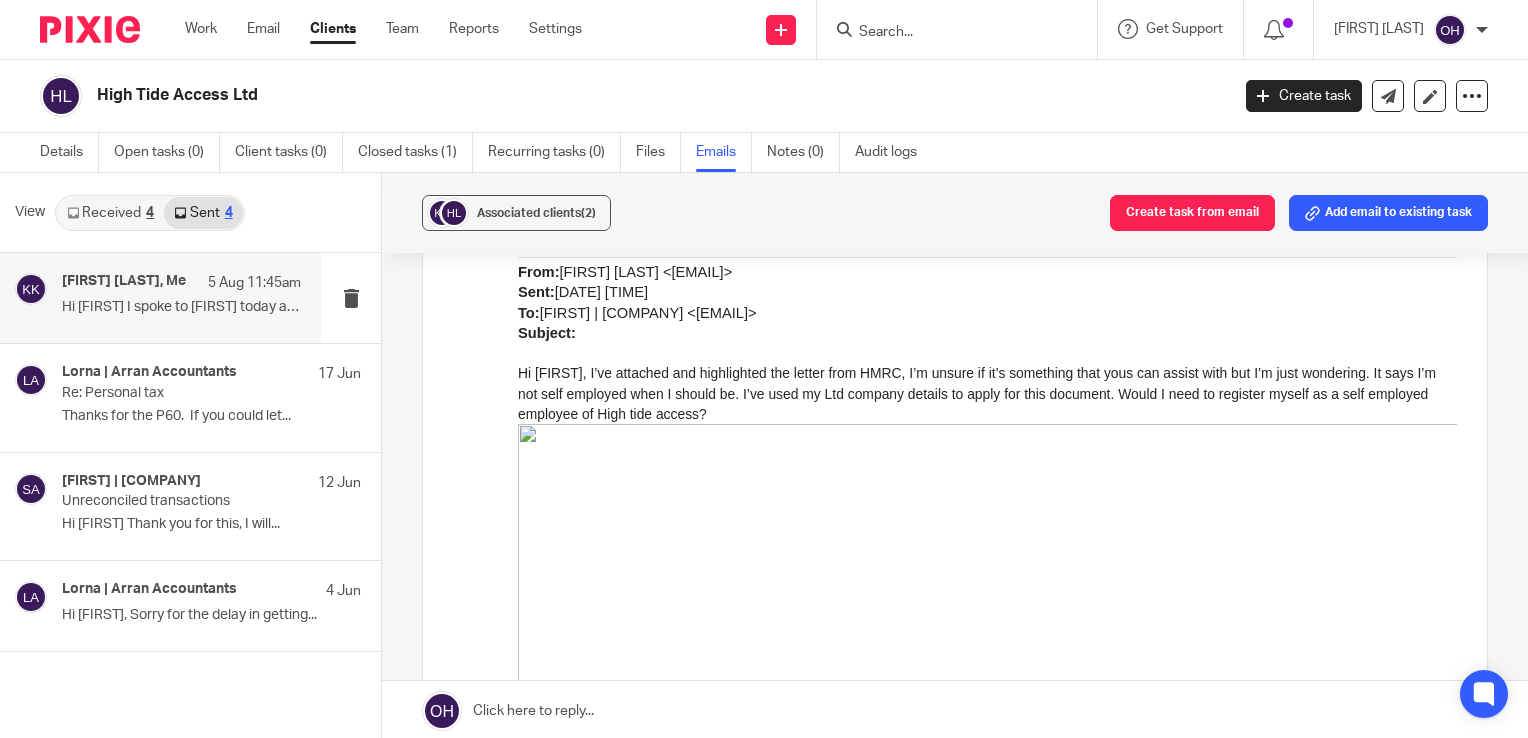 scroll, scrollTop: 486, scrollLeft: 0, axis: vertical 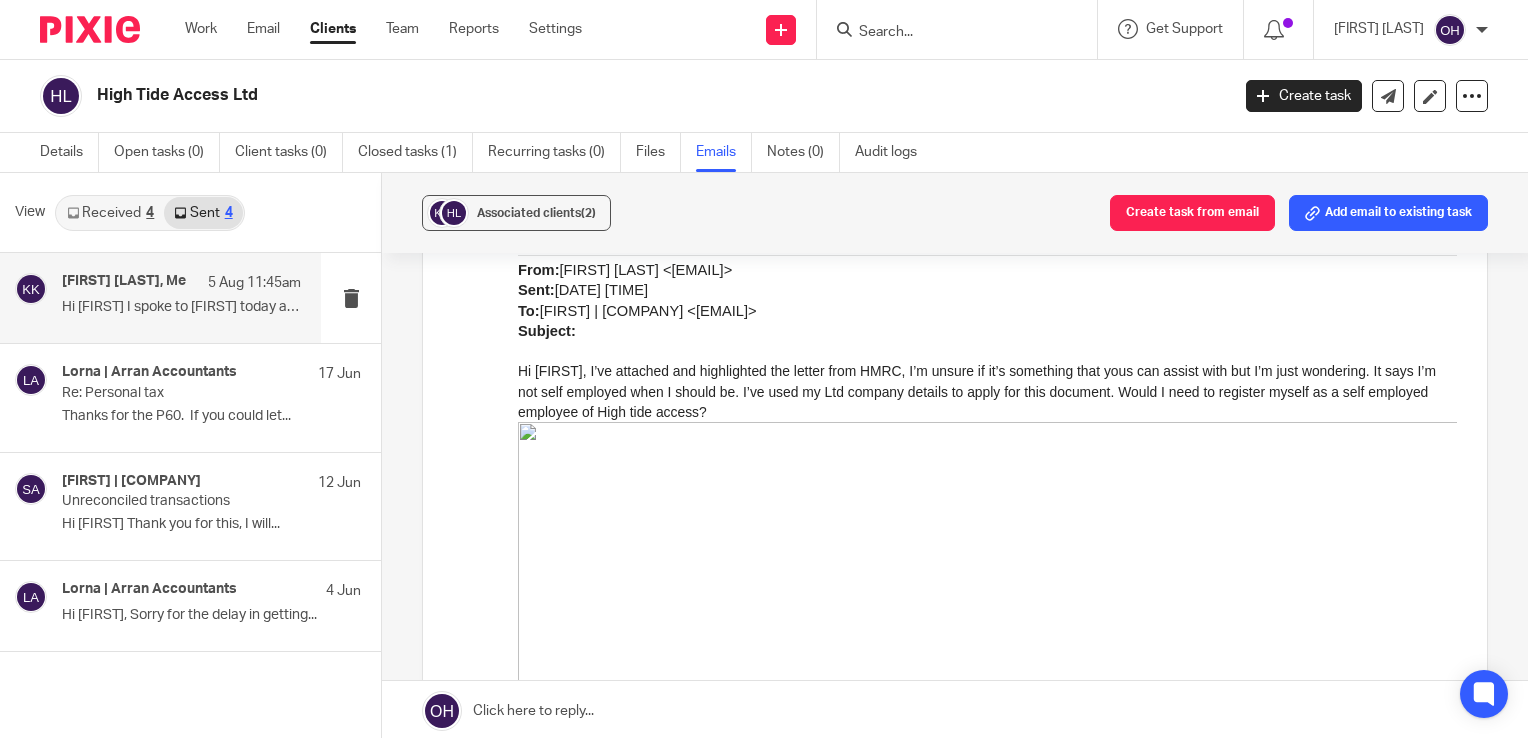 click on "Hi Olivia, I’ve attached and highlighted the letter from HMRC, I’m unsure if it’s something that yous can assist with but I’m just wondering. It says I’m not self employed when I should be. I’ve used my Ltd company details to apply for this document. Would I need to register myself as a self employed employee of High tide access?" at bounding box center (987, 390) 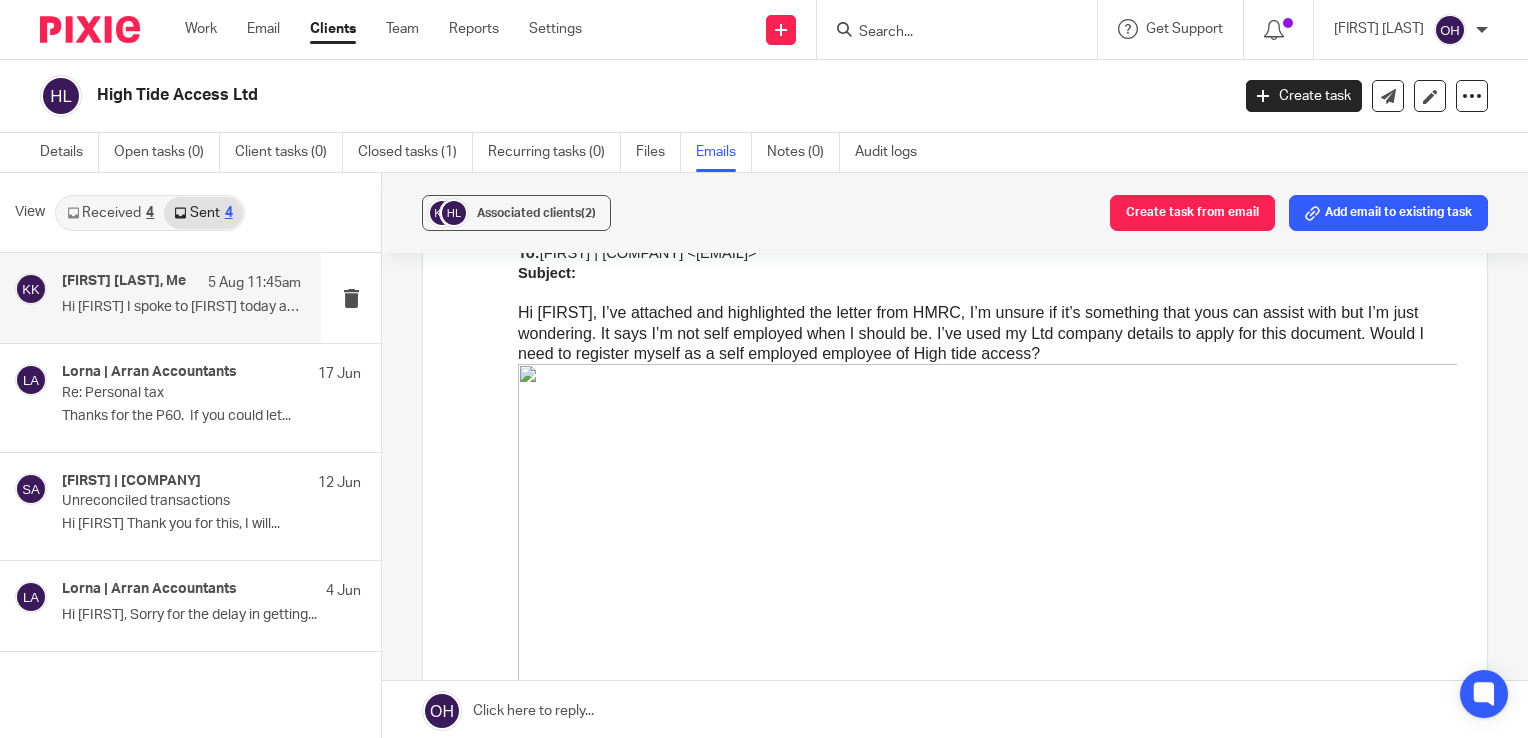 scroll, scrollTop: 3986, scrollLeft: 0, axis: vertical 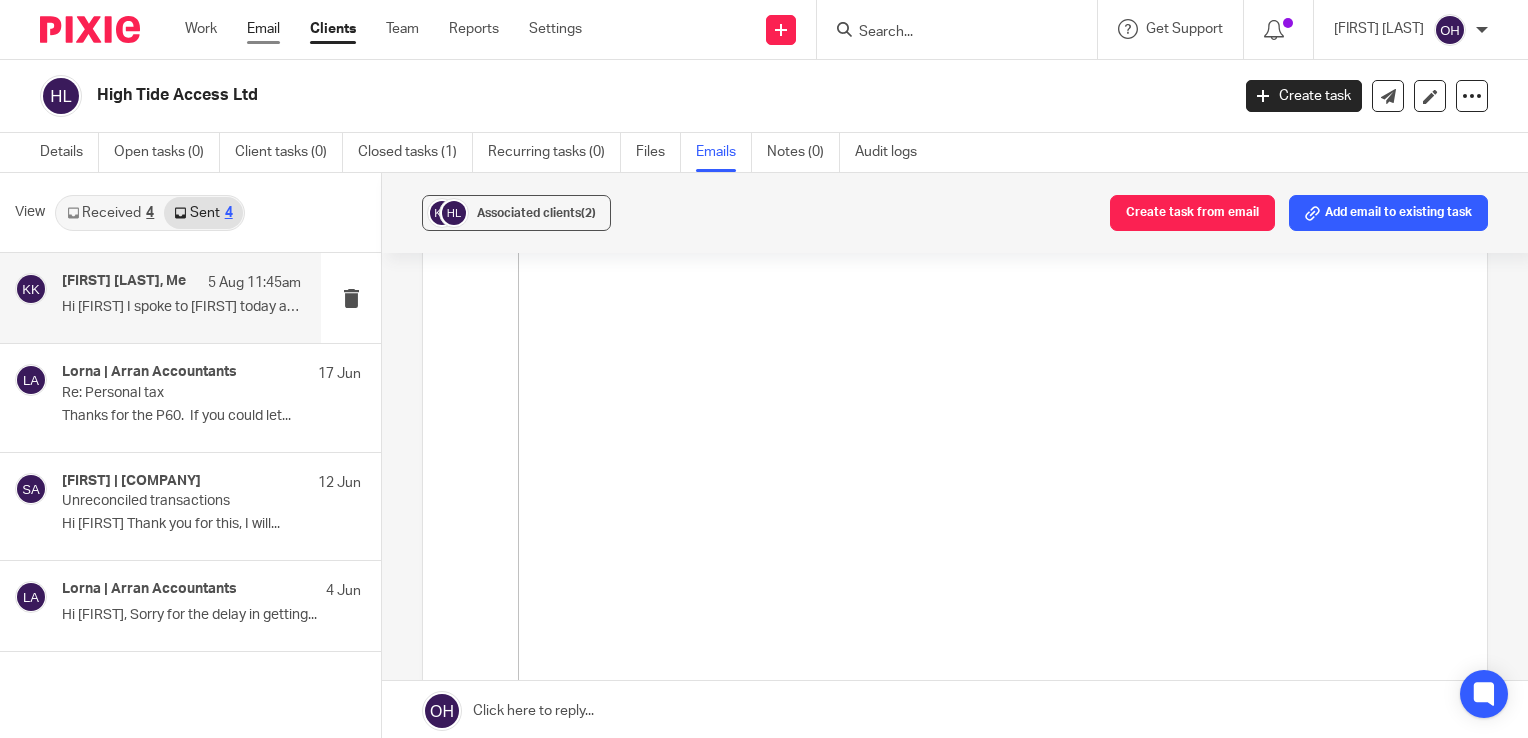 click on "Email" at bounding box center (263, 29) 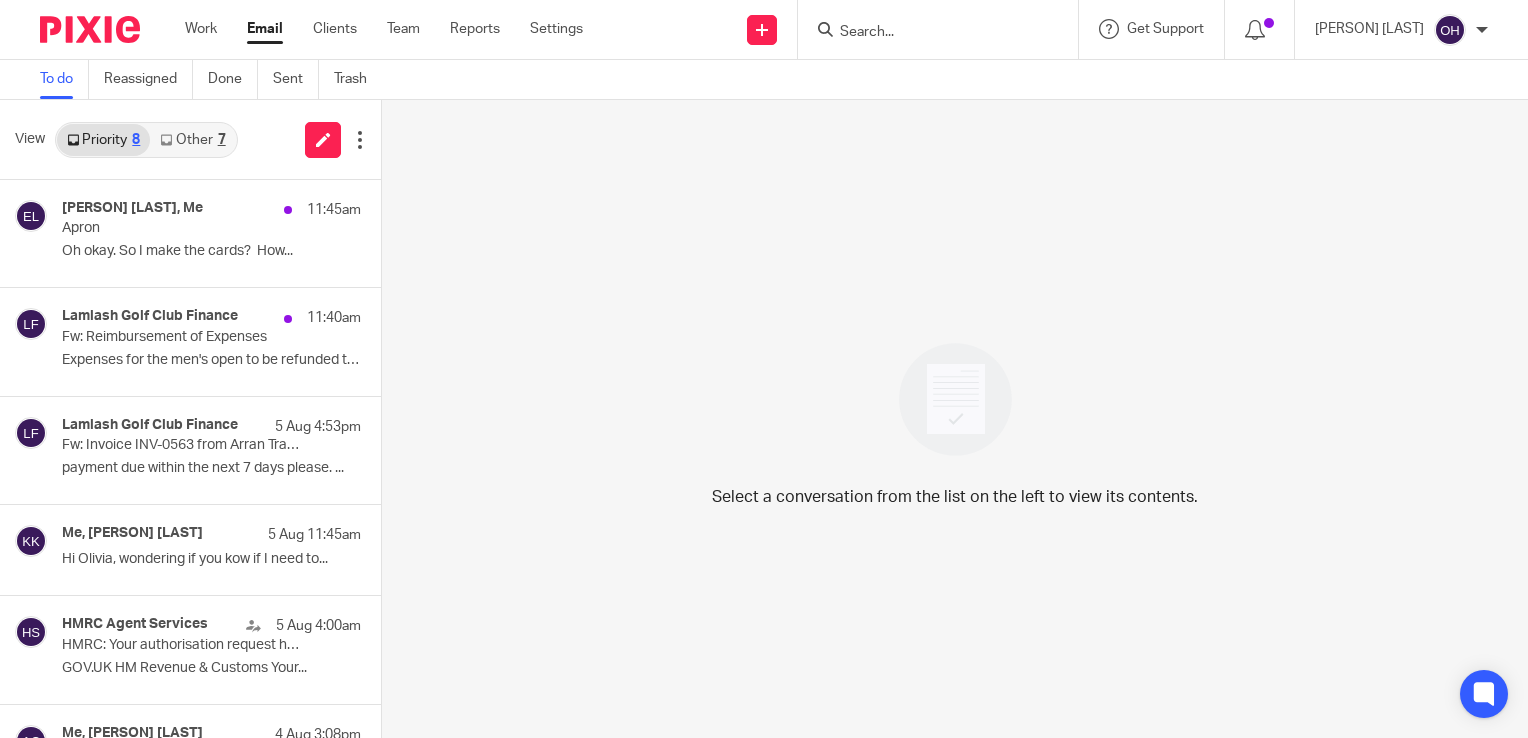 scroll, scrollTop: 0, scrollLeft: 0, axis: both 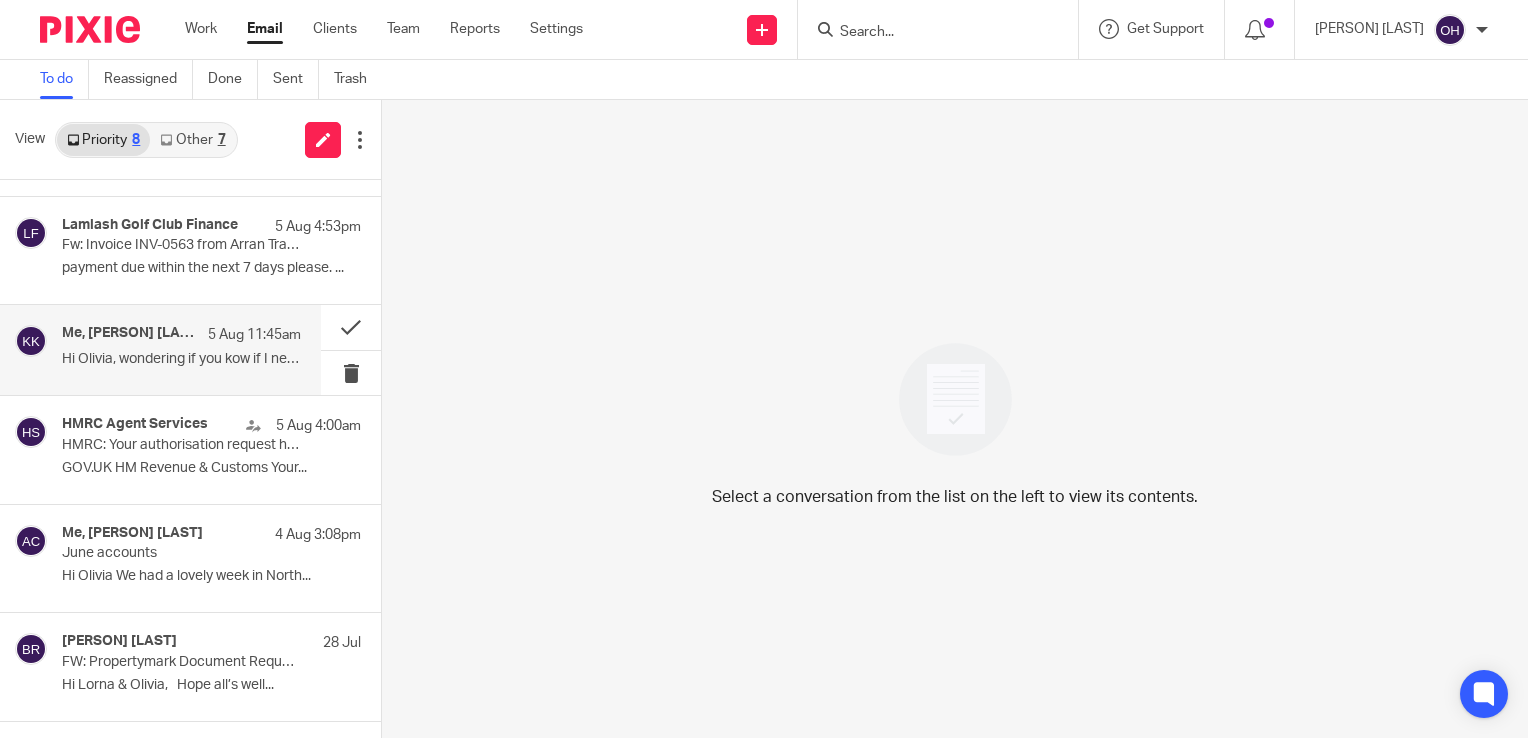 click on "Hi Olivia, wondering if you kow if I need to..." at bounding box center [181, 359] 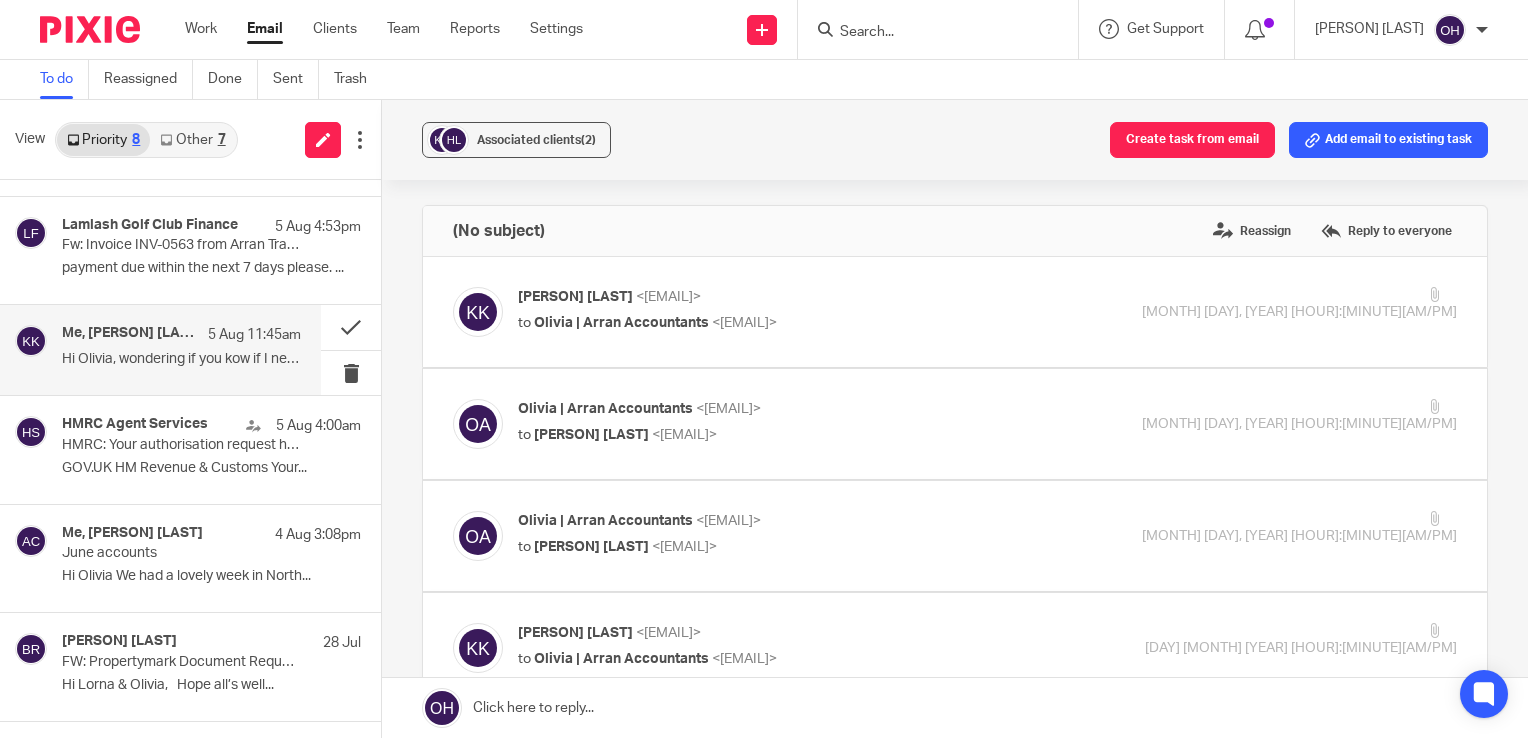scroll, scrollTop: 0, scrollLeft: 0, axis: both 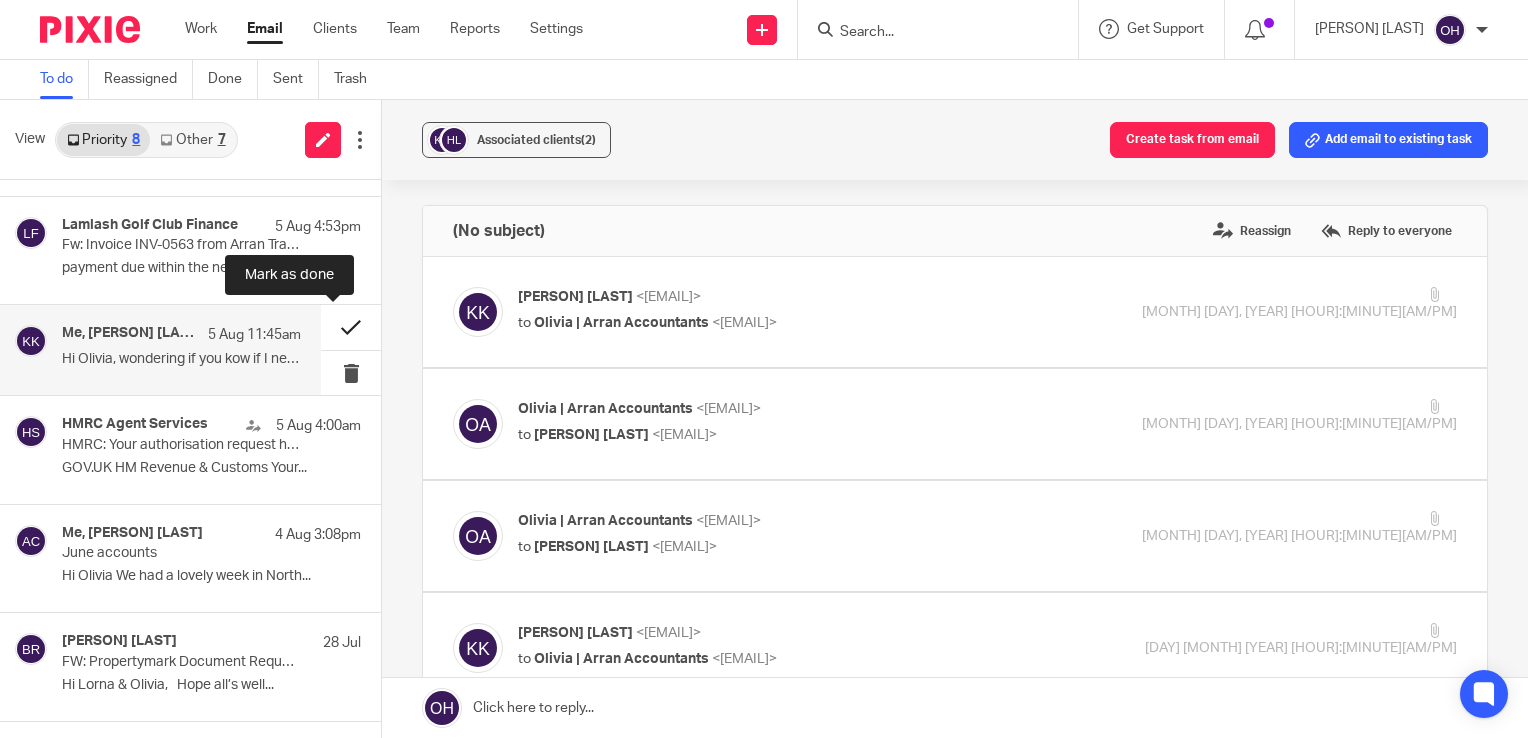 click at bounding box center (351, 327) 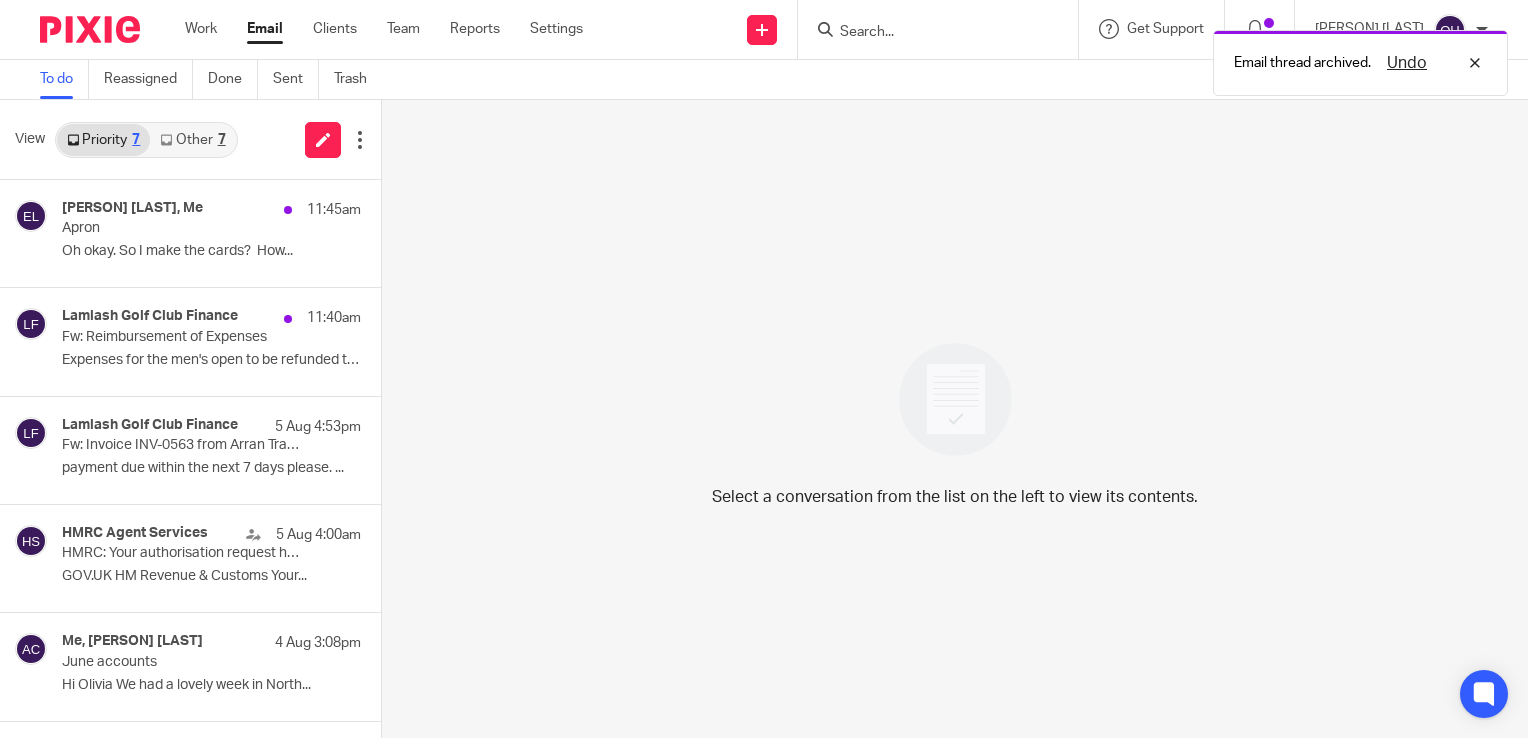 scroll, scrollTop: 0, scrollLeft: 0, axis: both 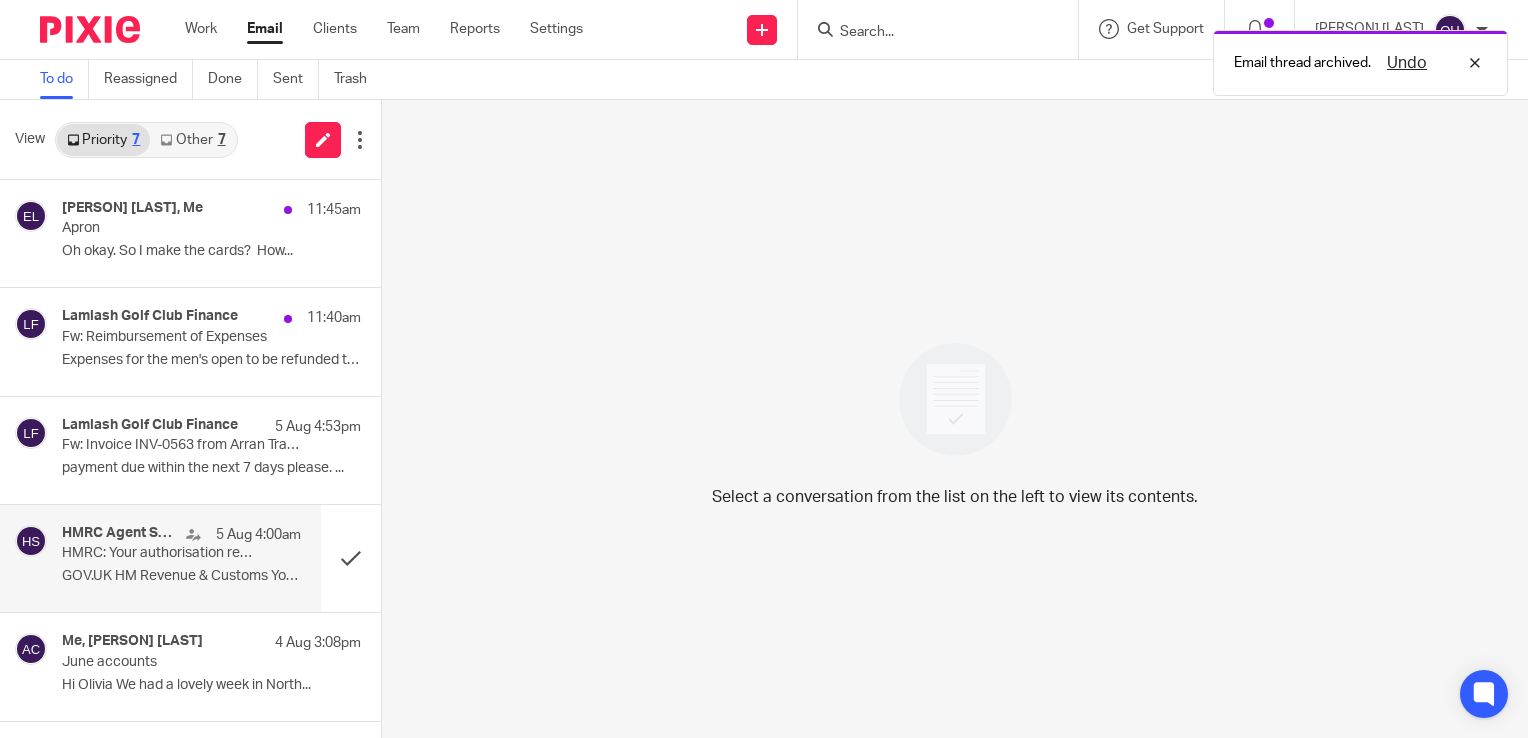 click on "HMRC: Your authorisation request has expired" at bounding box center (157, 553) 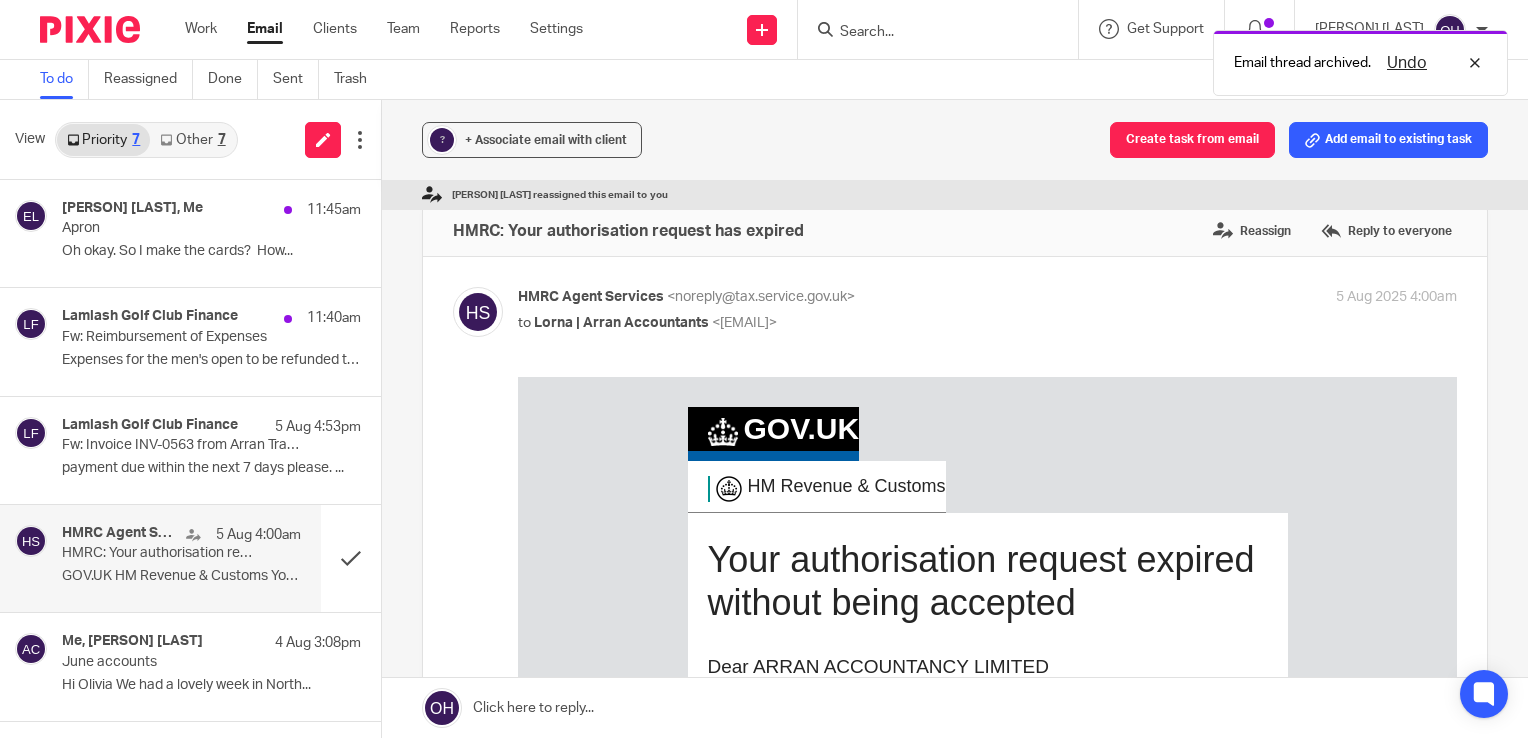 scroll, scrollTop: 0, scrollLeft: 0, axis: both 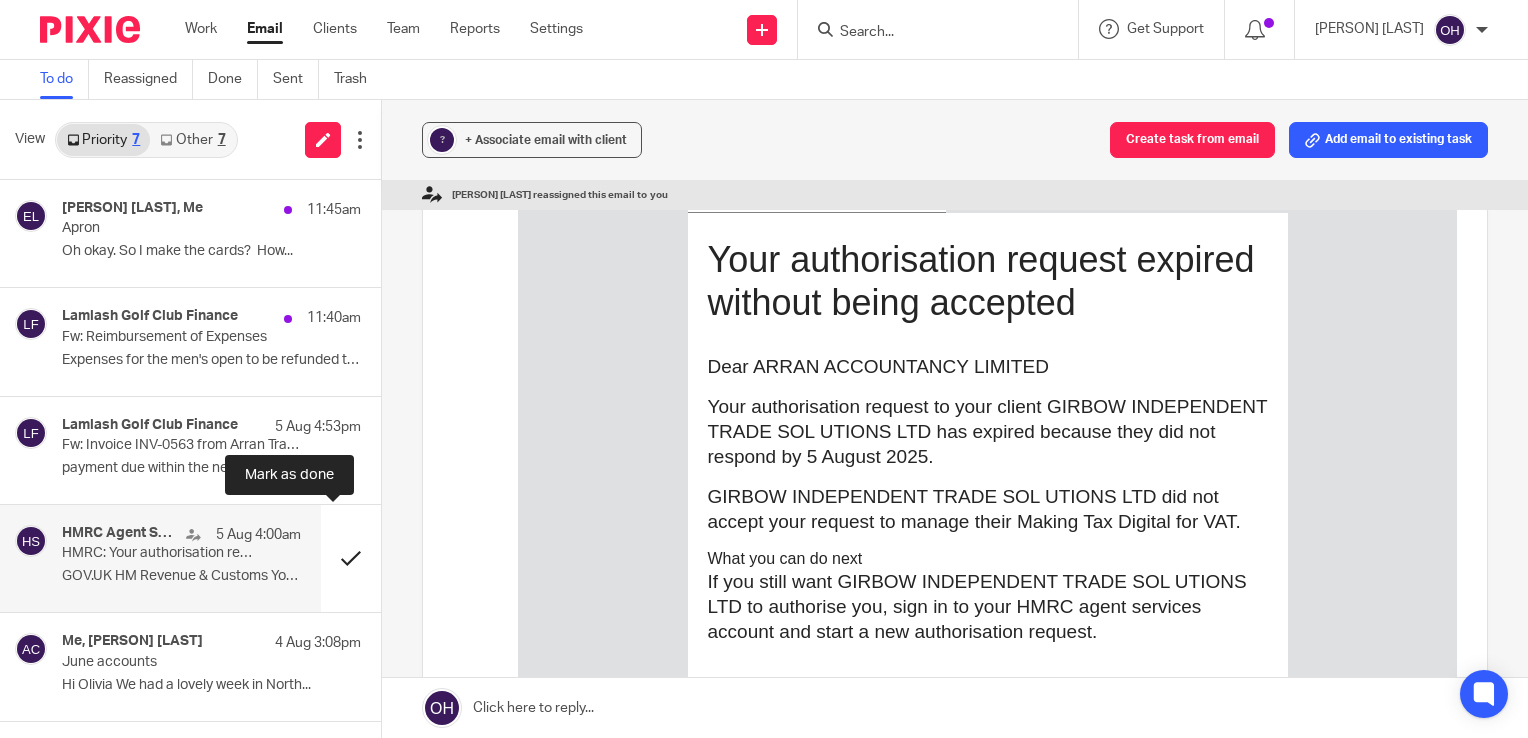 click at bounding box center (351, 558) 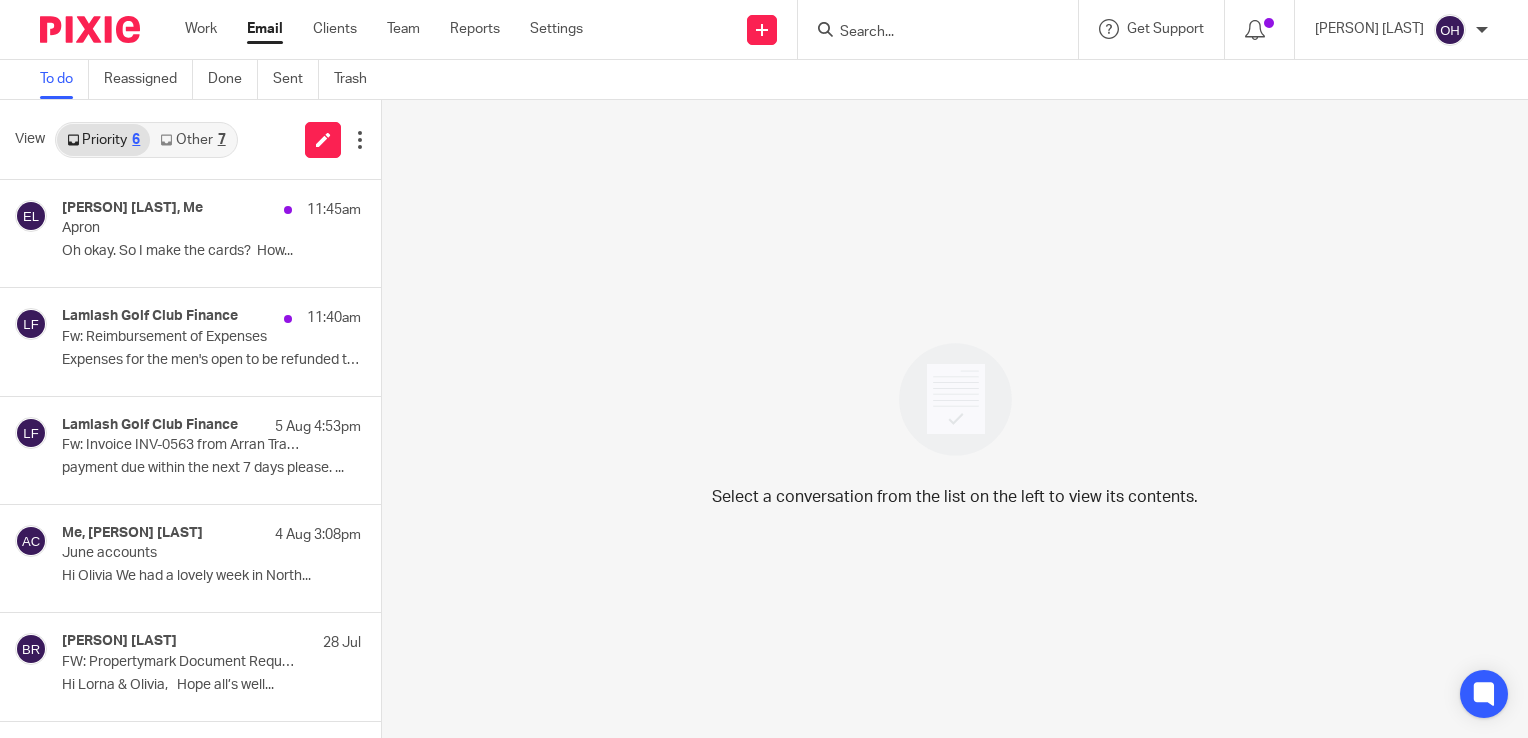 click at bounding box center (928, 33) 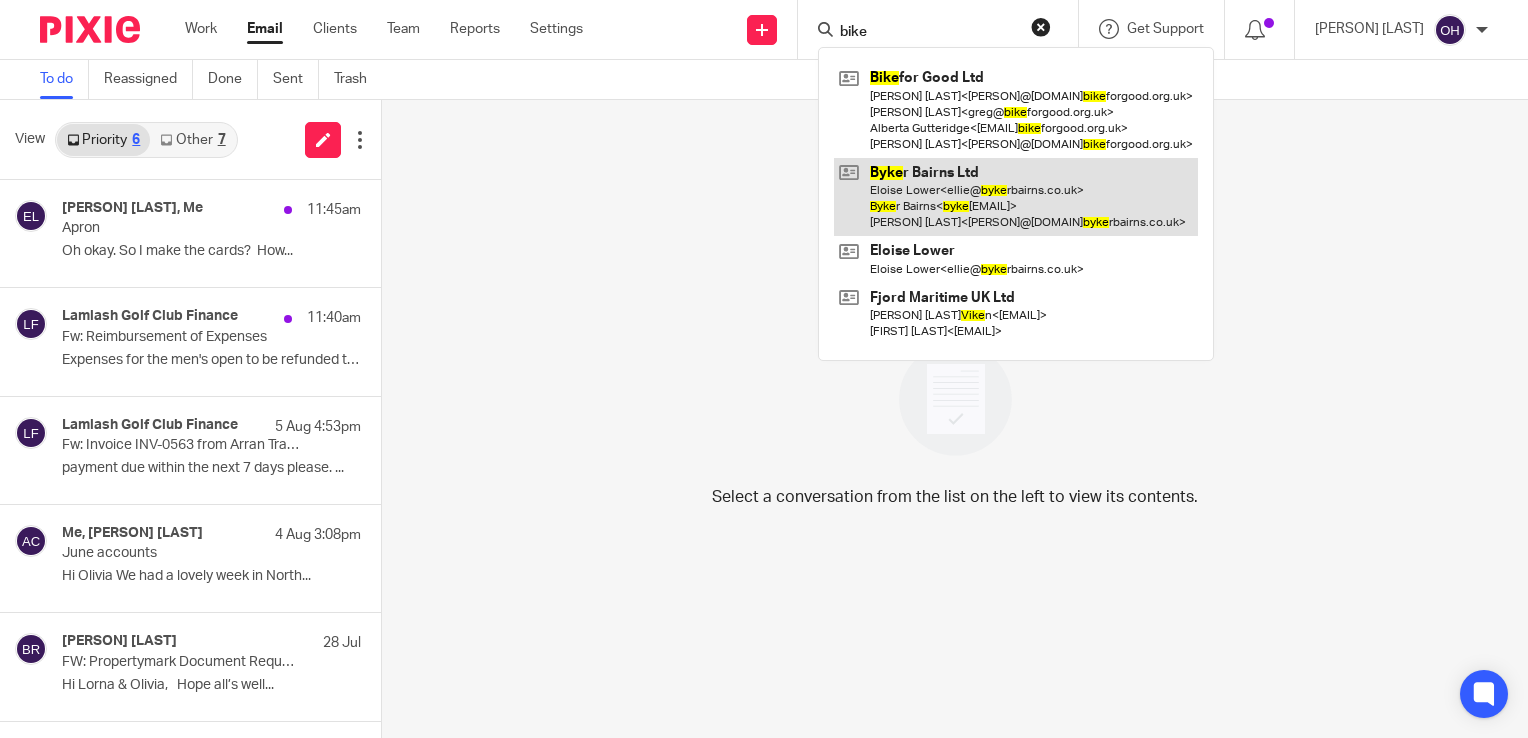 type on "bike" 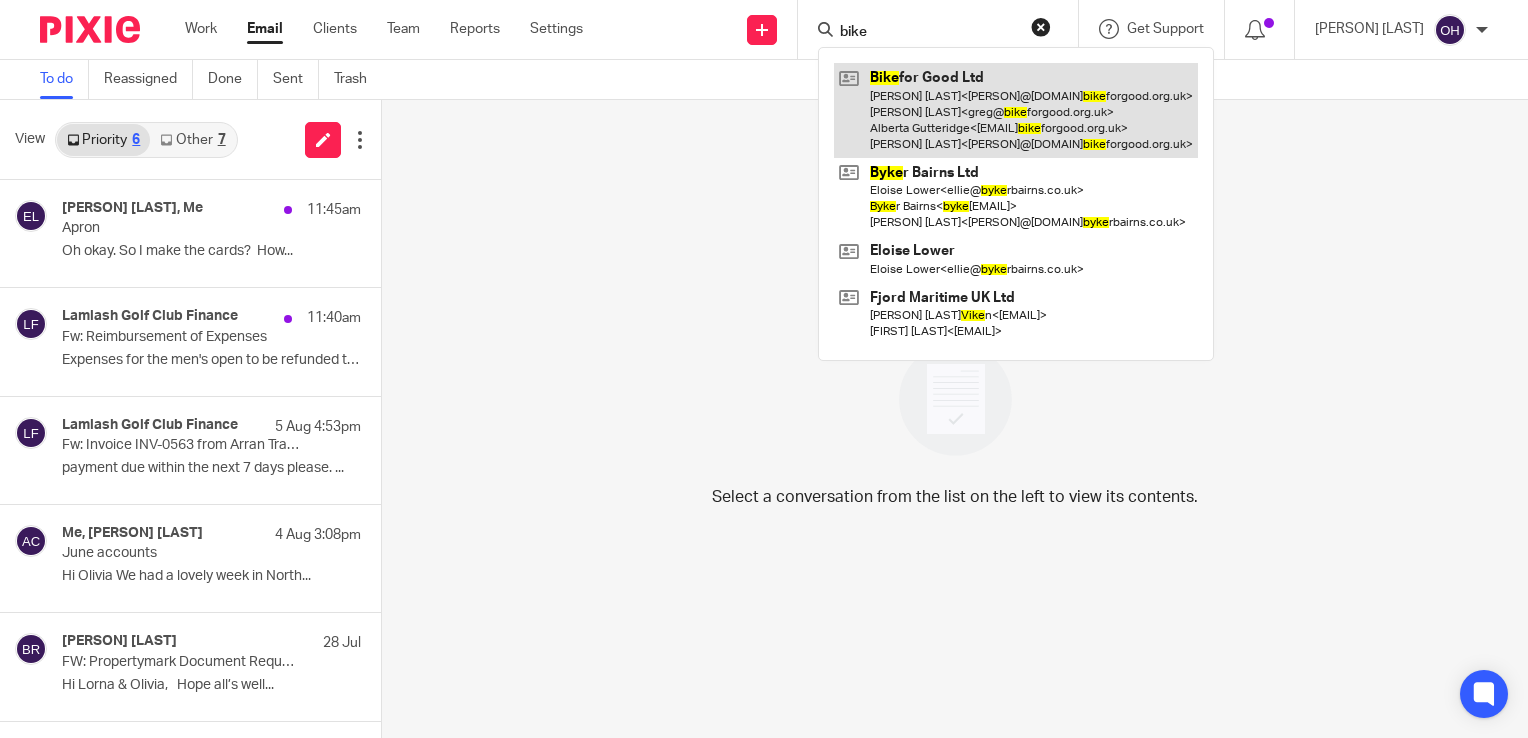 click at bounding box center [1016, 110] 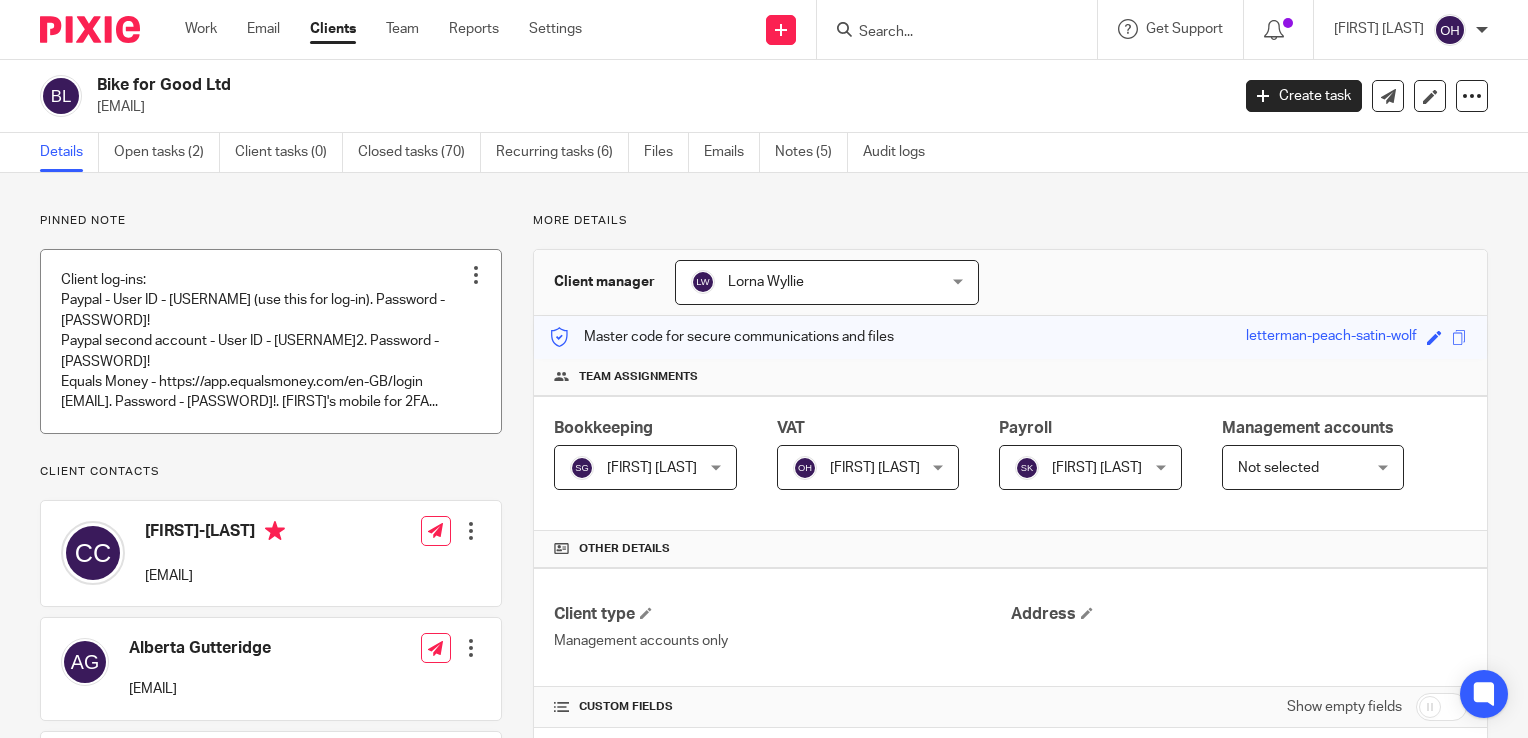 scroll, scrollTop: 0, scrollLeft: 0, axis: both 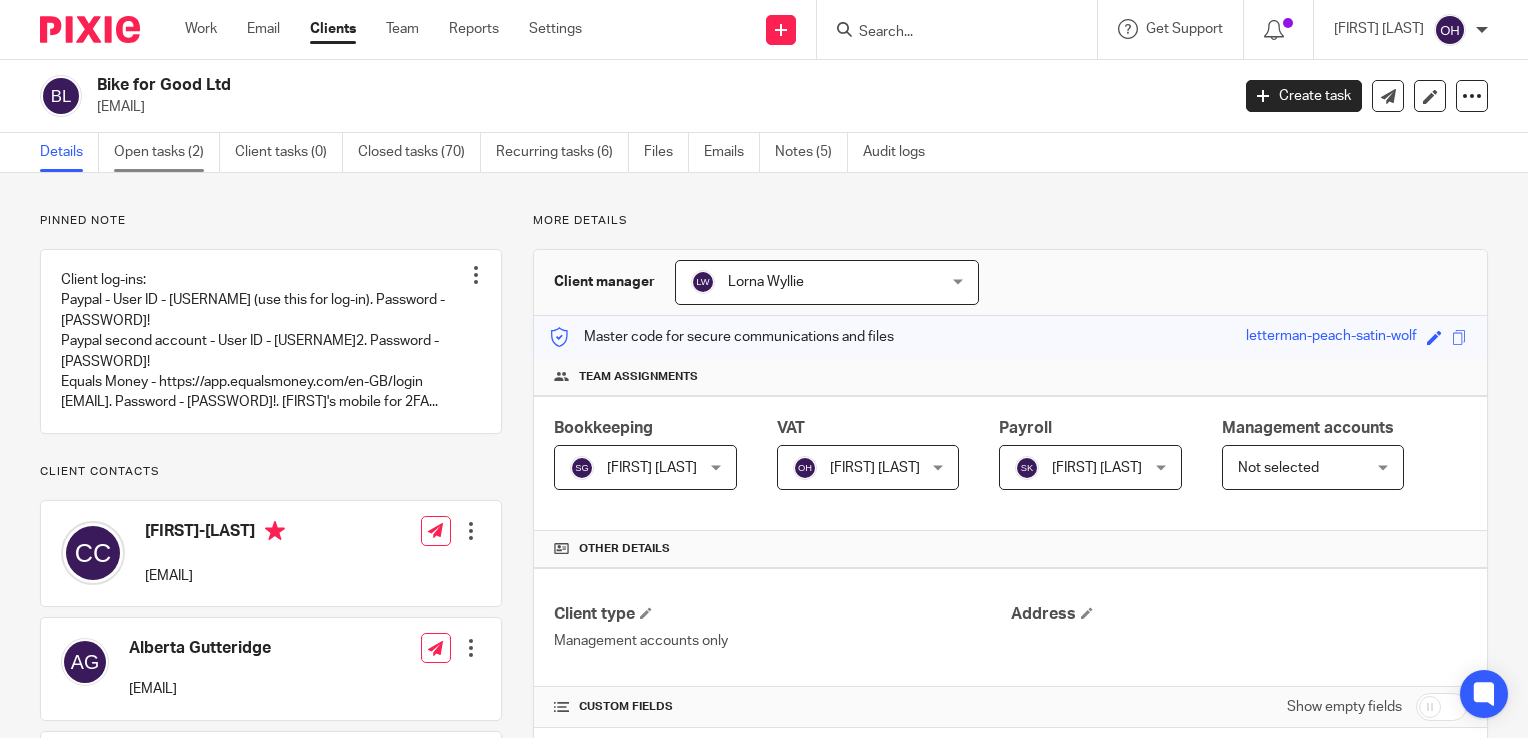 click on "Open tasks (2)" at bounding box center (167, 152) 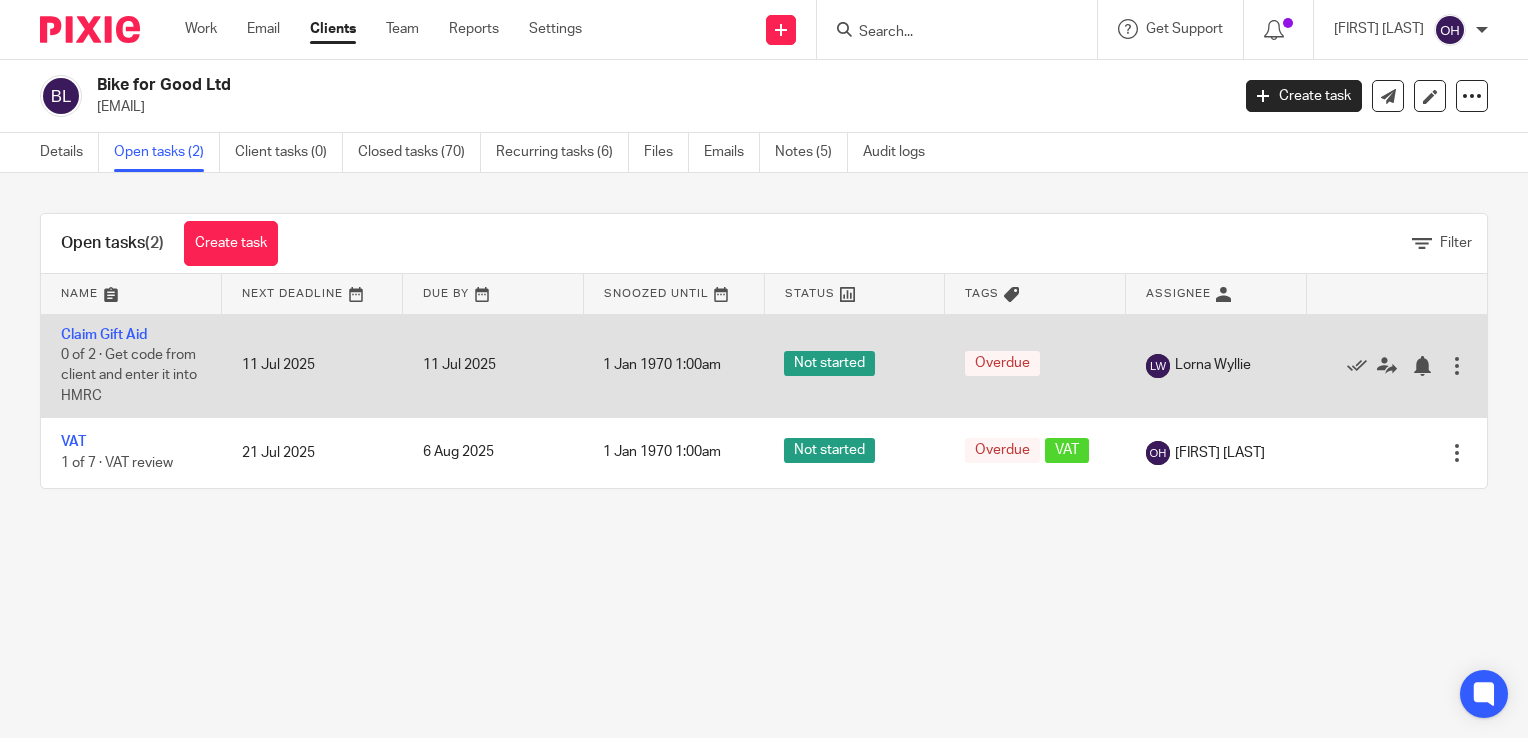 scroll, scrollTop: 0, scrollLeft: 0, axis: both 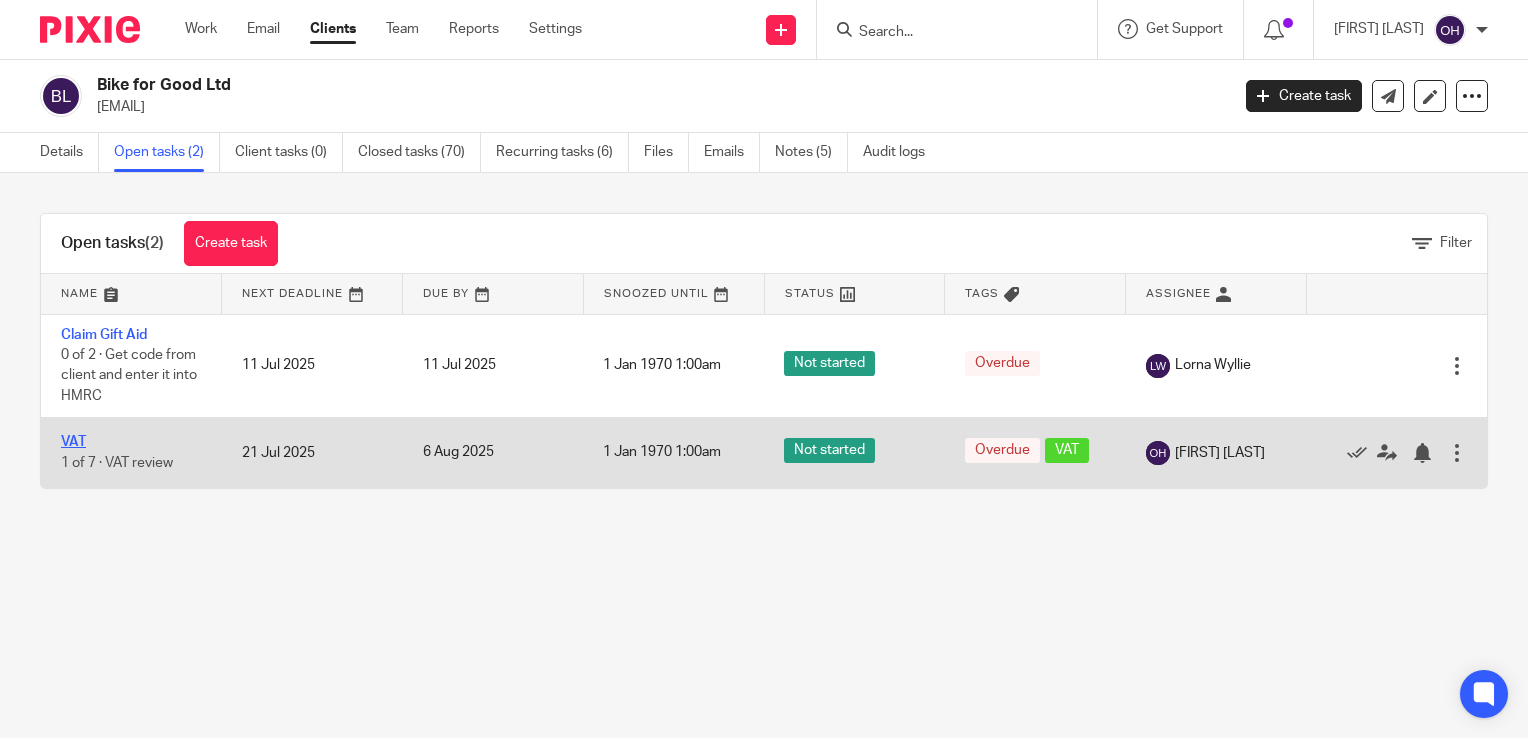 click on "VAT" at bounding box center [73, 442] 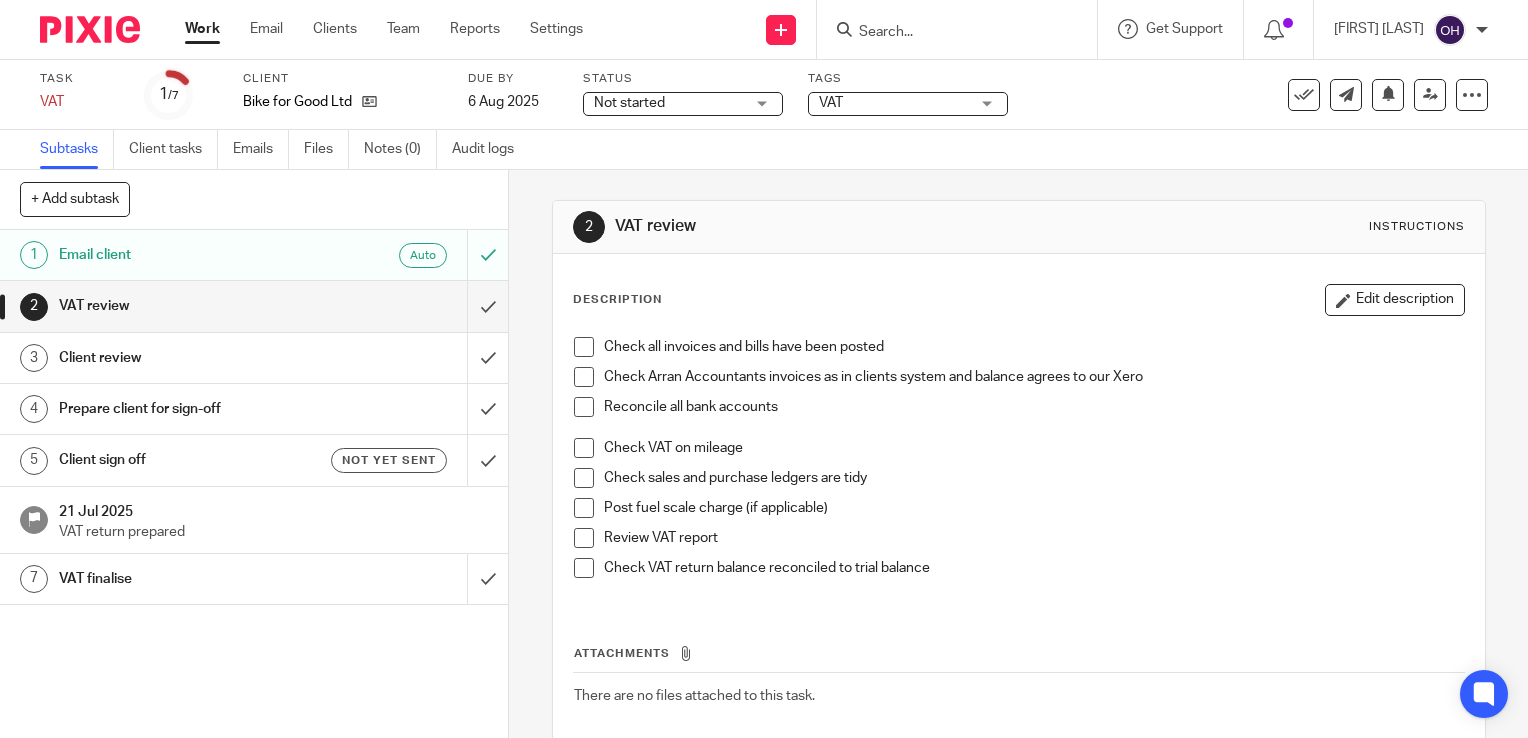 scroll, scrollTop: 0, scrollLeft: 0, axis: both 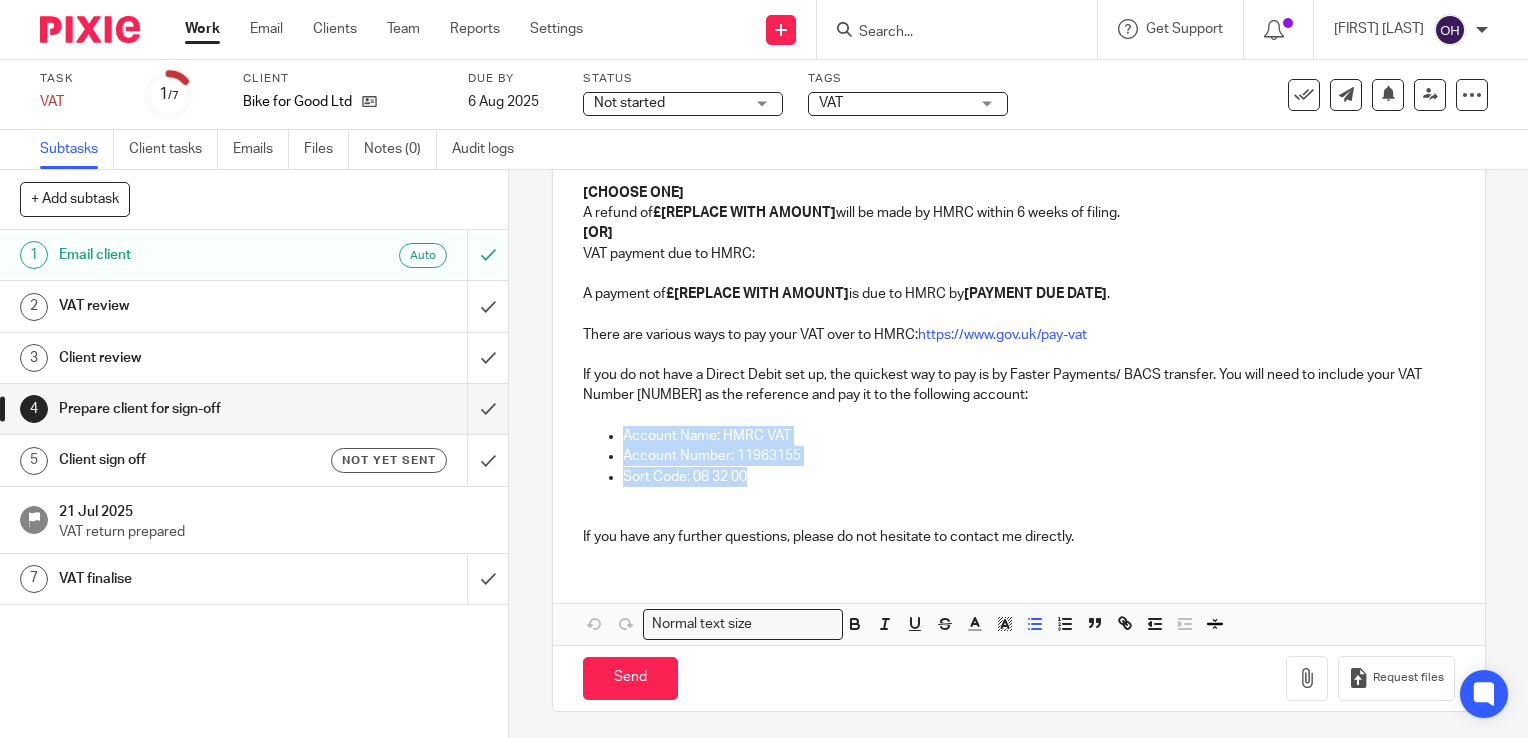 drag, startPoint x: 744, startPoint y: 480, endPoint x: 604, endPoint y: 431, distance: 148.32735 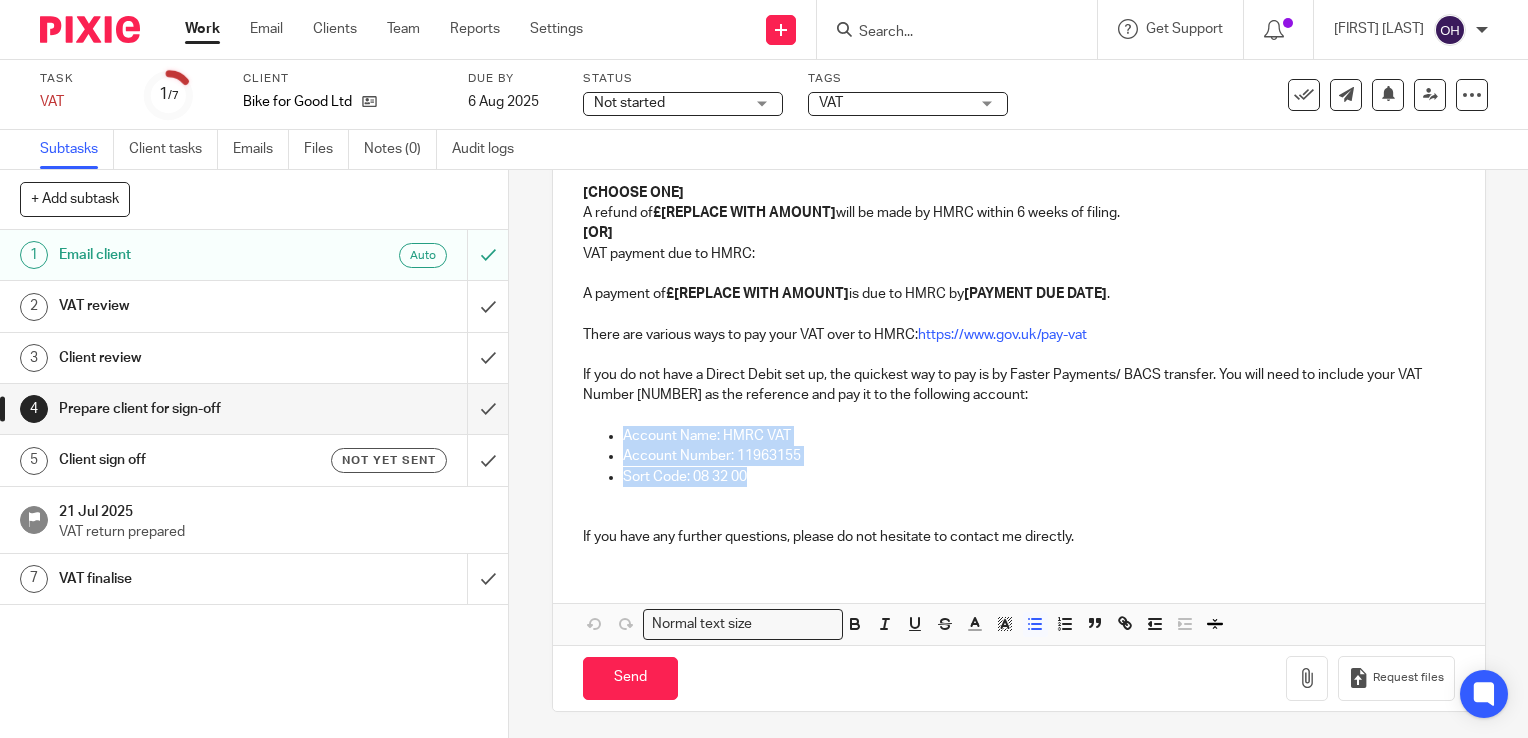 click on "Account Name: HMRC VAT Account Number: [NUMBER] Sort Code: [NUMBER]" at bounding box center [1019, 456] 